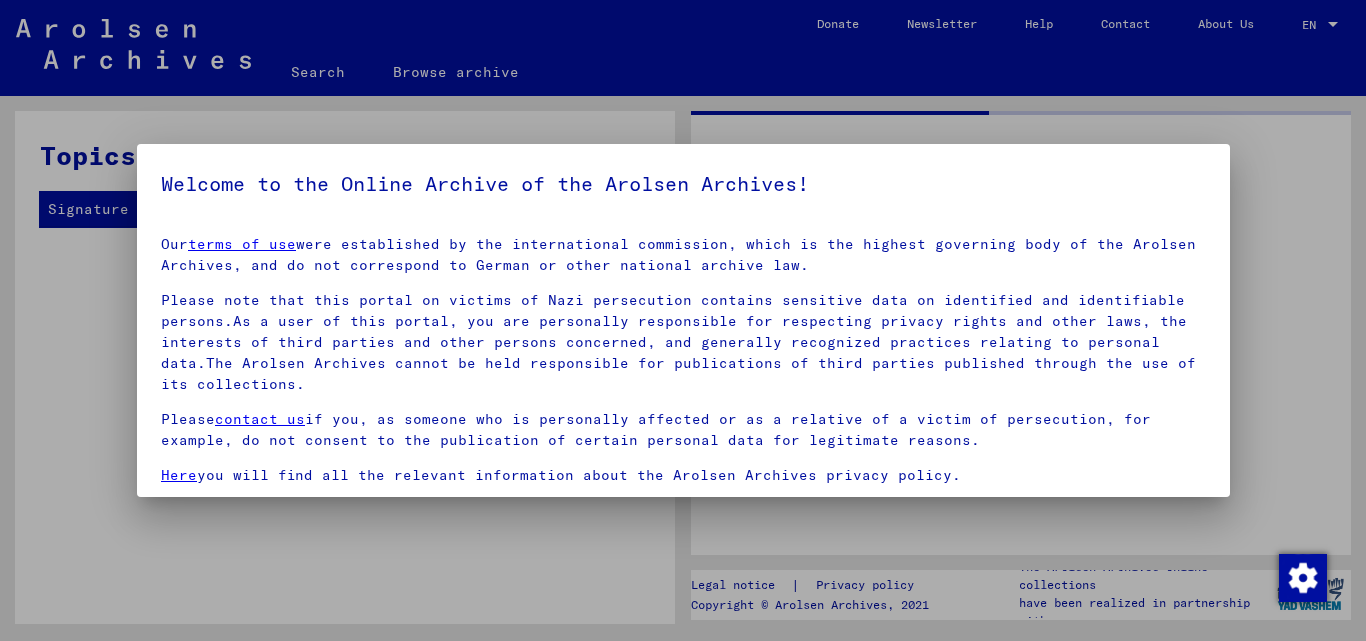 scroll, scrollTop: 0, scrollLeft: 0, axis: both 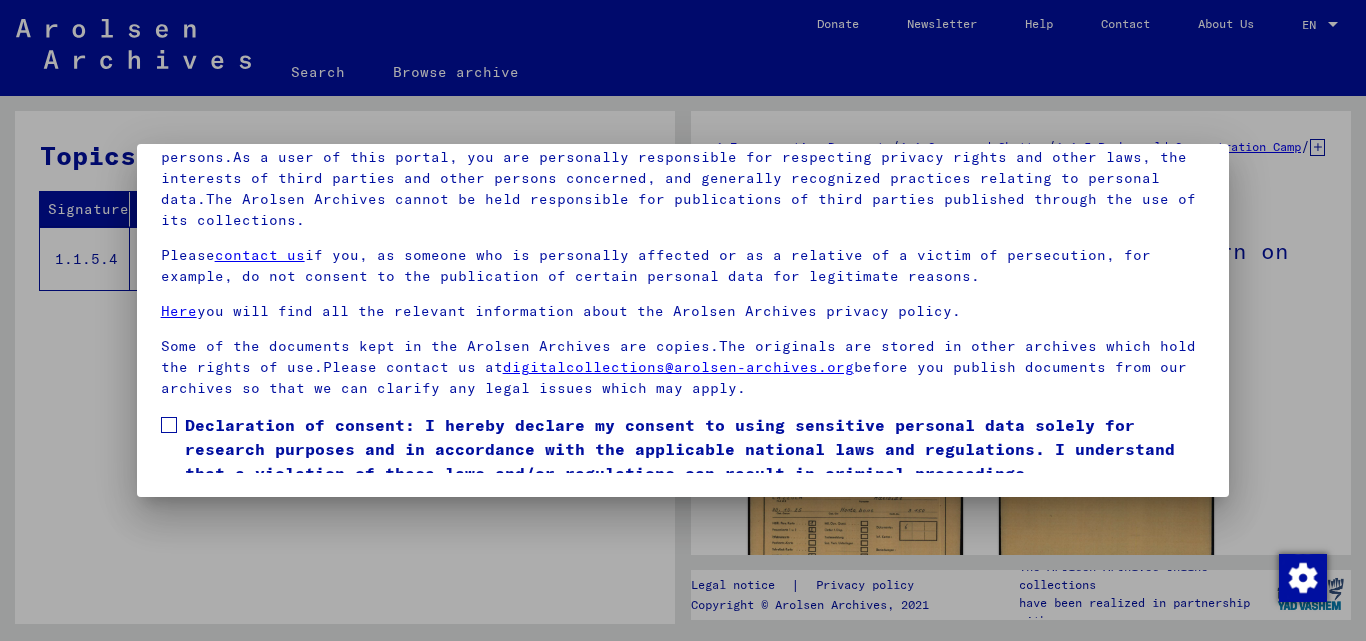 click at bounding box center [169, 425] 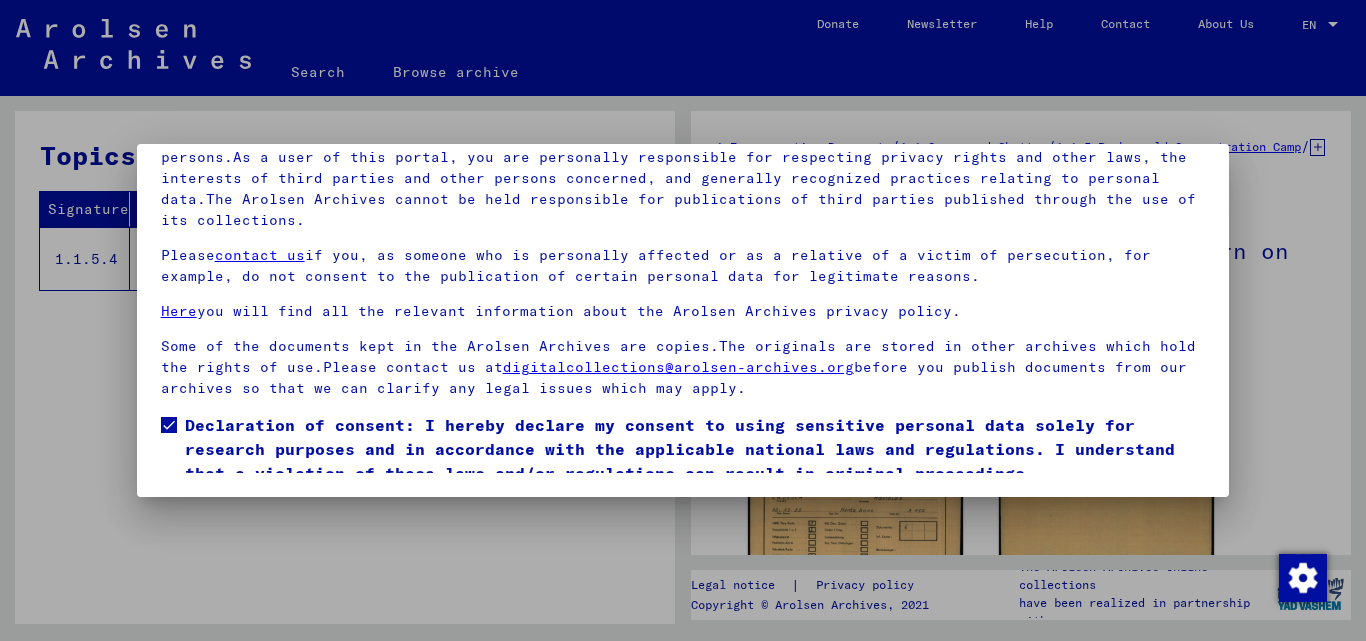 scroll, scrollTop: 60, scrollLeft: 0, axis: vertical 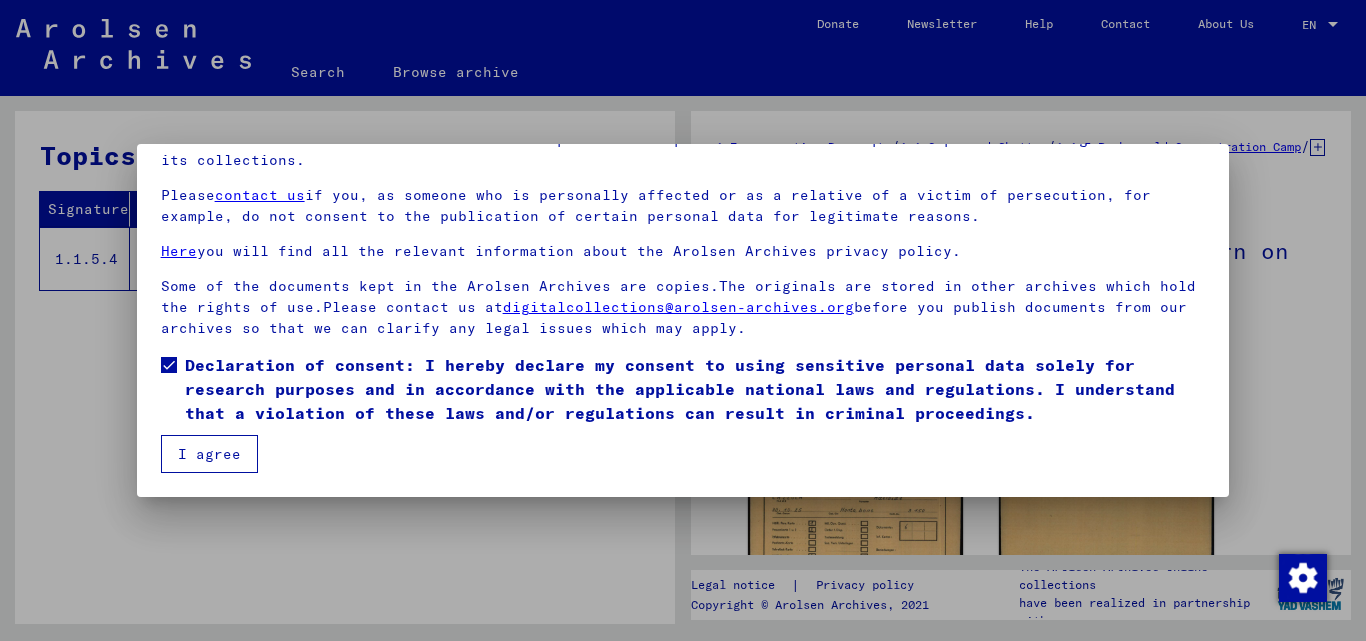 click on "I agree" at bounding box center (209, 454) 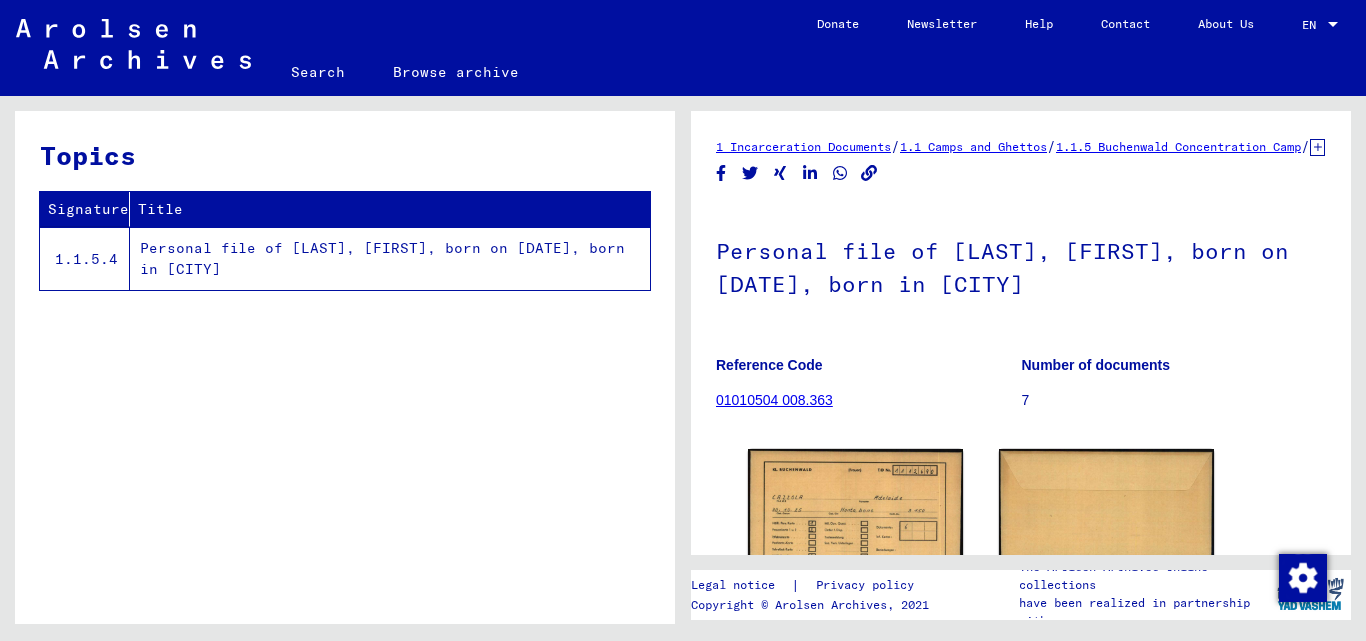 click on "Search" 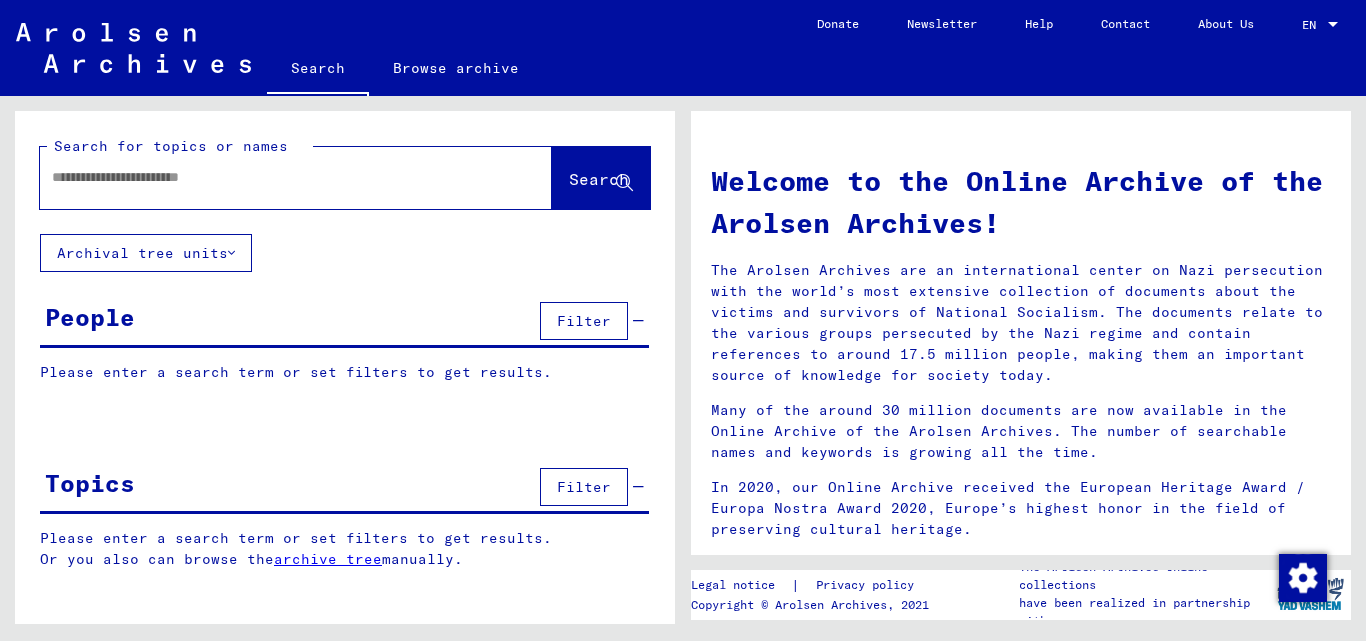 click at bounding box center (272, 177) 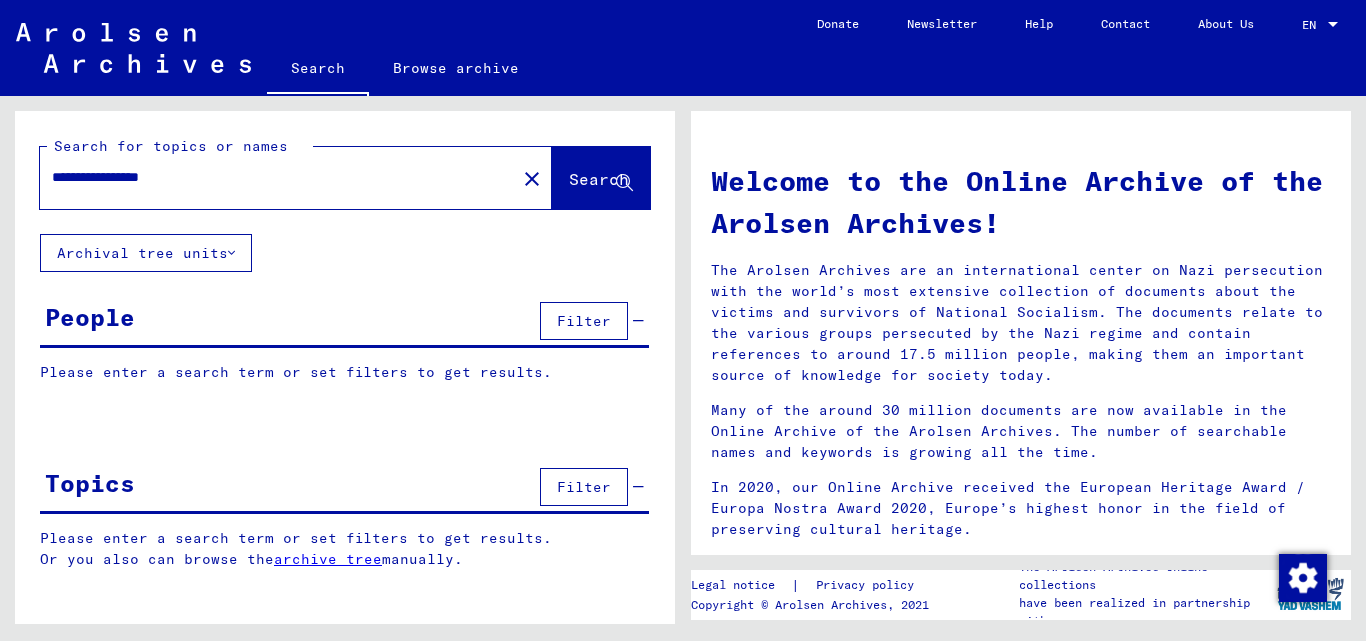 type on "**********" 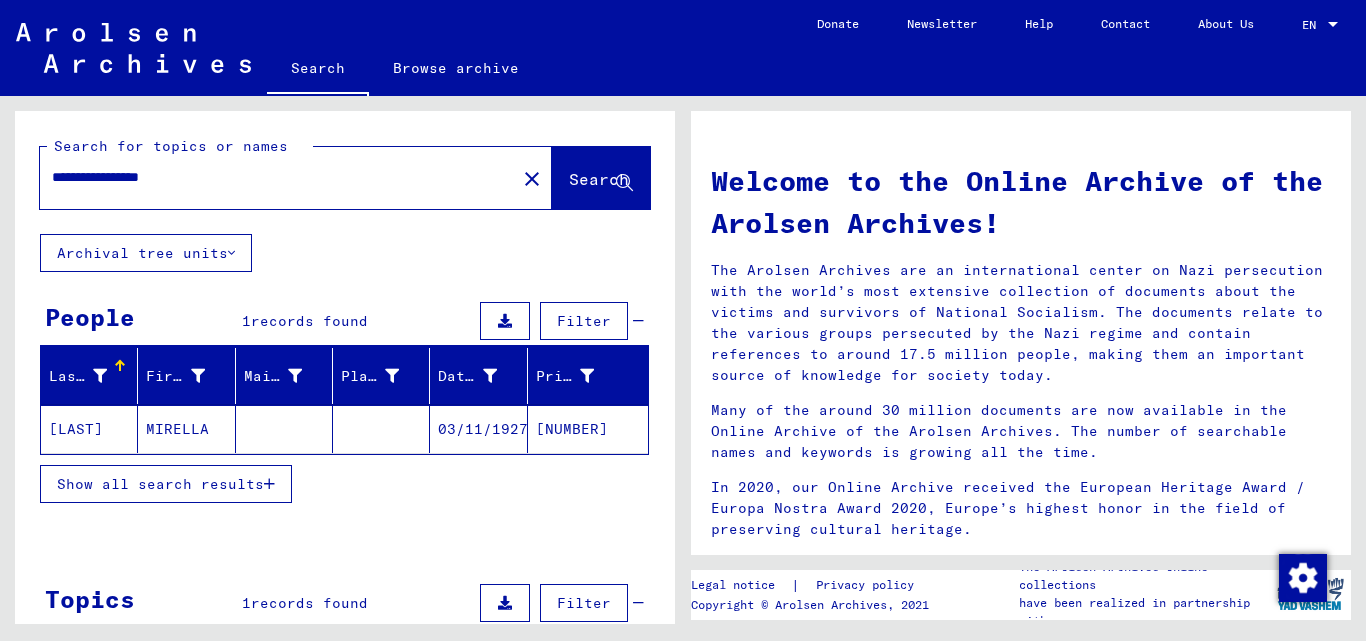 click on "MIRELLA" 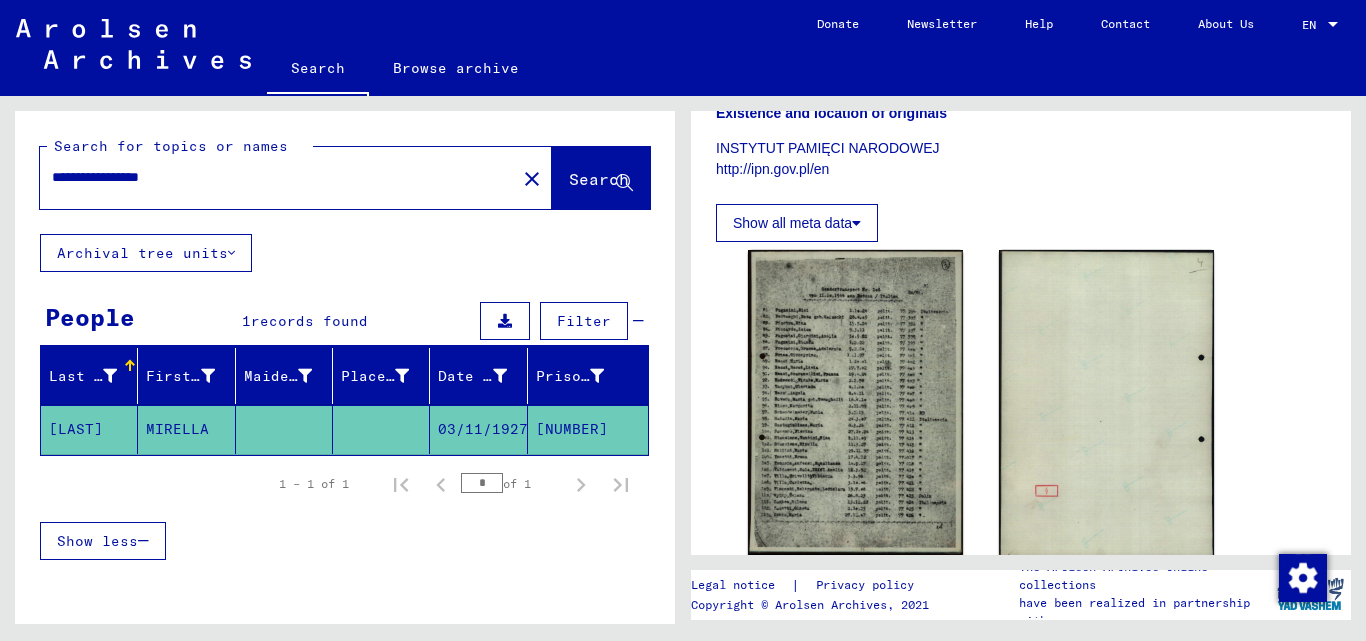 scroll, scrollTop: 967, scrollLeft: 0, axis: vertical 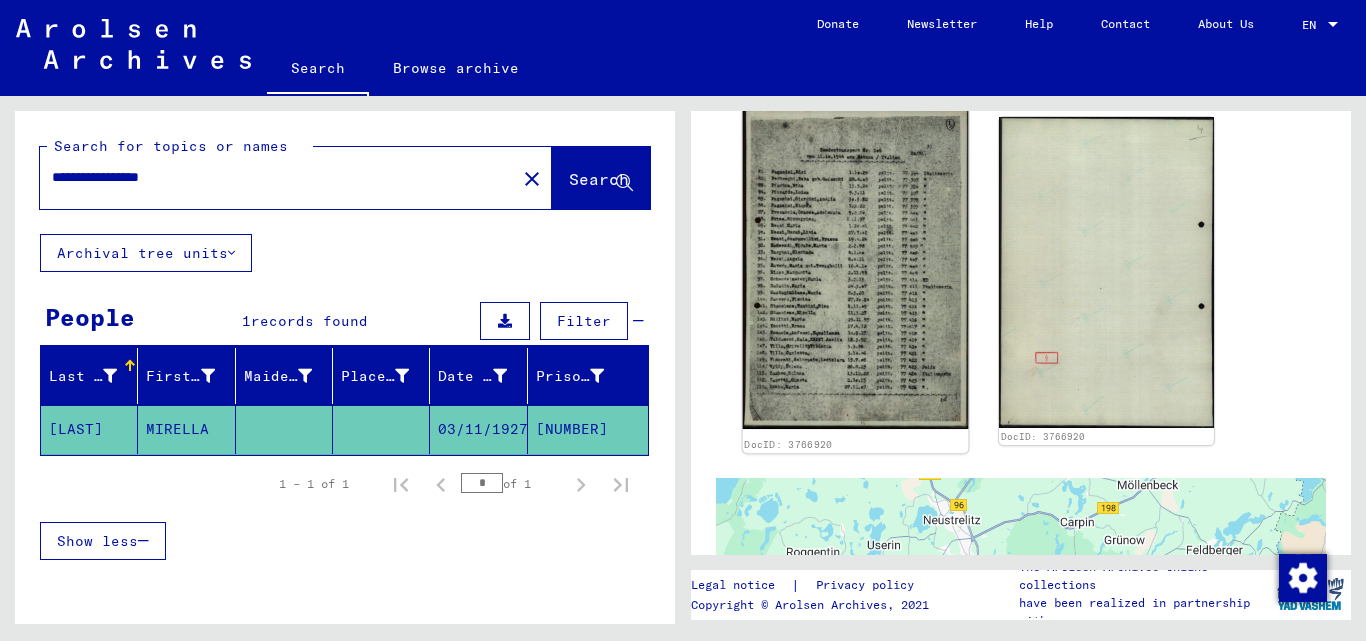 click 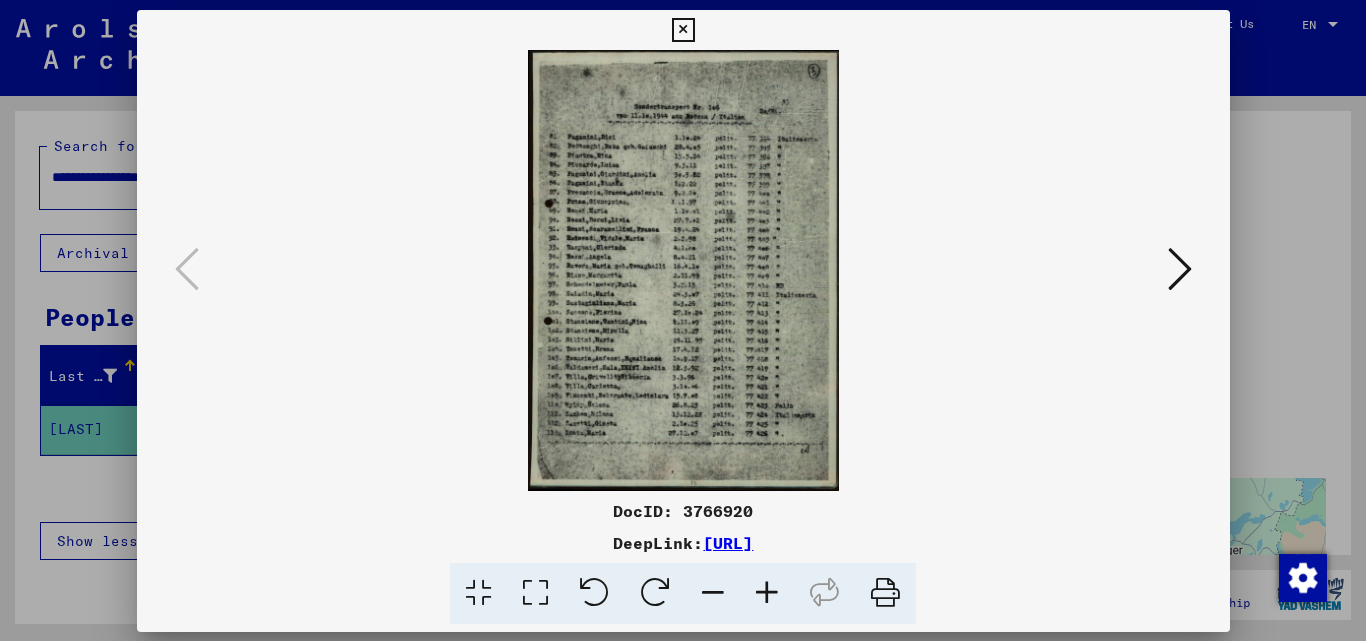 scroll, scrollTop: 946, scrollLeft: 0, axis: vertical 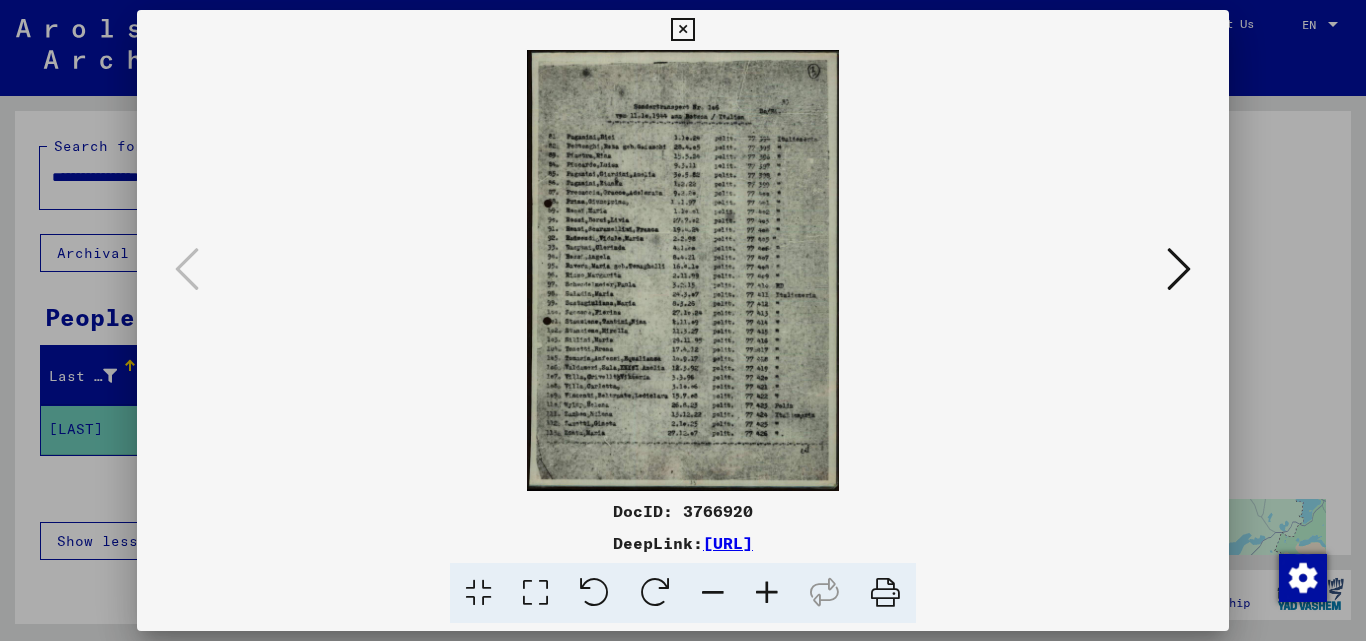 click at bounding box center [767, 593] 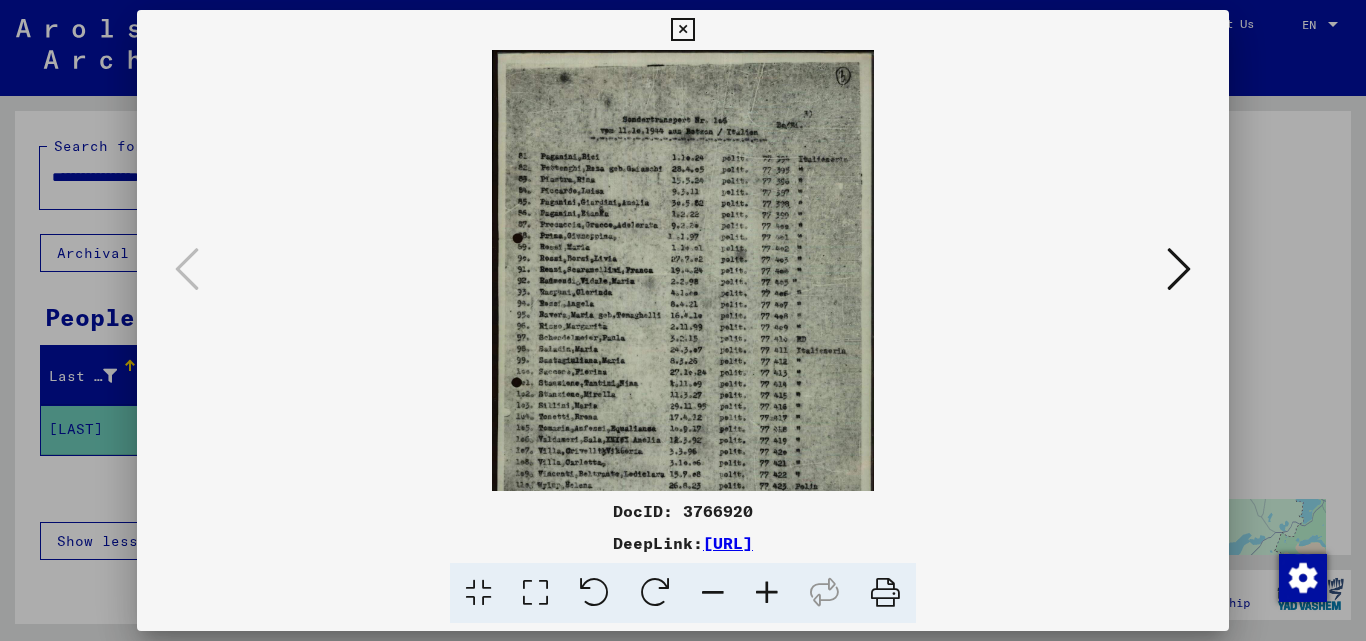 click at bounding box center (767, 593) 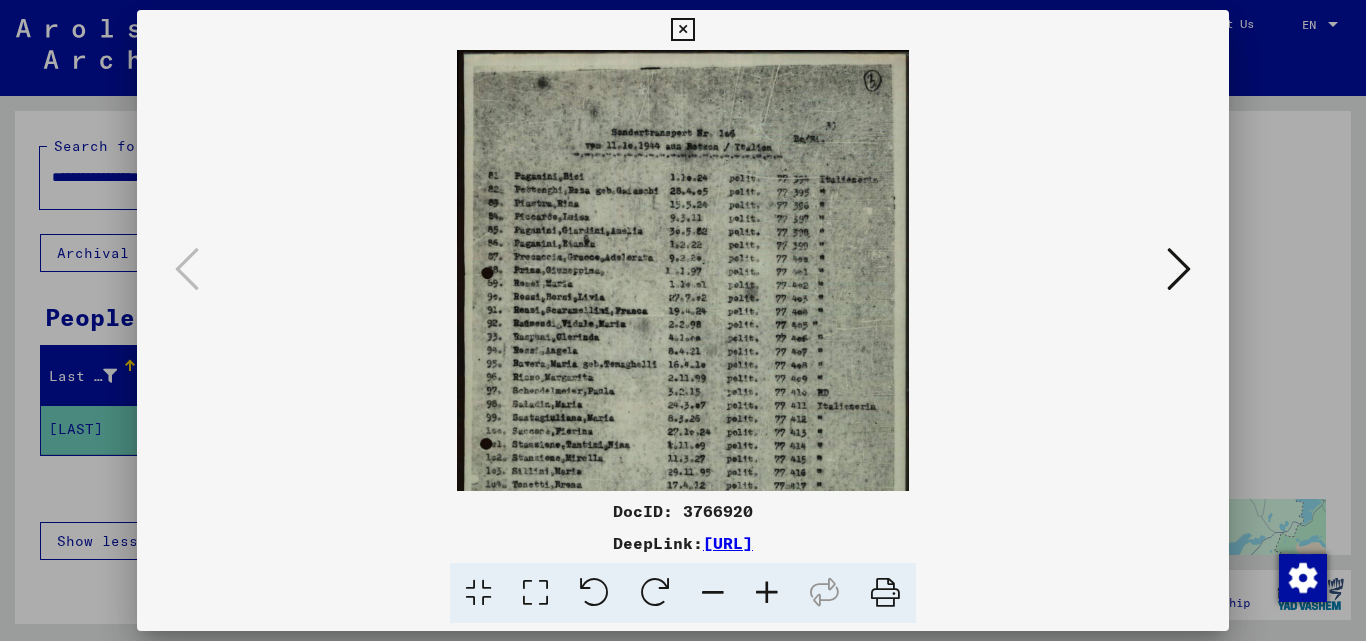 click at bounding box center (767, 593) 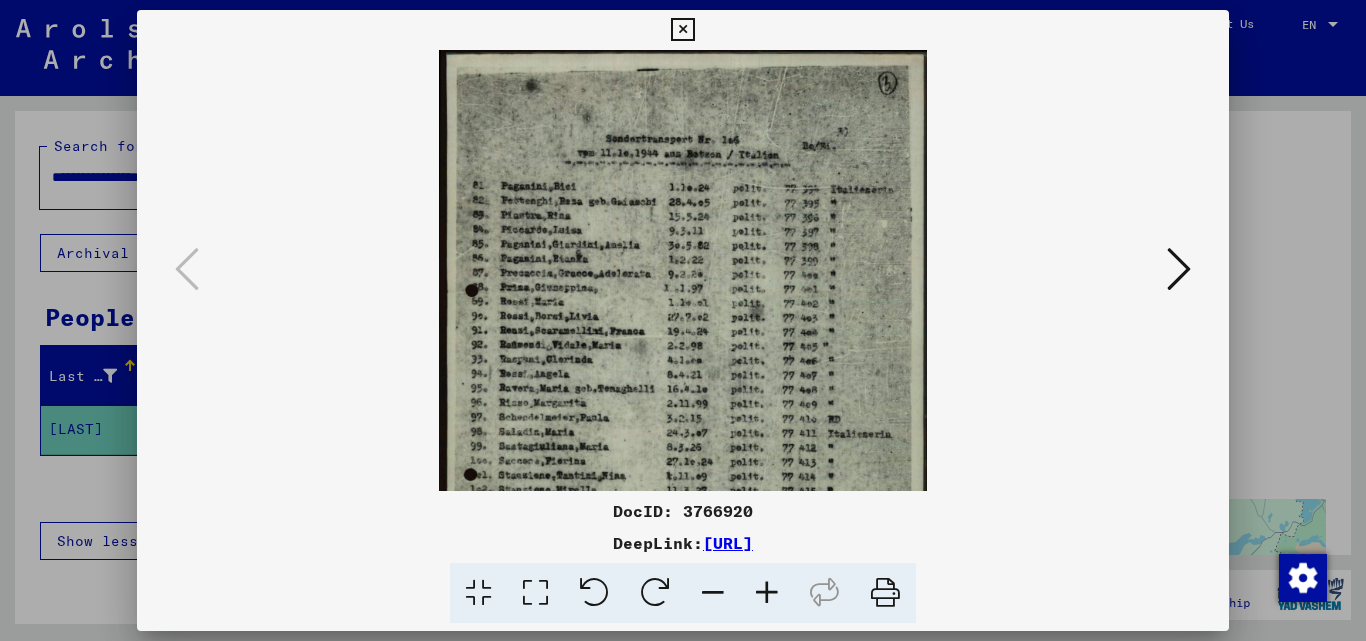 click at bounding box center [767, 593] 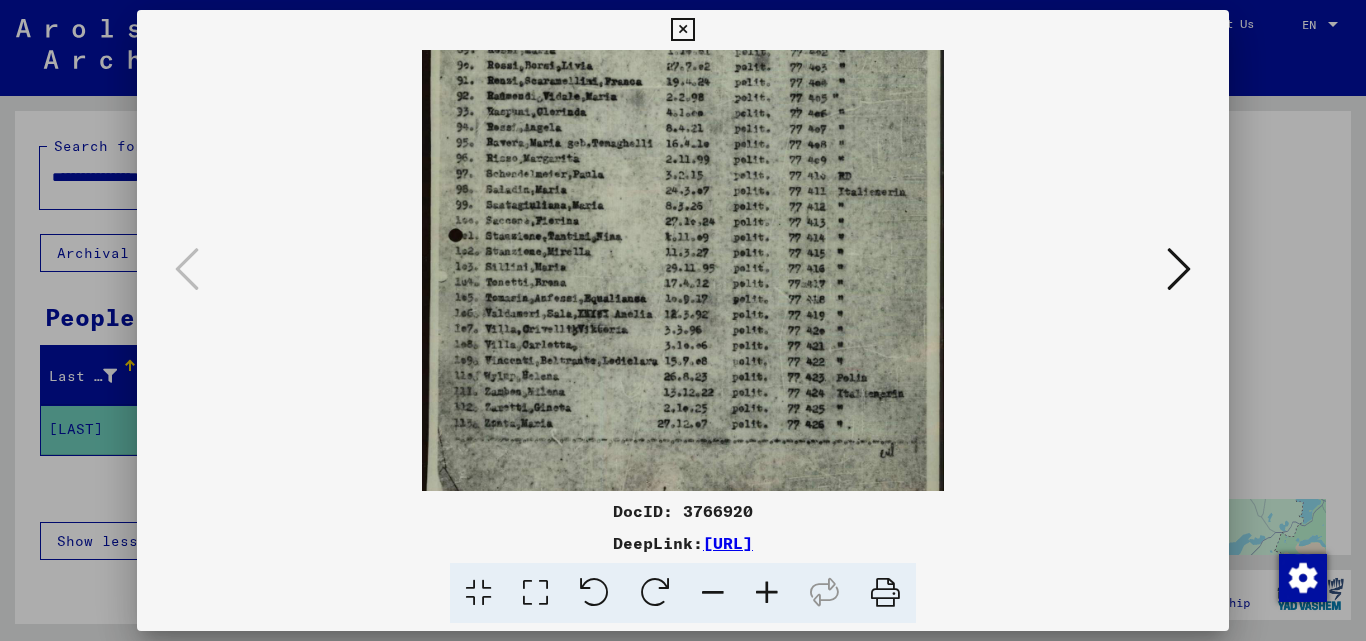 scroll, scrollTop: 288, scrollLeft: 0, axis: vertical 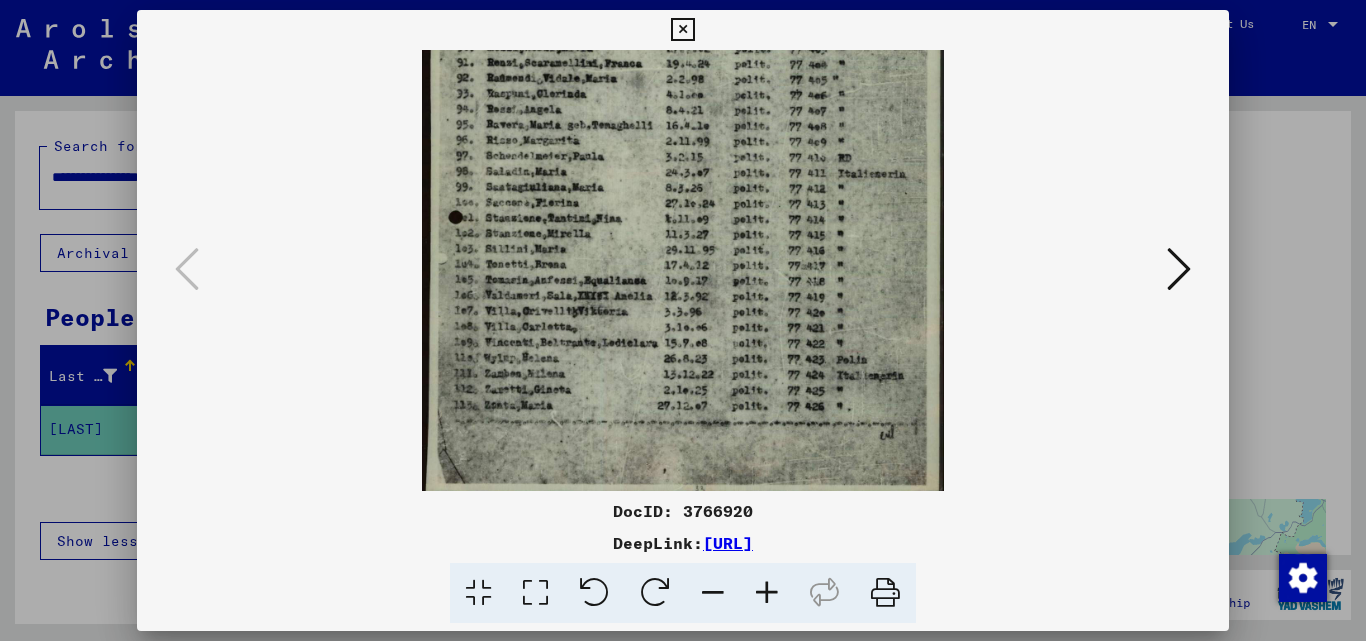 drag, startPoint x: 632, startPoint y: 439, endPoint x: 680, endPoint y: 160, distance: 283.0989 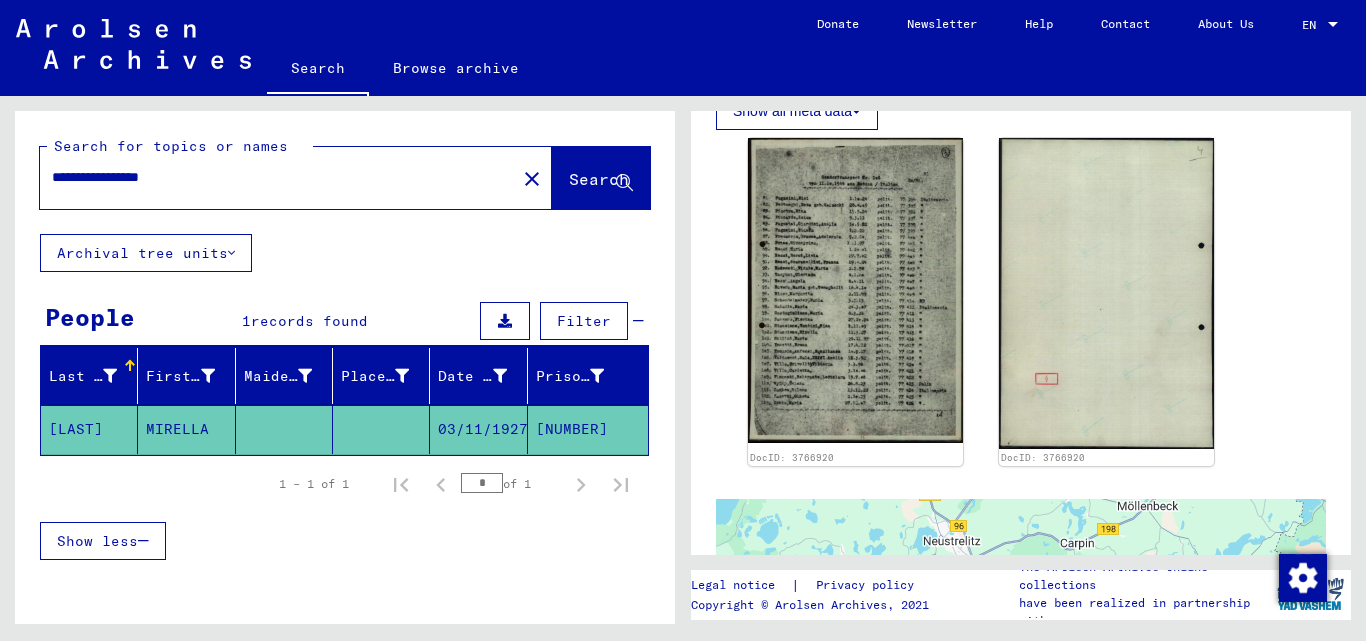 click on "close" 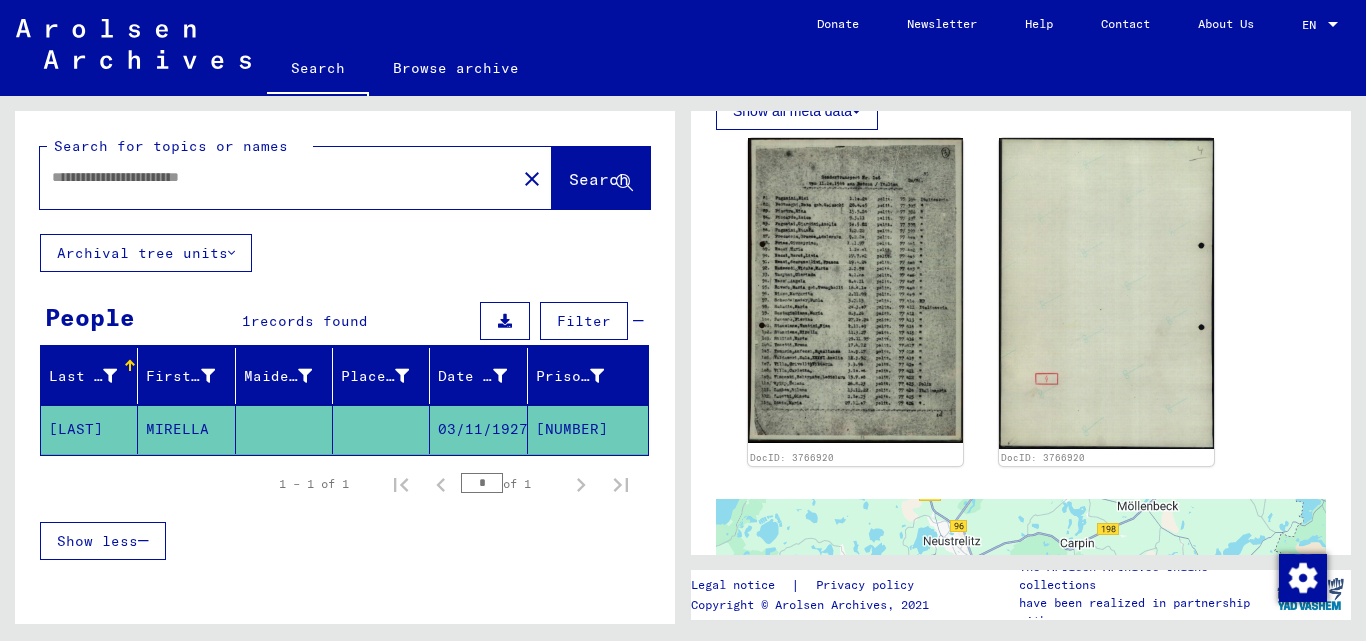 scroll, scrollTop: 0, scrollLeft: 0, axis: both 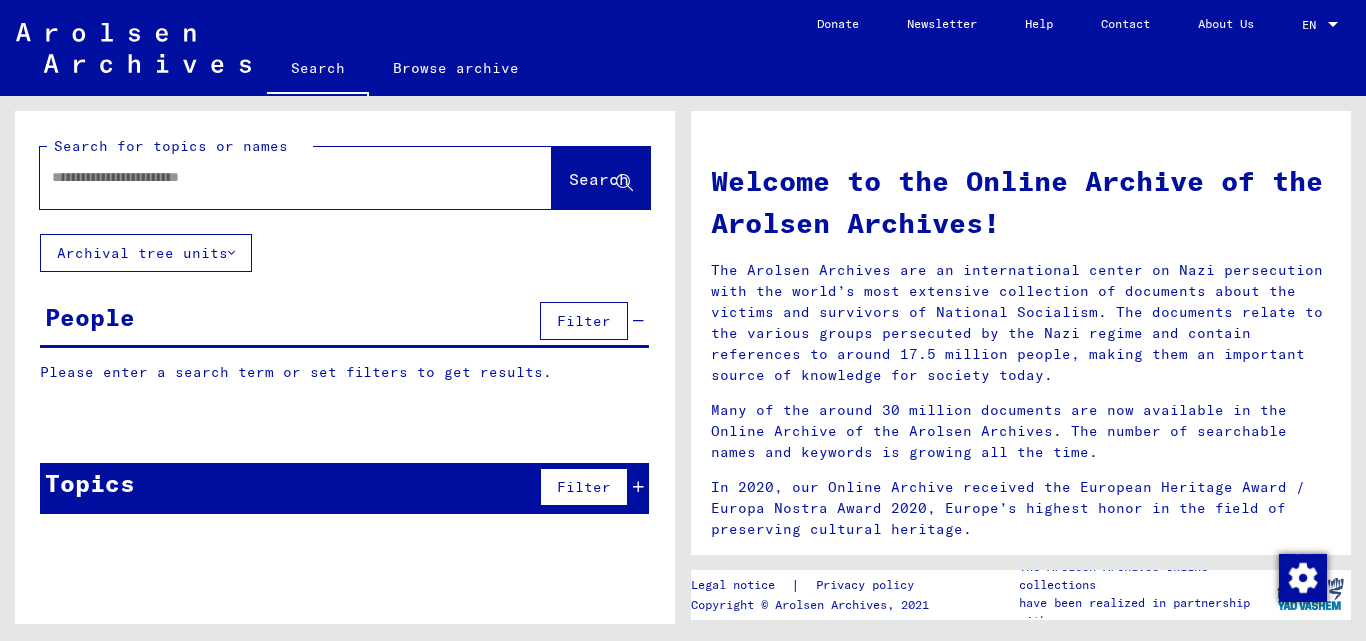 click at bounding box center (272, 177) 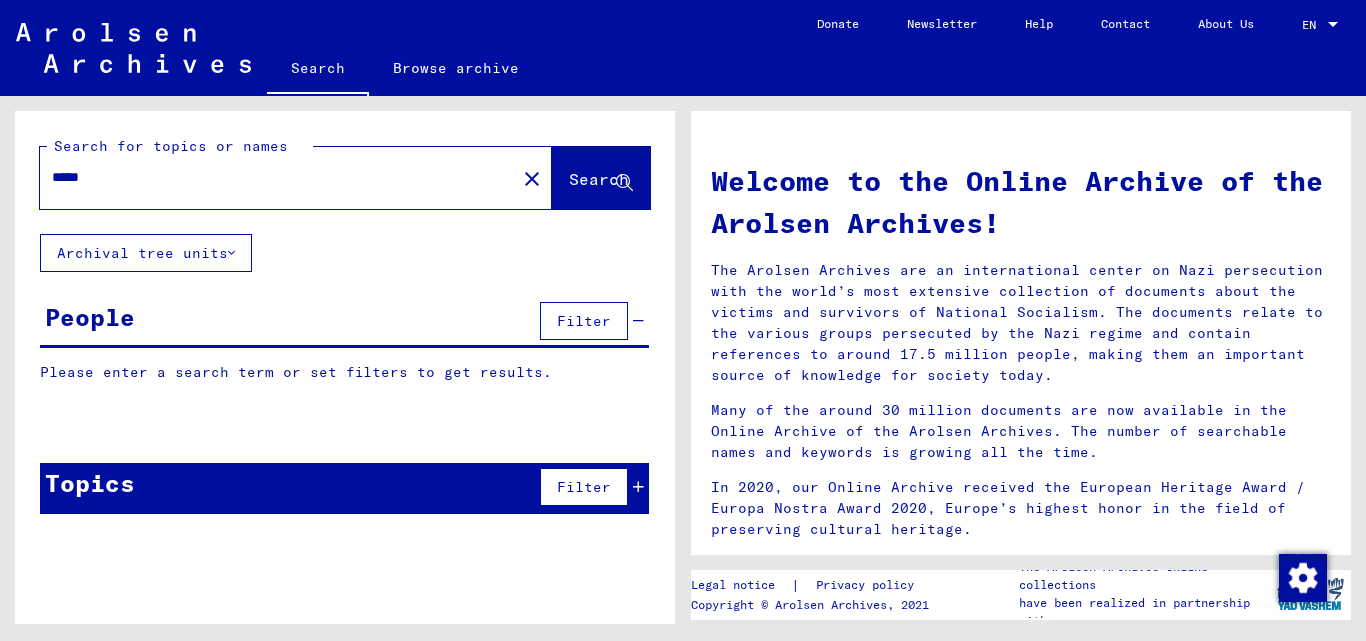 type on "*****" 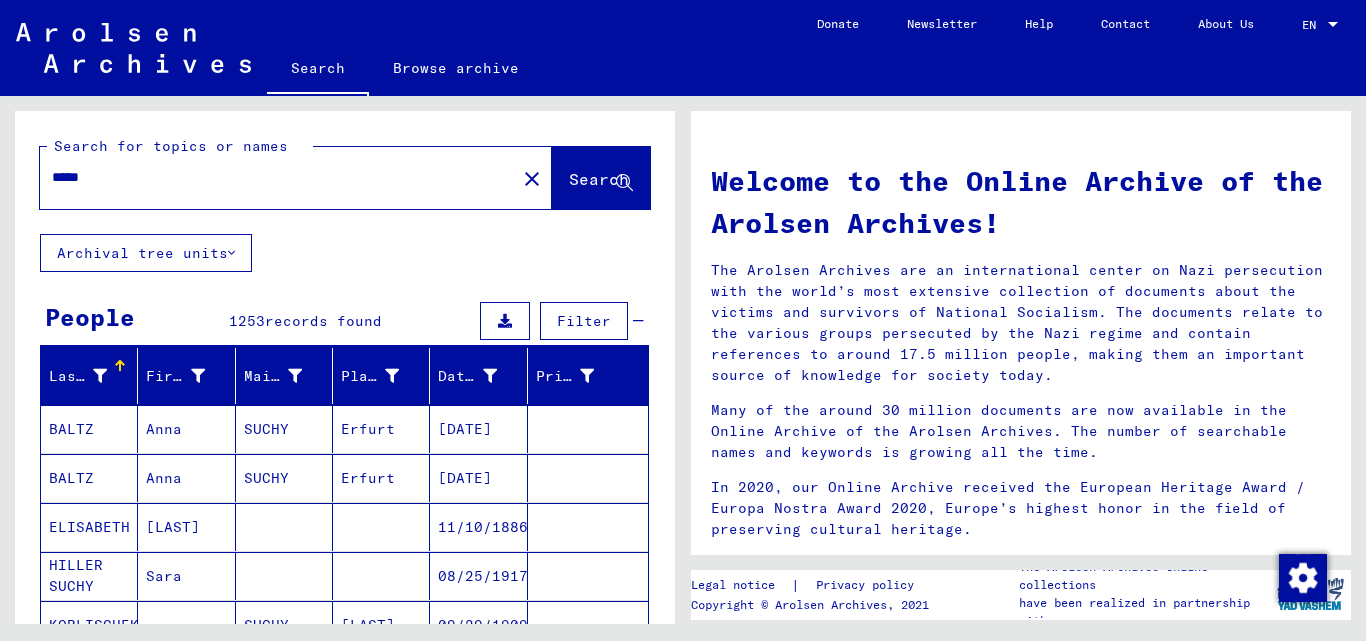click on "close" 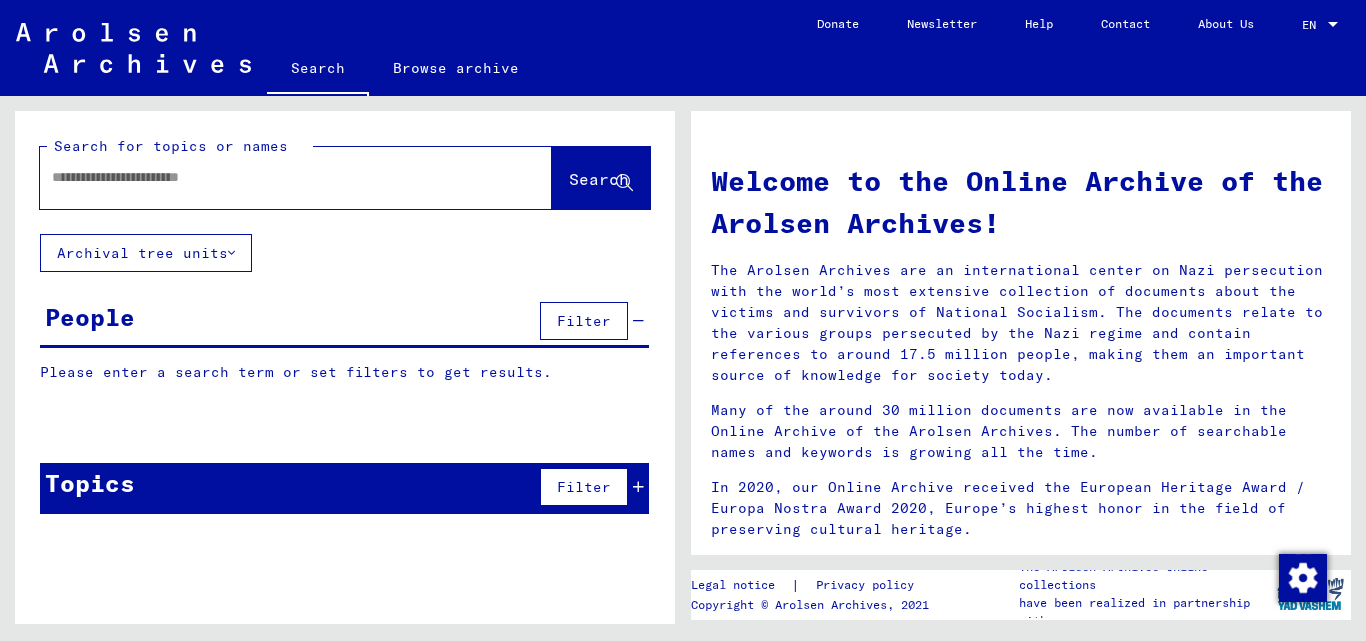 click at bounding box center [272, 177] 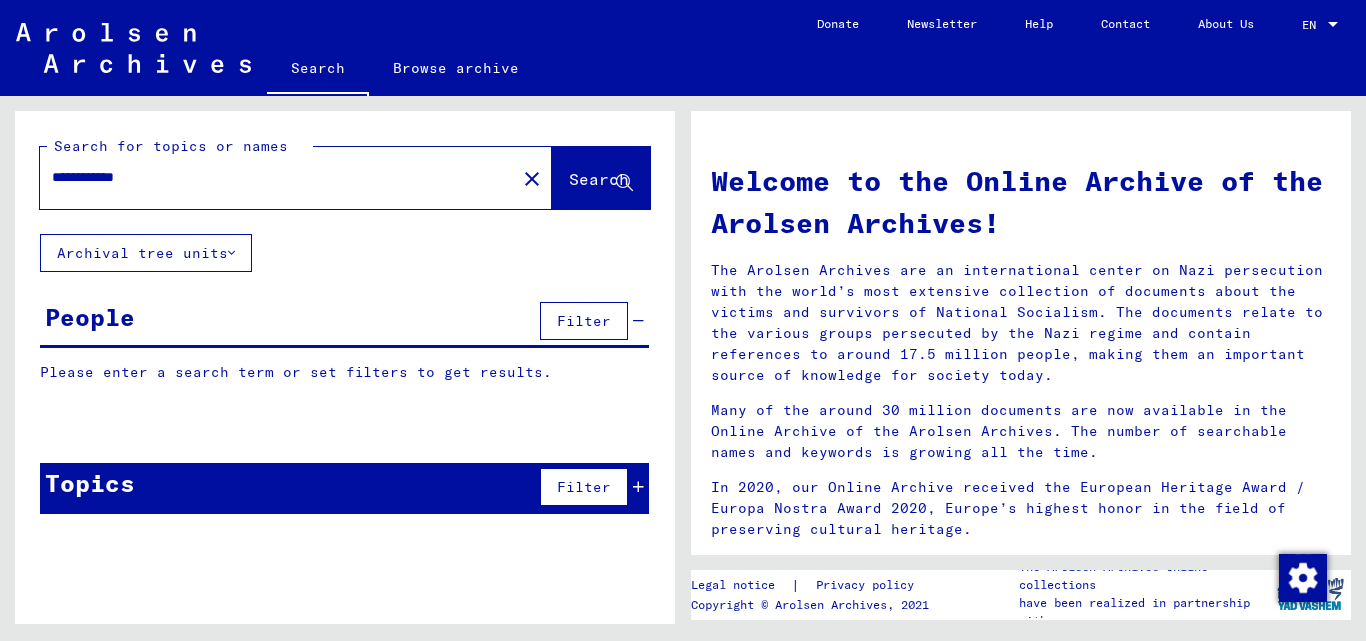 click on "Search" 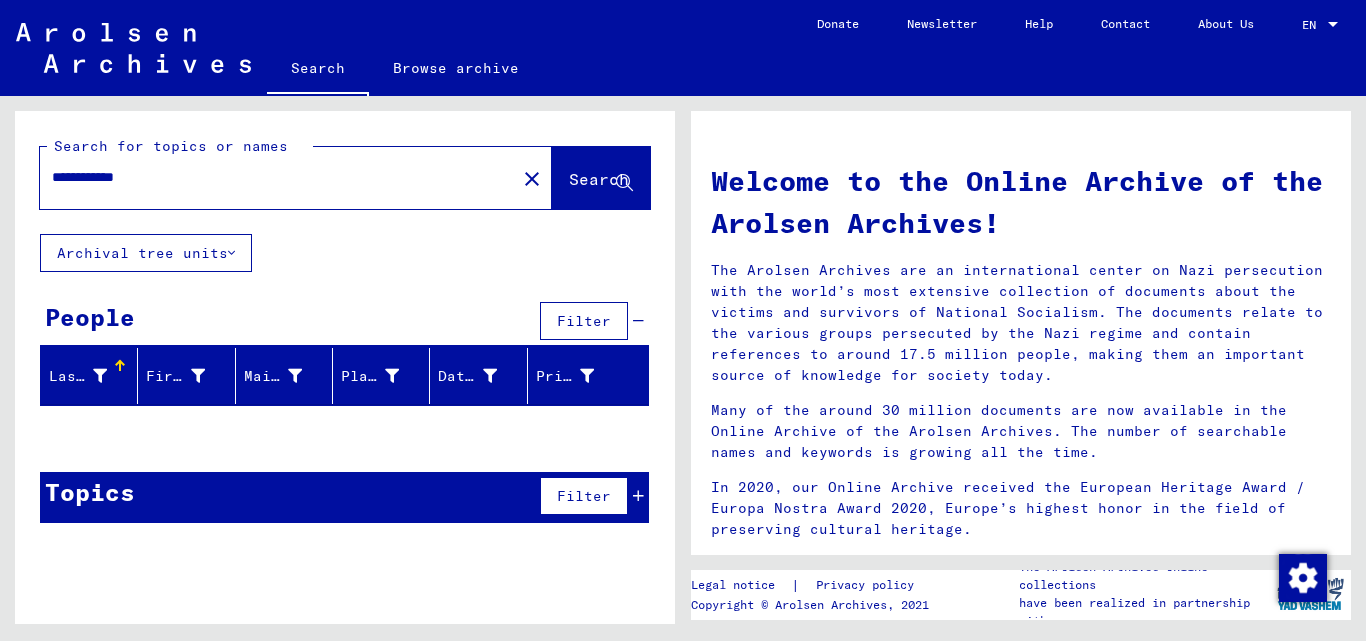click on "**********" at bounding box center [272, 177] 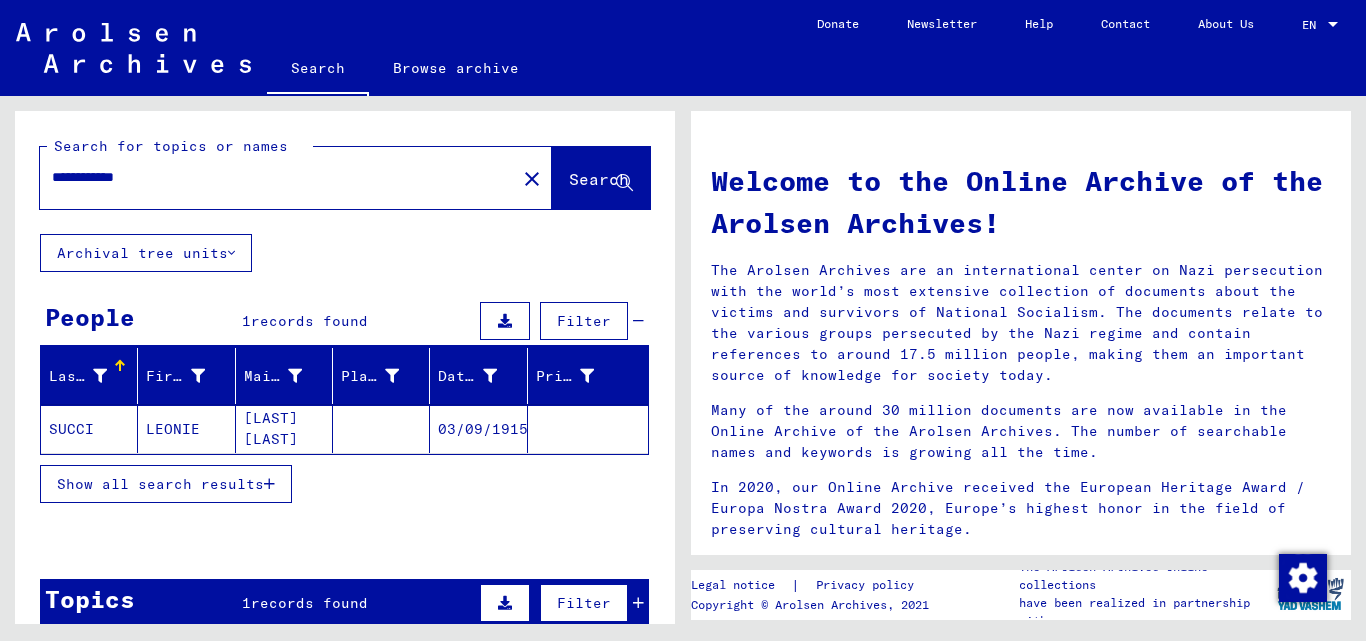 click on "LEONIE" 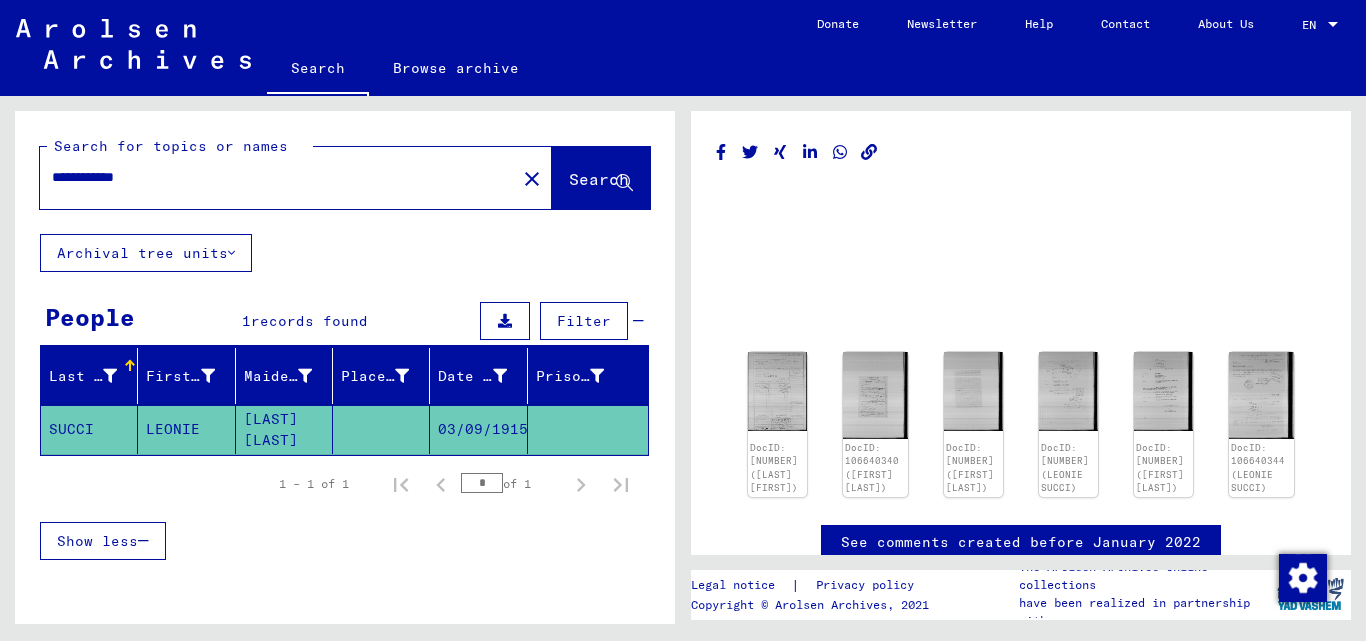 scroll, scrollTop: 0, scrollLeft: 0, axis: both 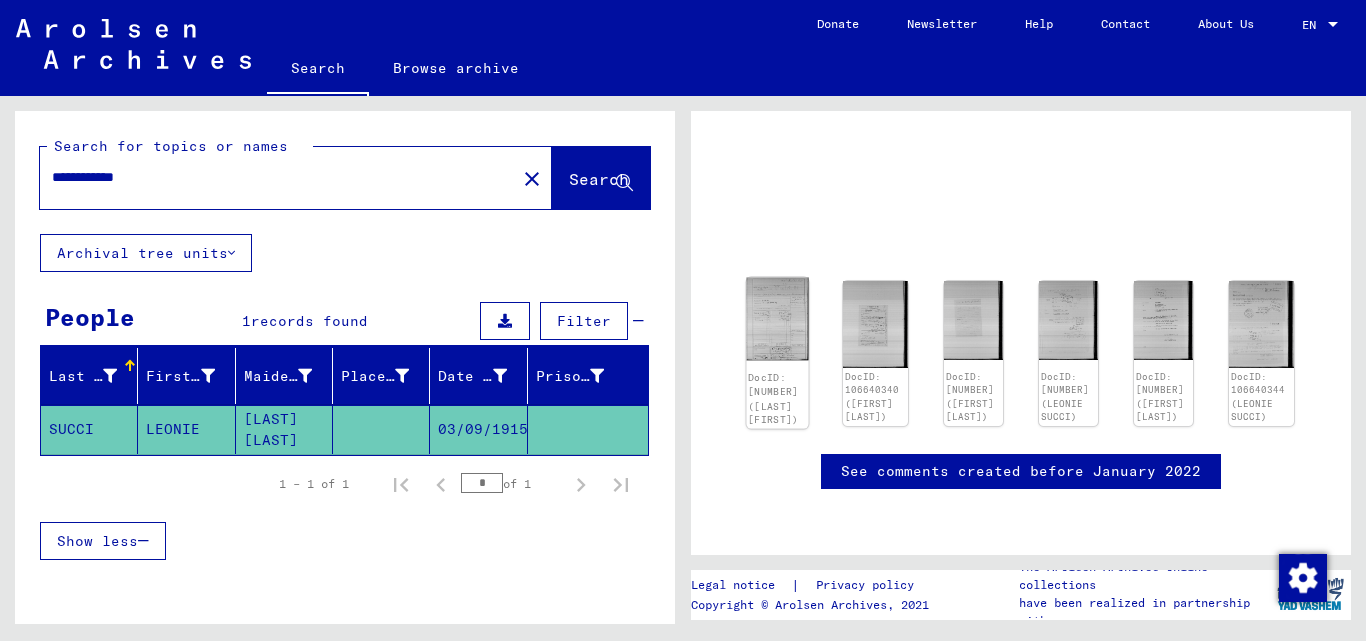 click 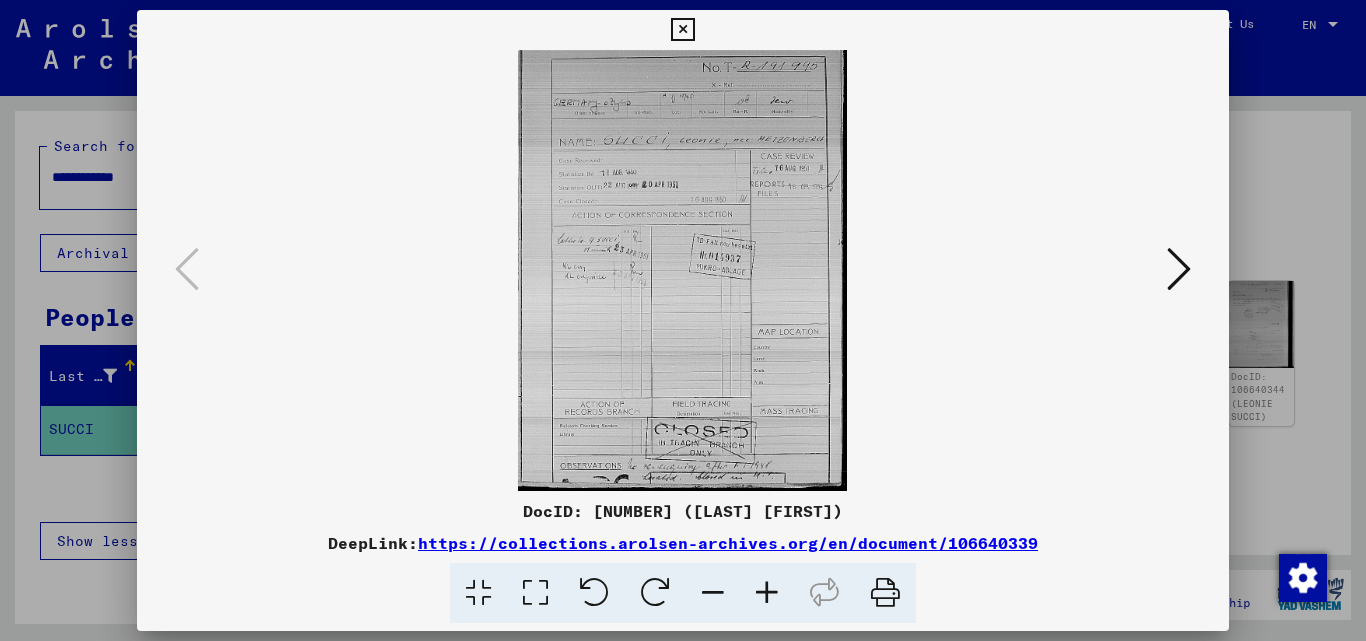 click at bounding box center [767, 593] 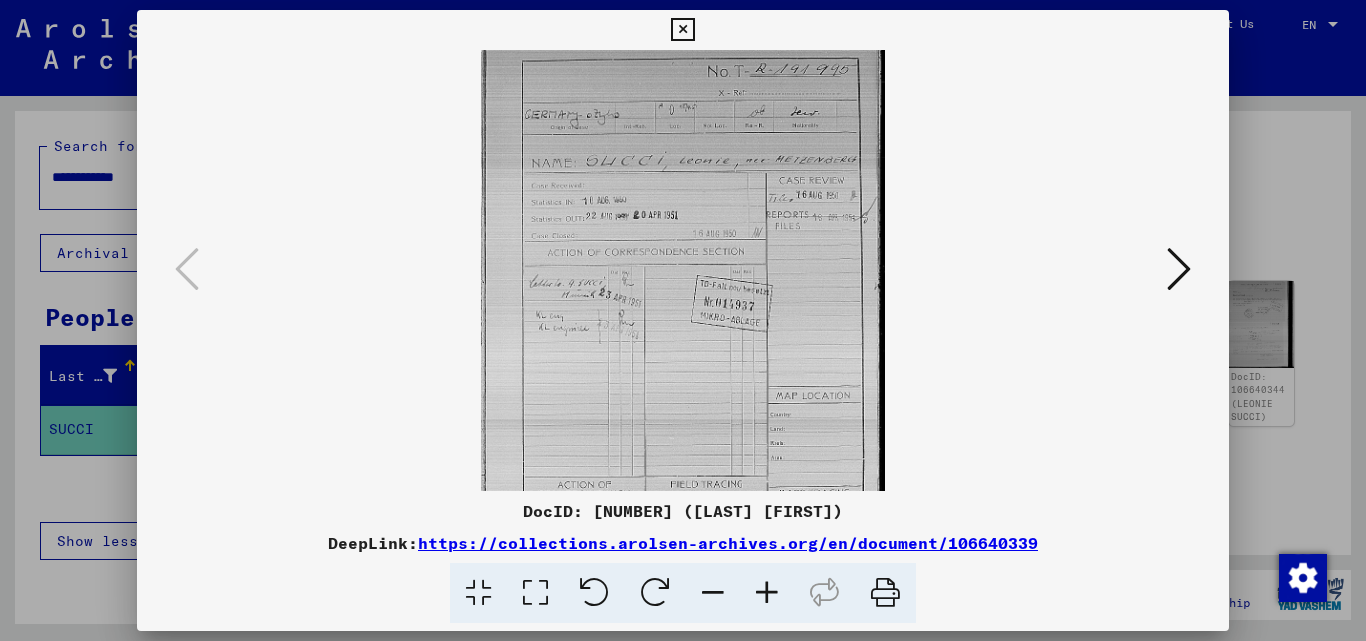 click at bounding box center [767, 593] 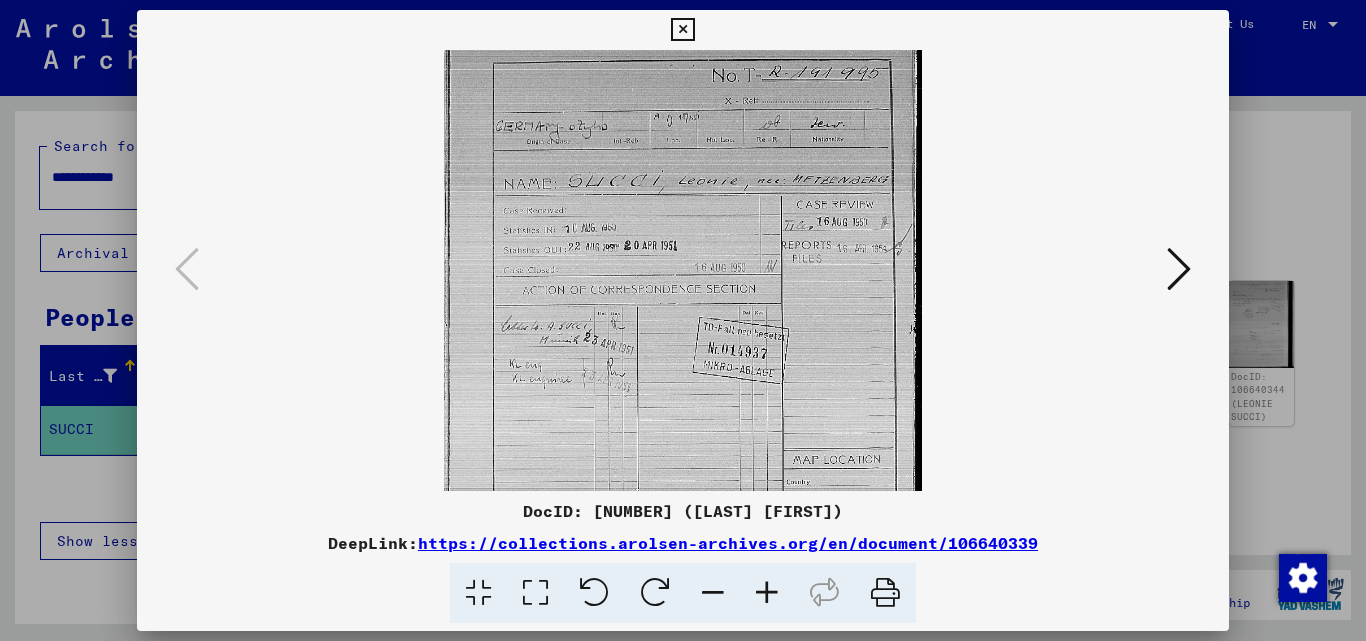 click at bounding box center (767, 593) 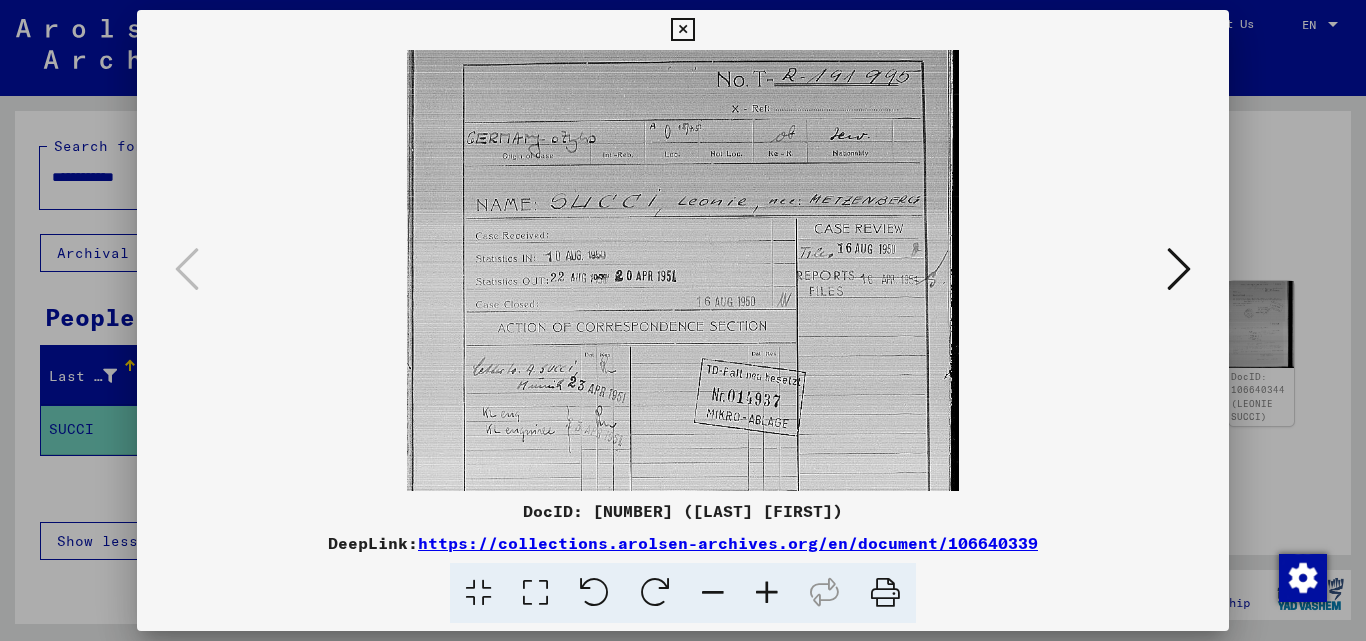 click at bounding box center [767, 593] 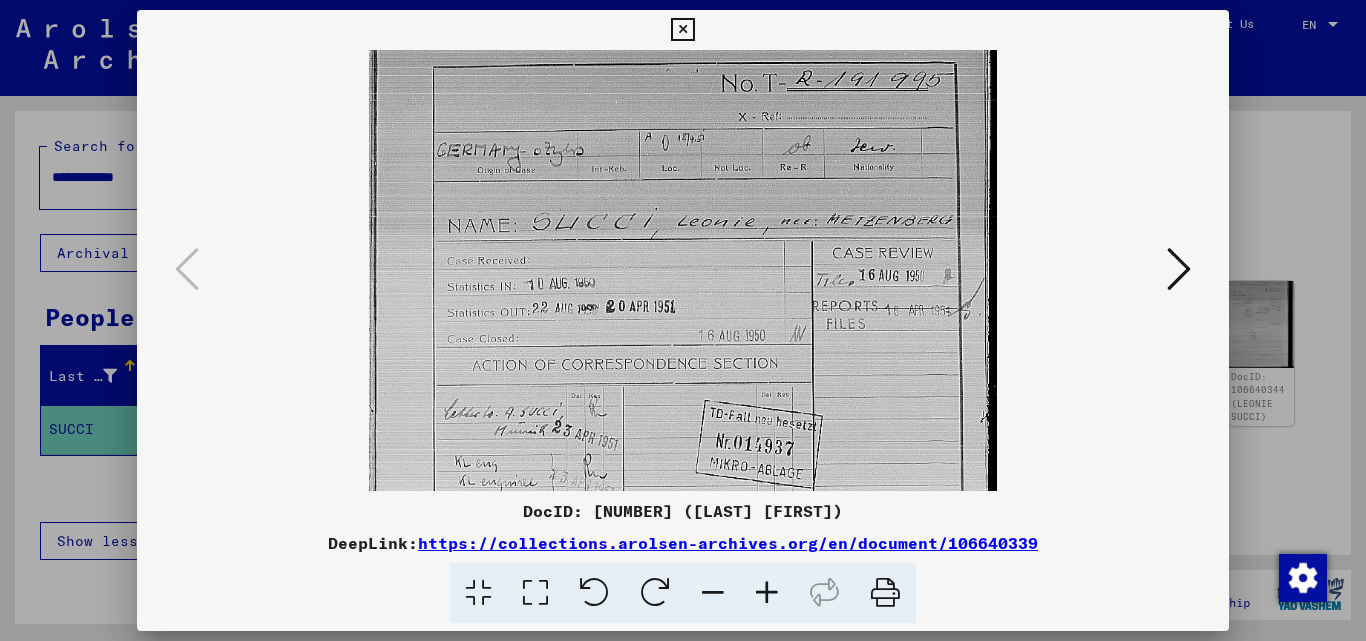 click at bounding box center (767, 593) 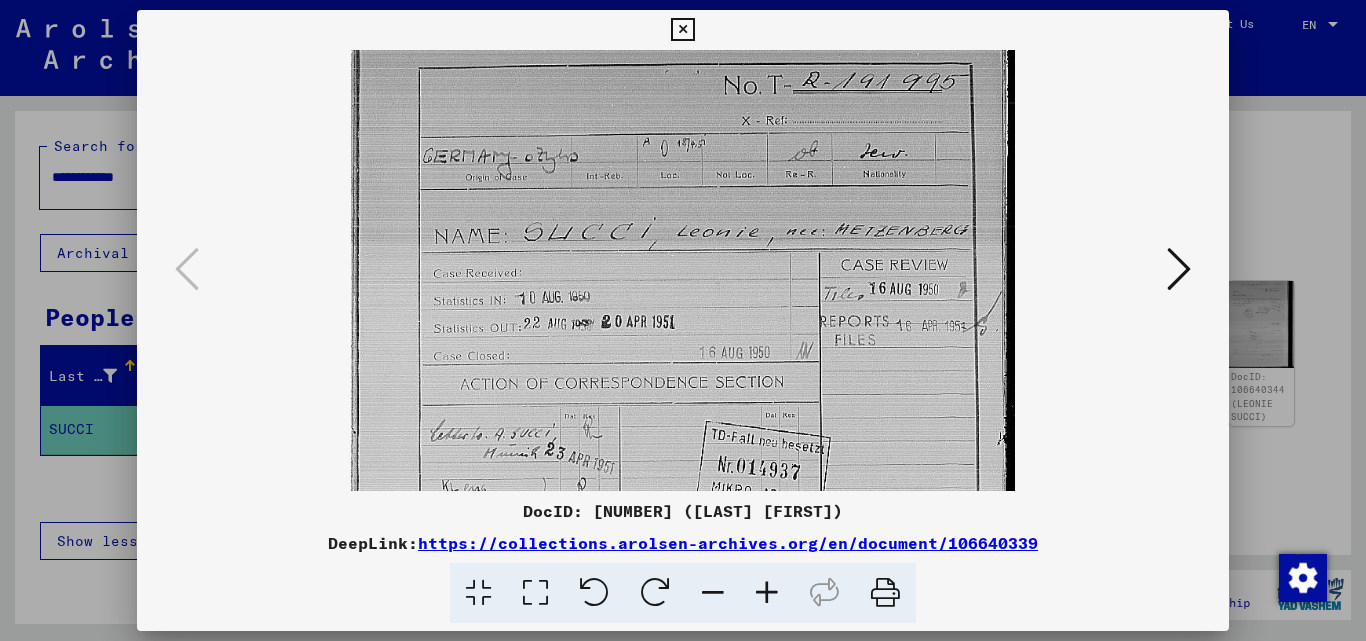 click at bounding box center [767, 593] 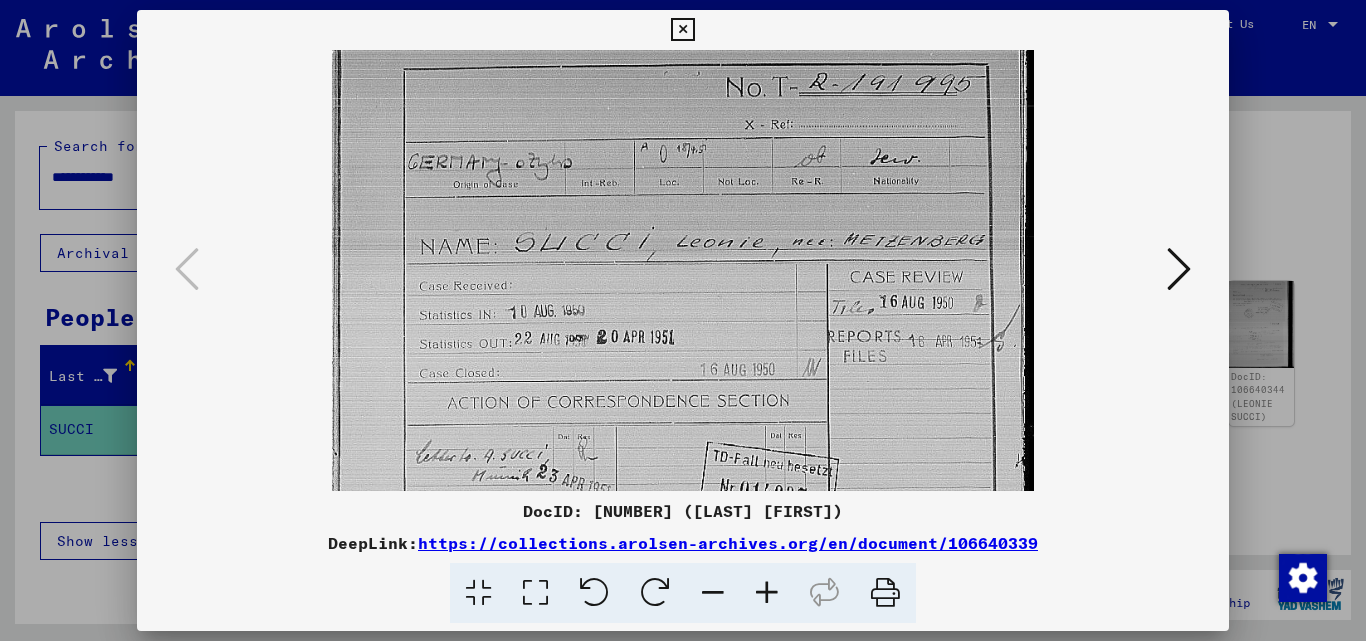 click at bounding box center (767, 593) 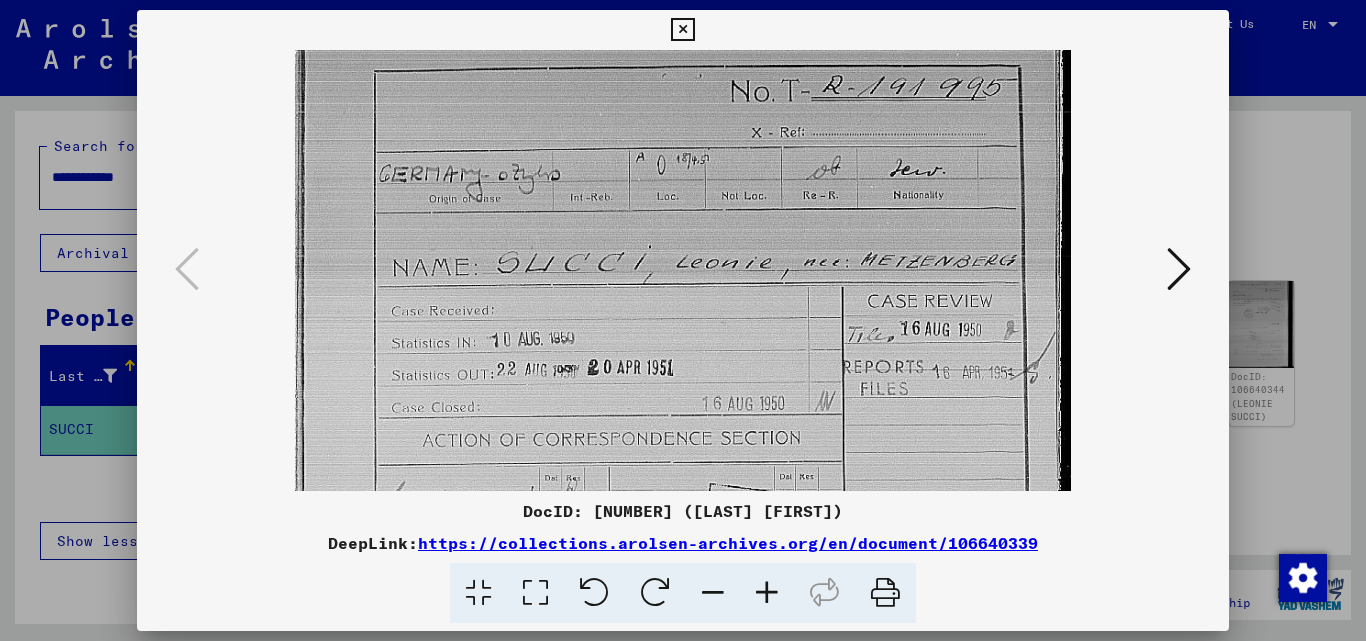click at bounding box center (767, 593) 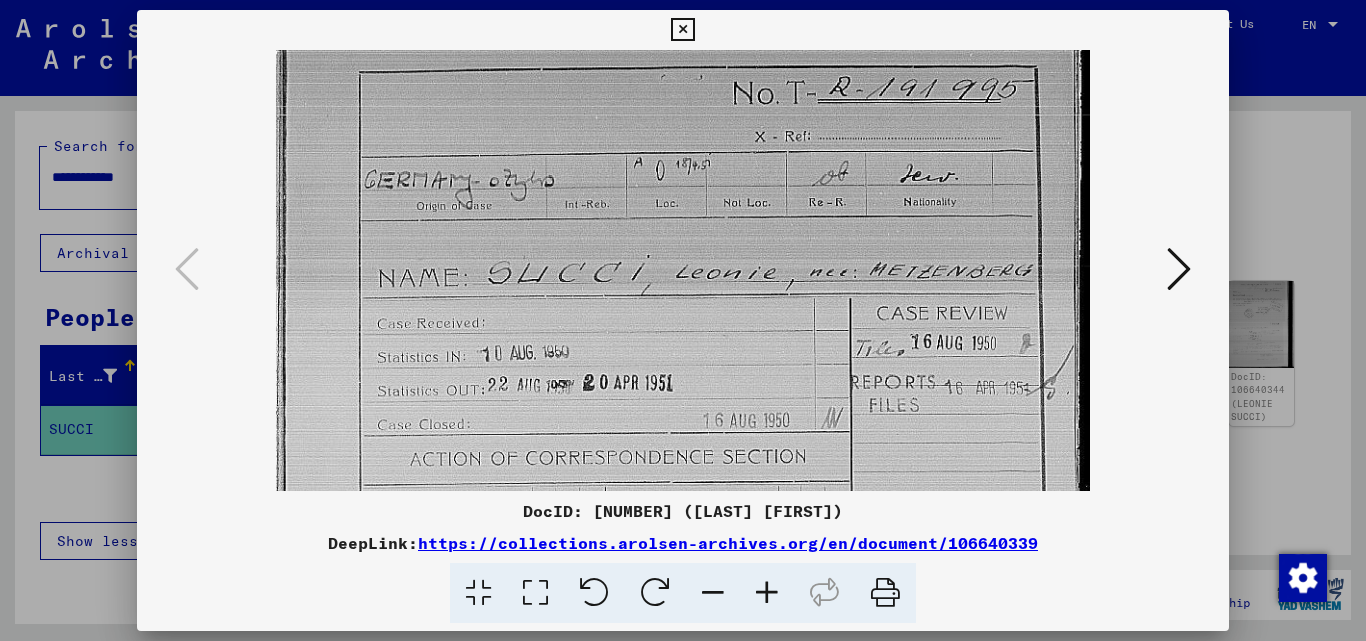 click at bounding box center [767, 593] 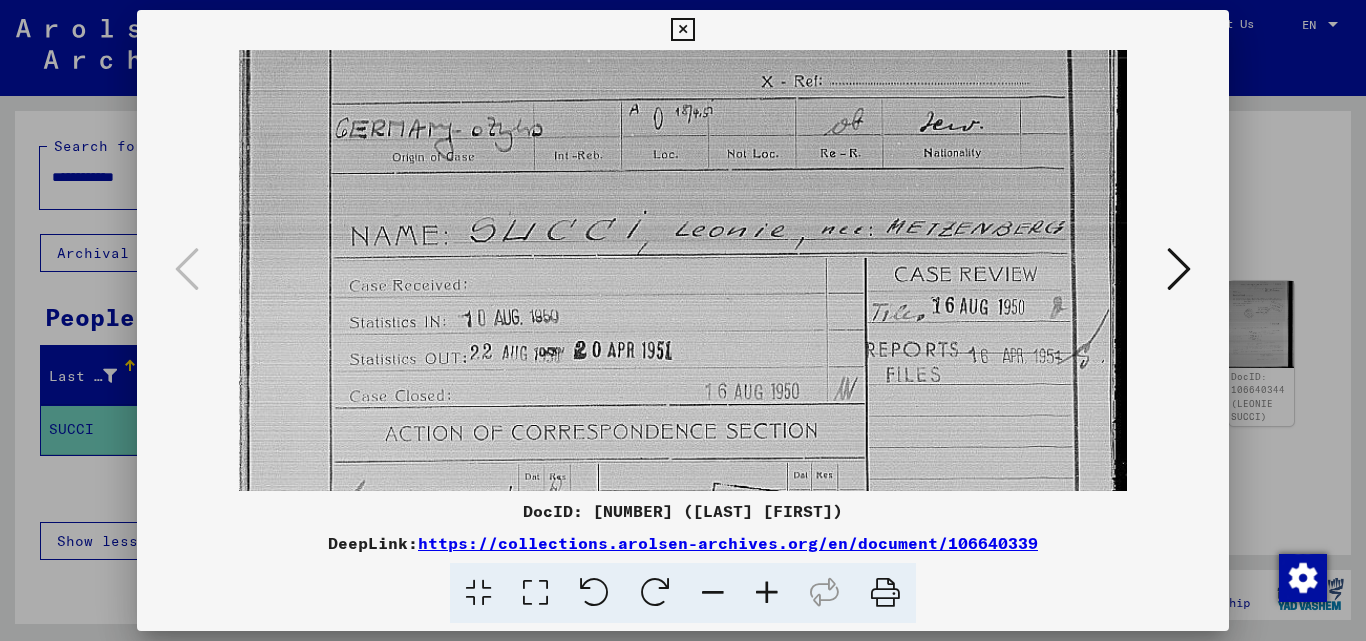 scroll, scrollTop: 106, scrollLeft: 0, axis: vertical 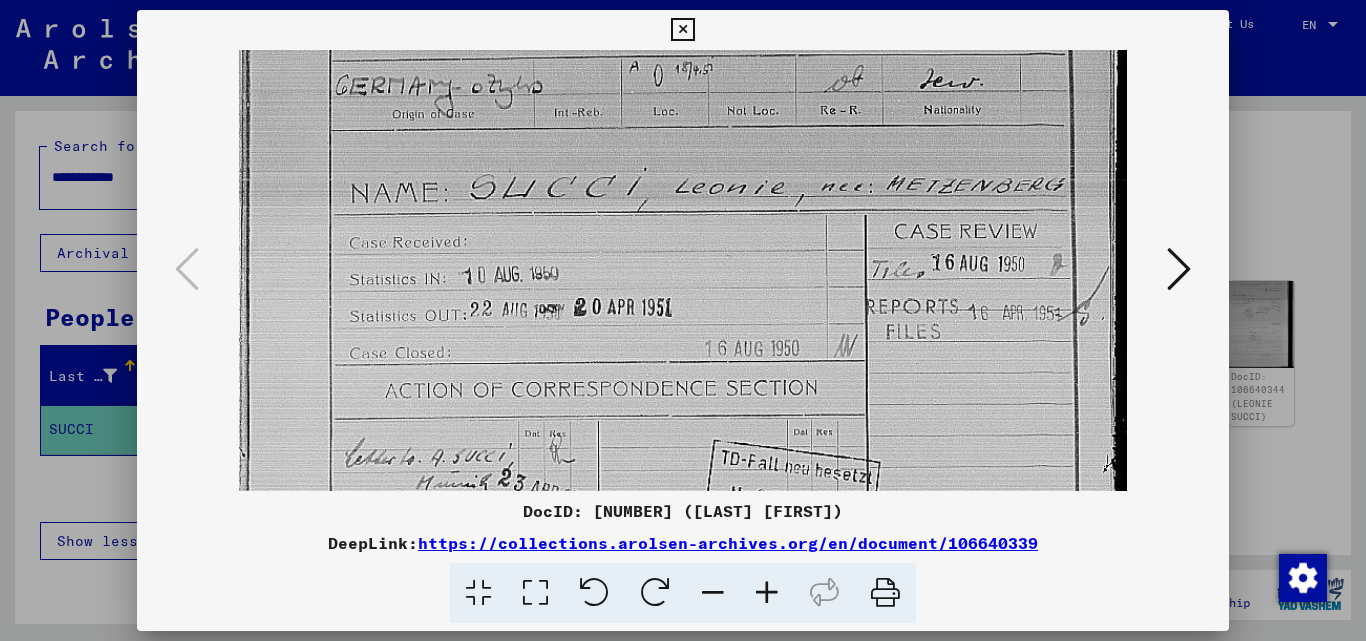 drag, startPoint x: 593, startPoint y: 415, endPoint x: 621, endPoint y: 309, distance: 109.63576 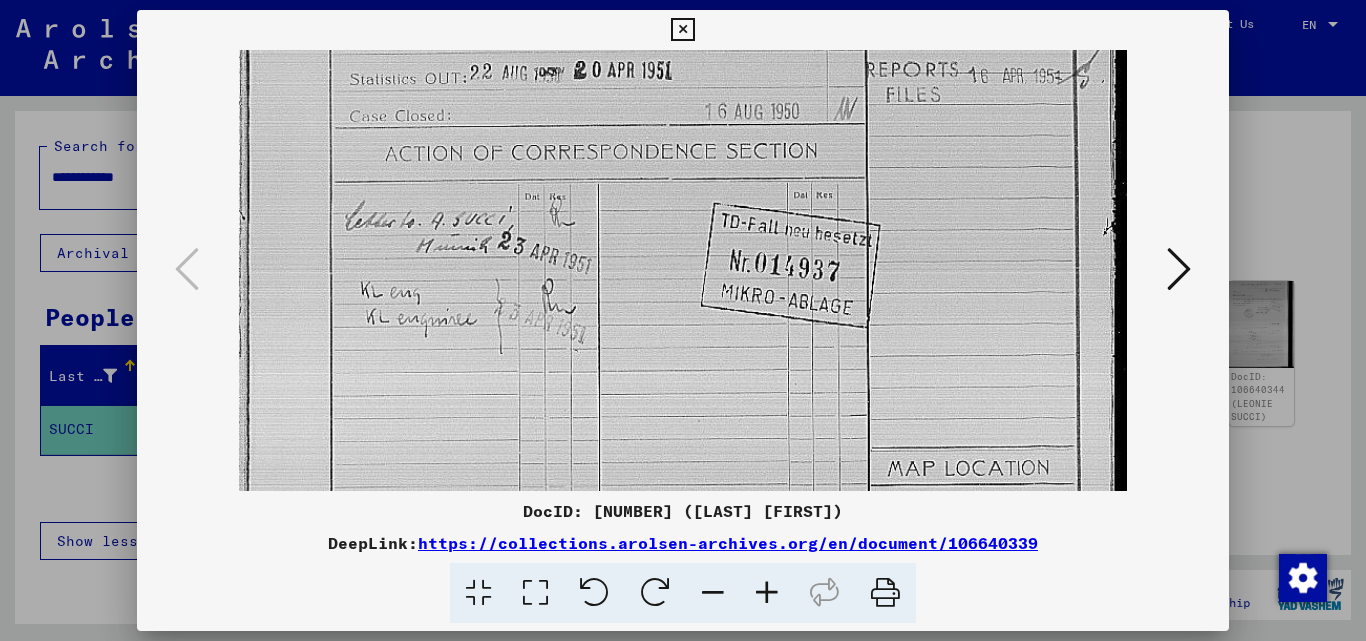 drag, startPoint x: 711, startPoint y: 423, endPoint x: 747, endPoint y: 183, distance: 242.68498 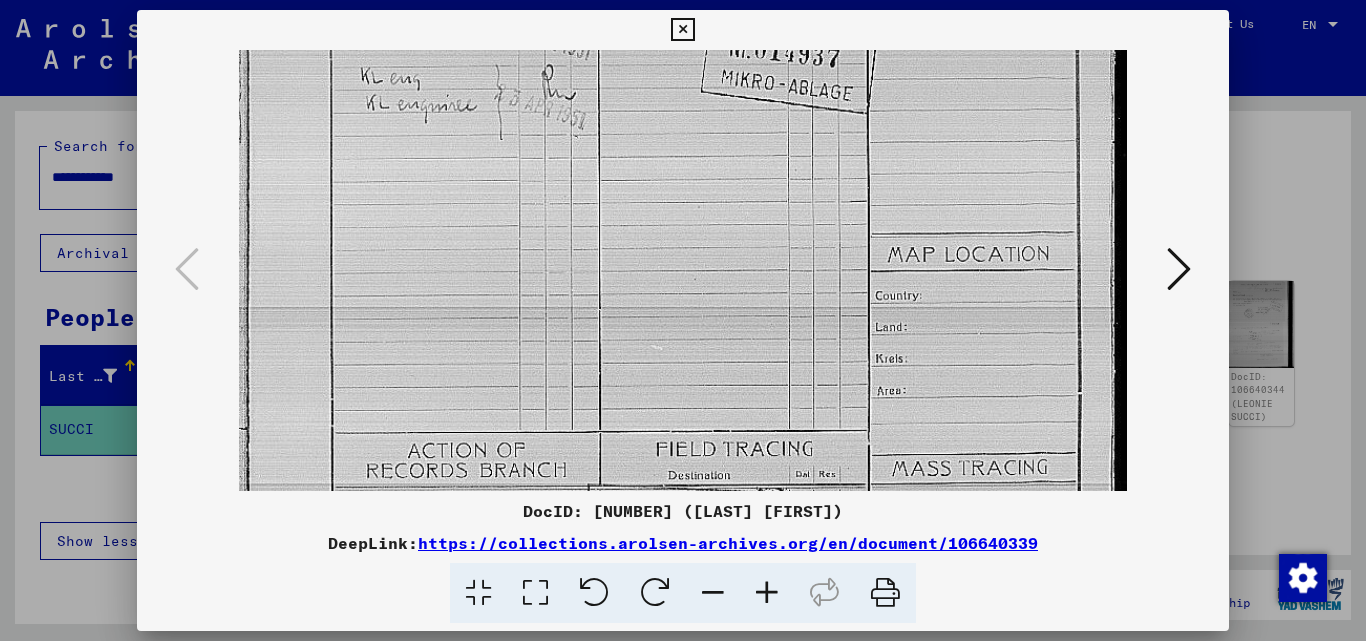 drag, startPoint x: 628, startPoint y: 358, endPoint x: 647, endPoint y: 147, distance: 211.85373 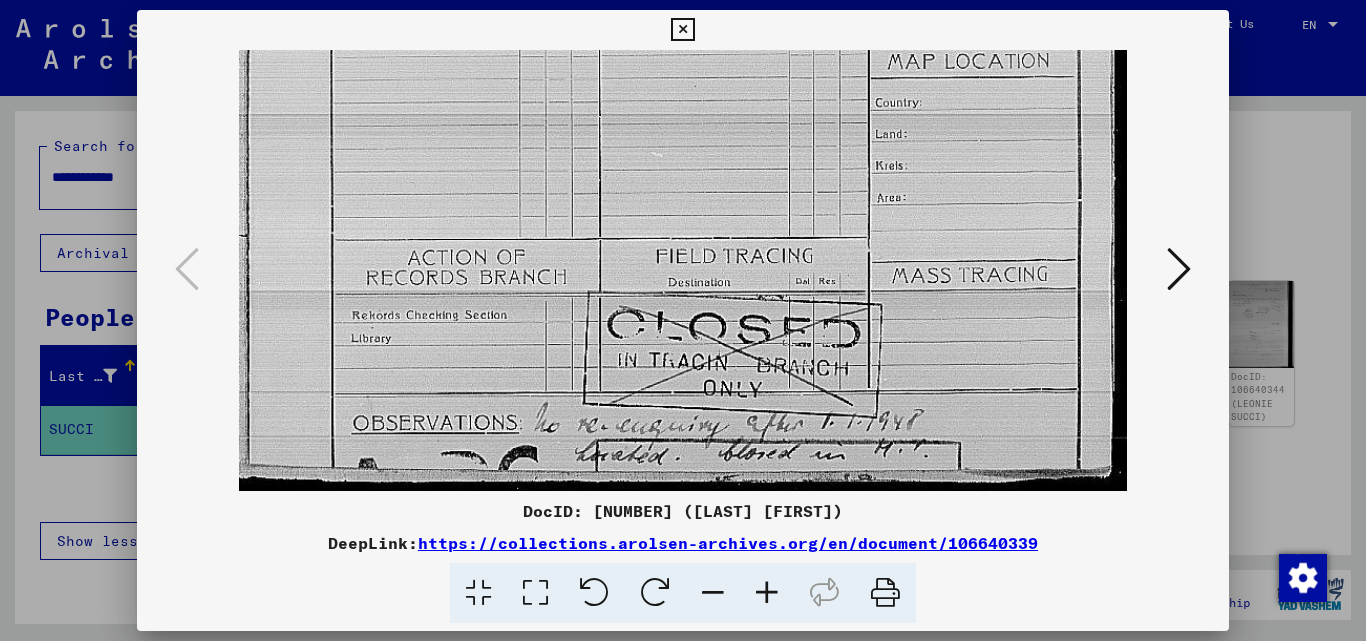 drag, startPoint x: 662, startPoint y: 244, endPoint x: 699, endPoint y: -48, distance: 294.33484 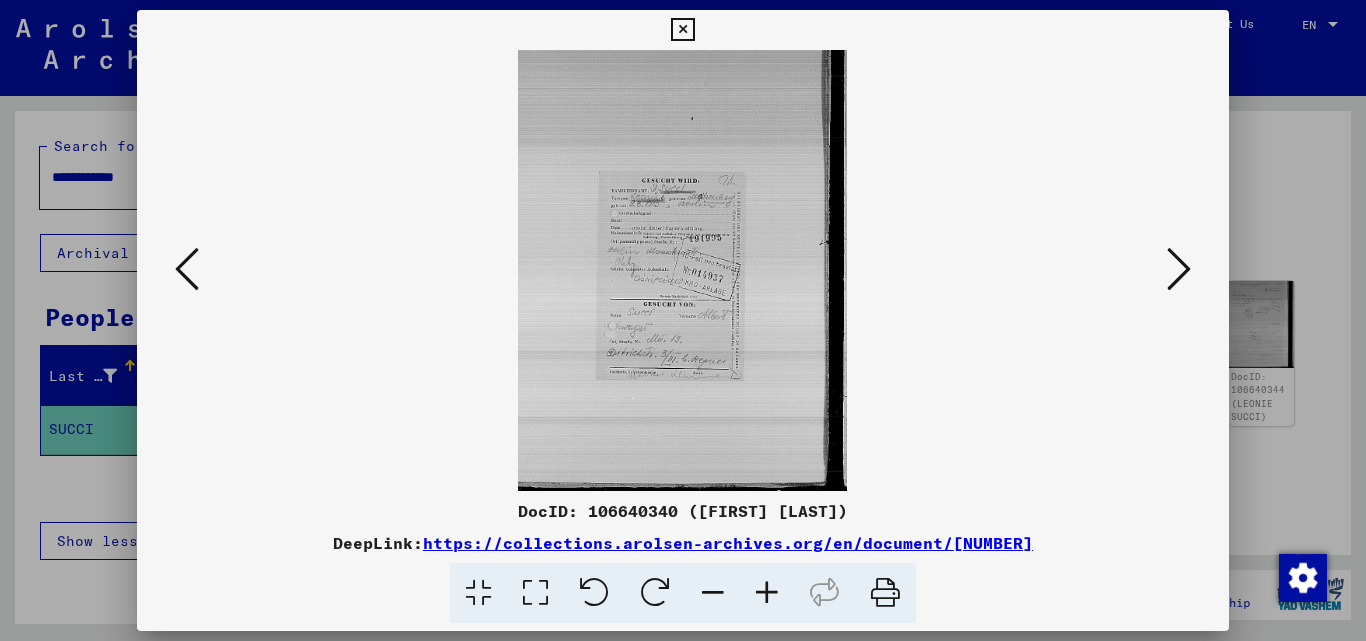 click at bounding box center (767, 593) 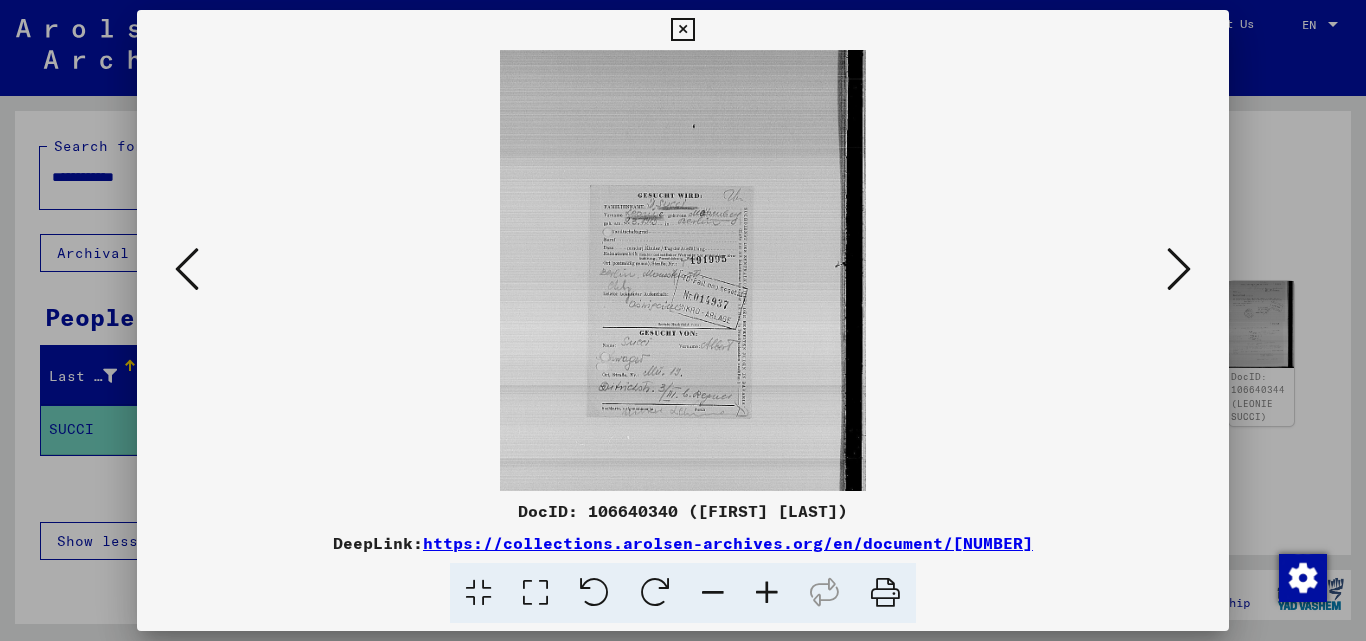 click at bounding box center [767, 593] 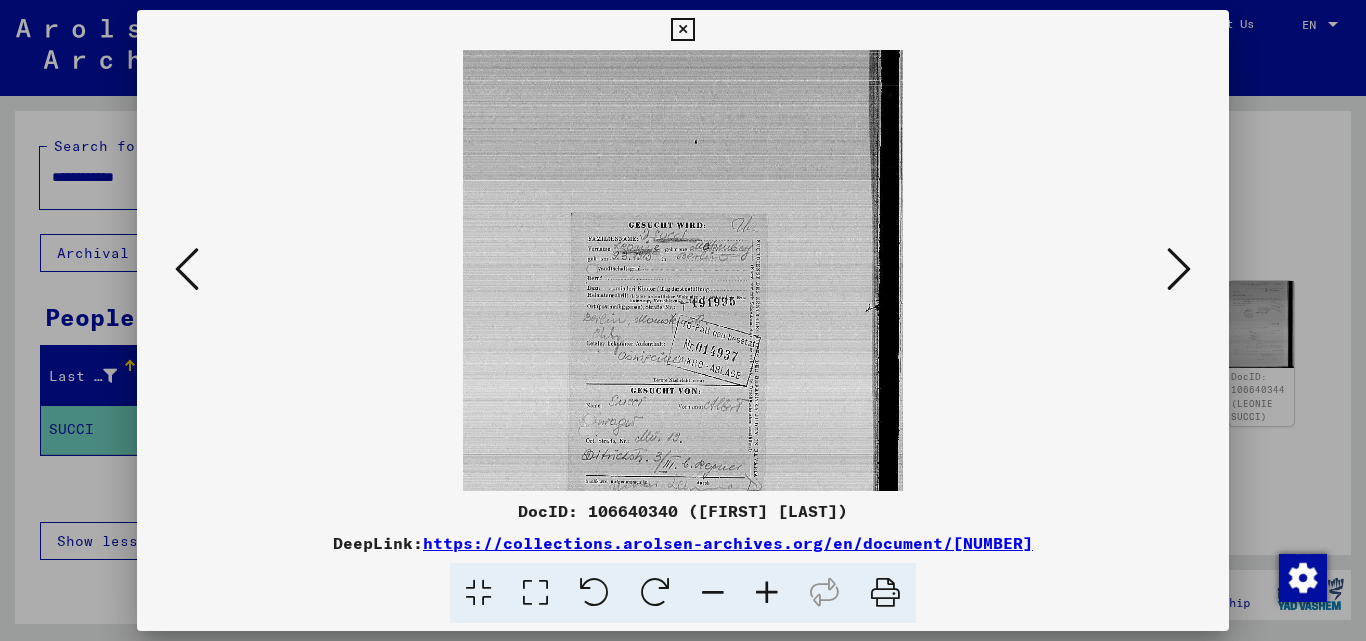 click at bounding box center [767, 593] 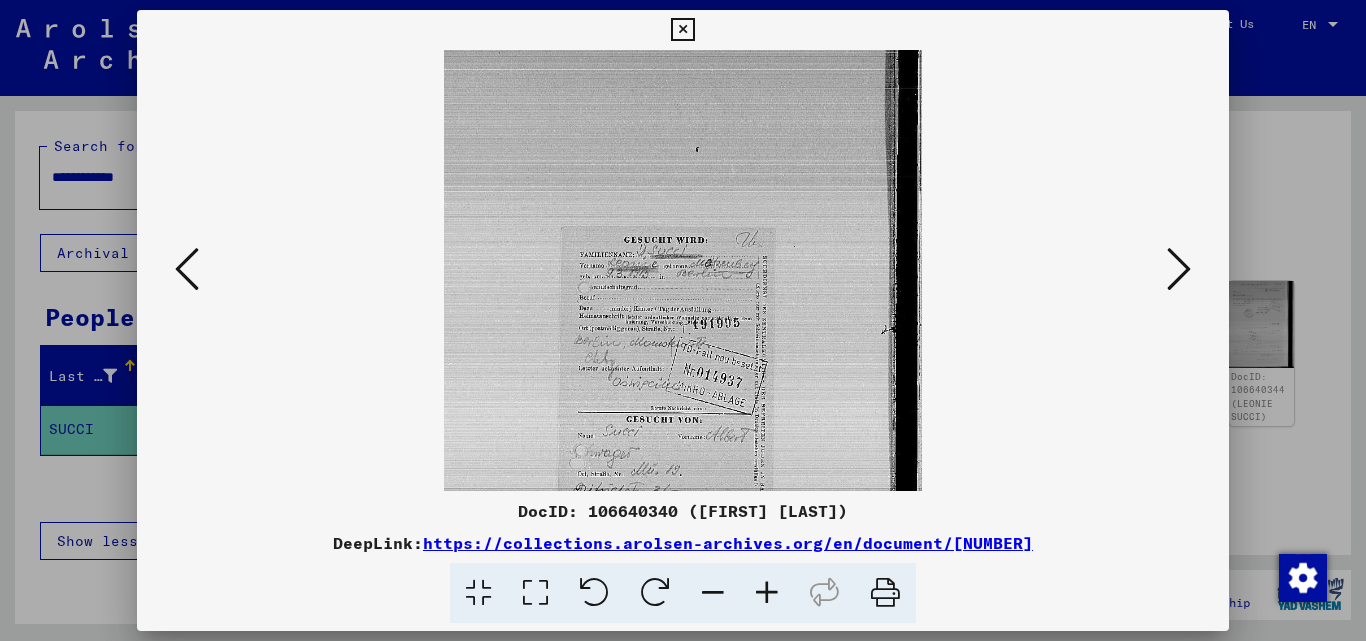 click at bounding box center [767, 593] 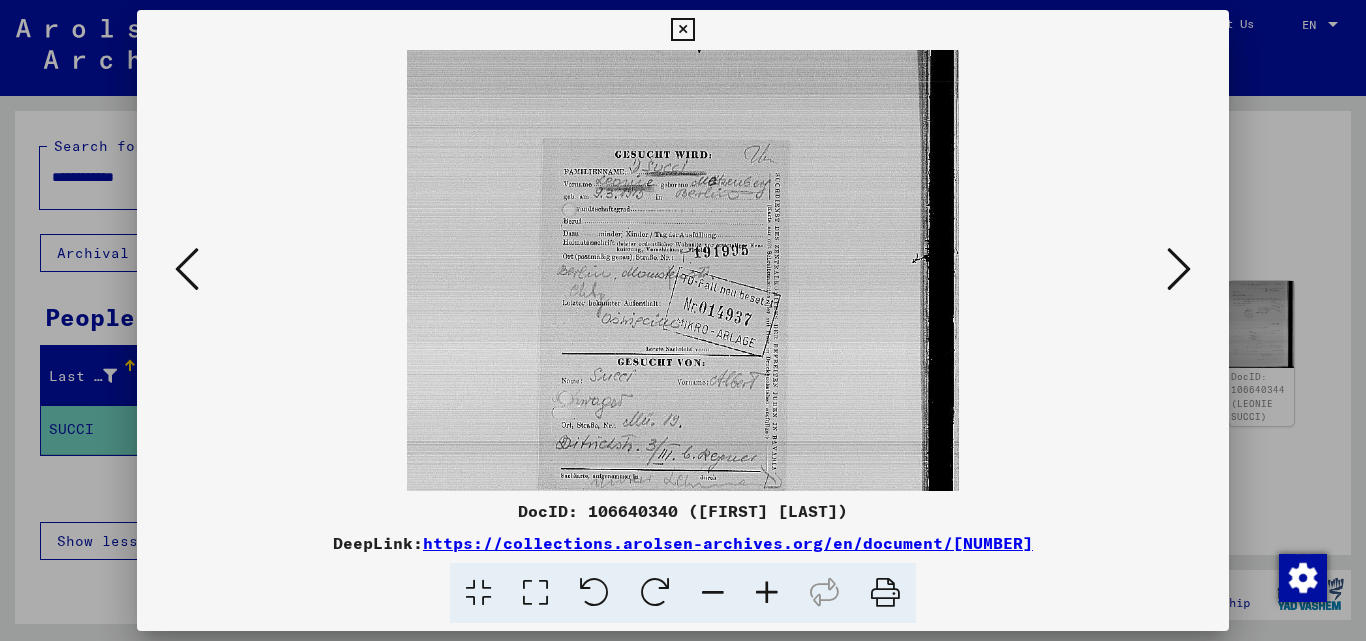 scroll, scrollTop: 130, scrollLeft: 0, axis: vertical 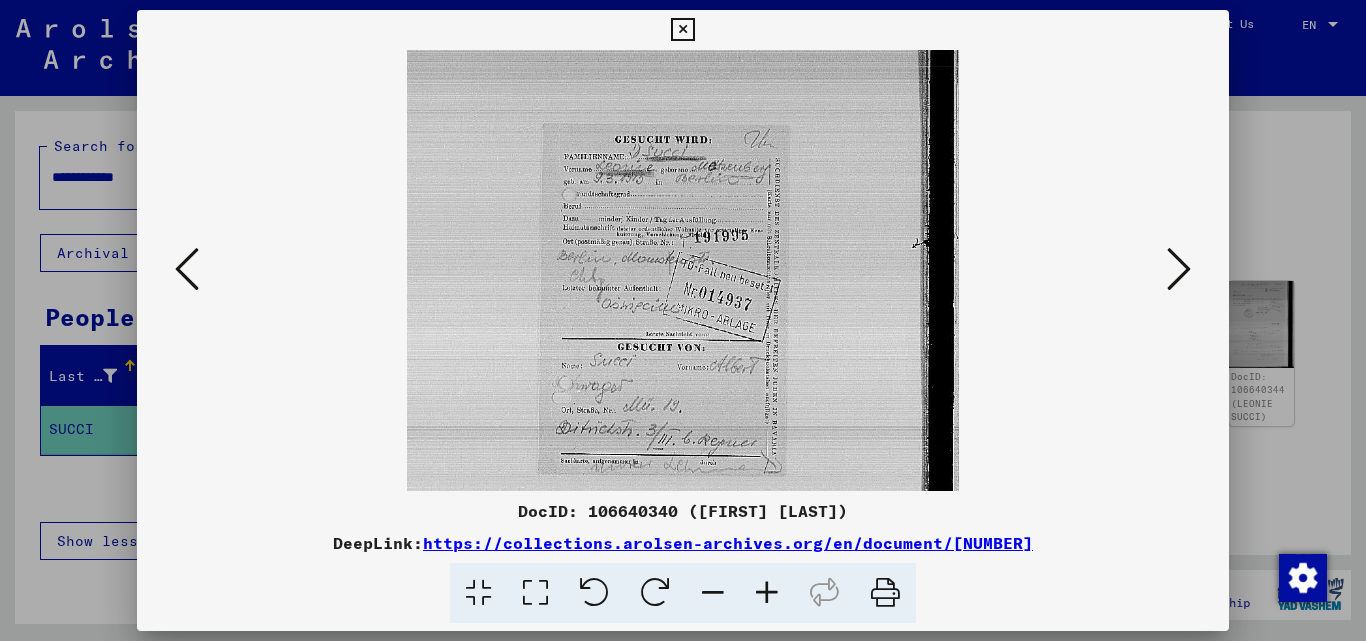 drag, startPoint x: 703, startPoint y: 468, endPoint x: 702, endPoint y: 338, distance: 130.00385 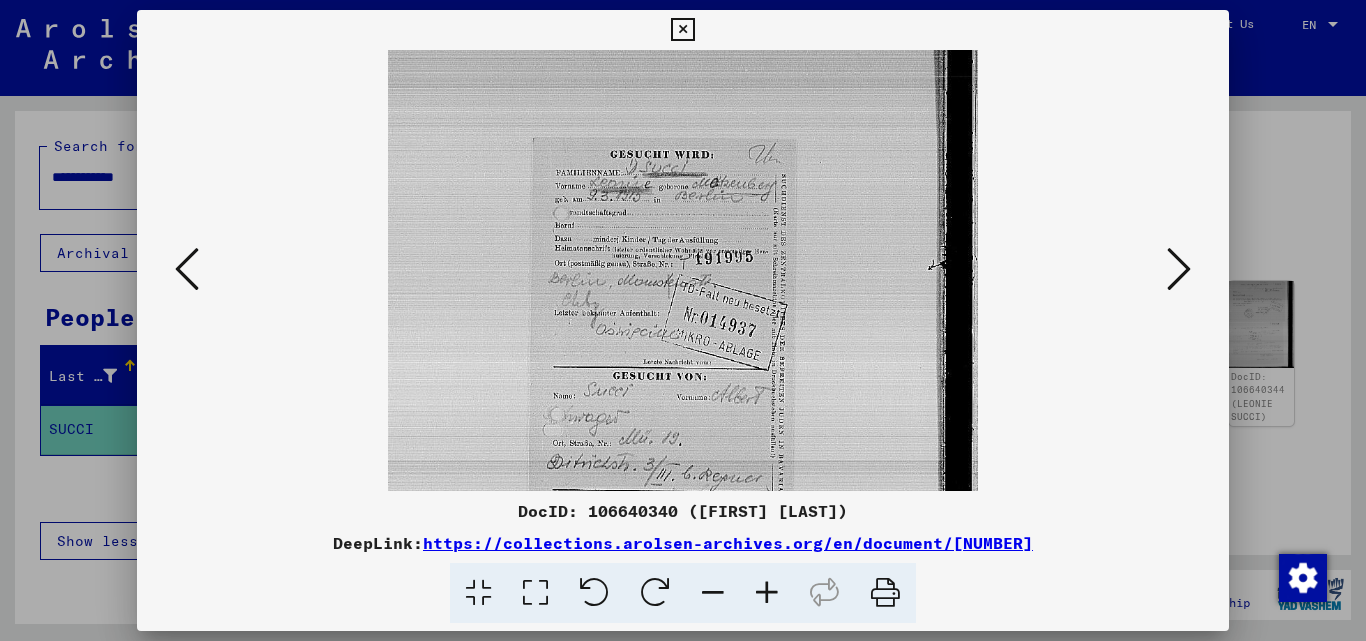 click at bounding box center [767, 593] 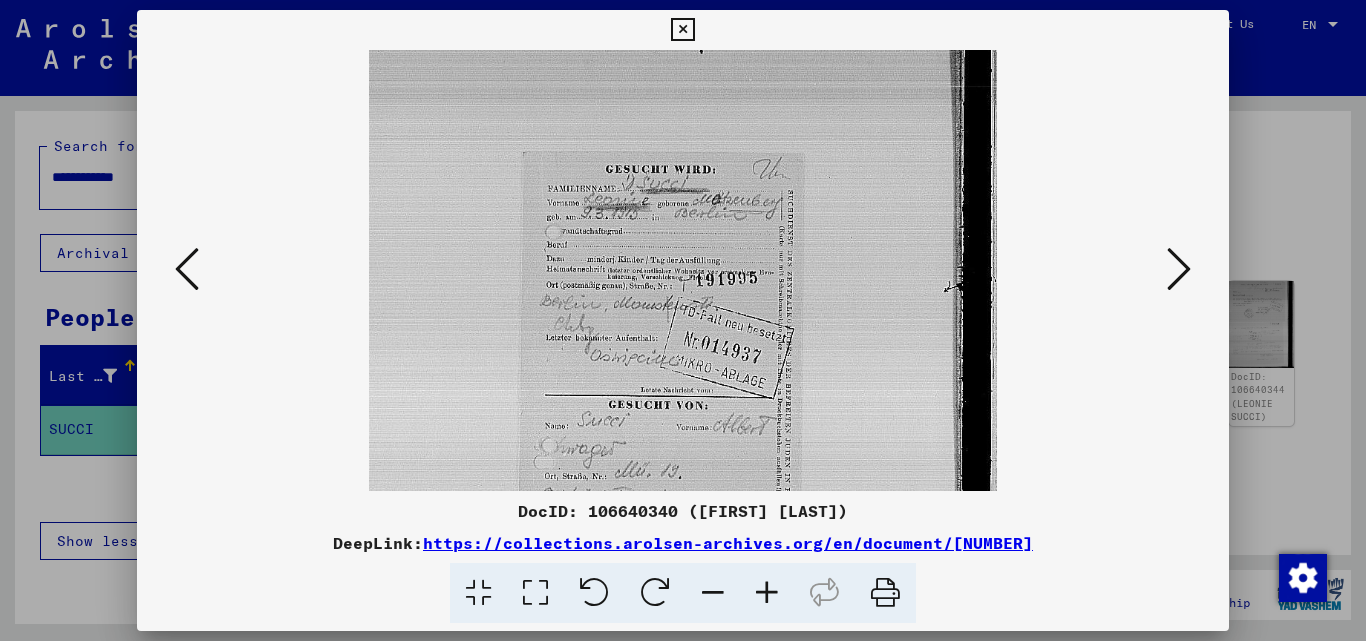 click at bounding box center (767, 593) 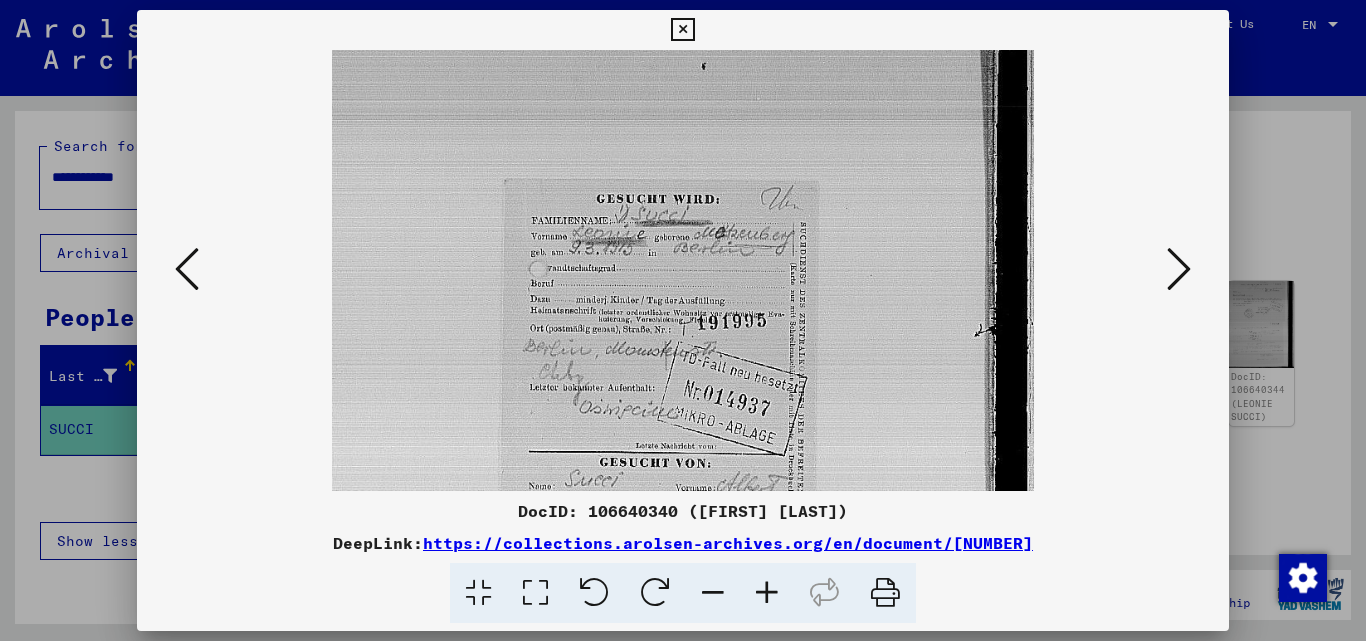 click at bounding box center [767, 593] 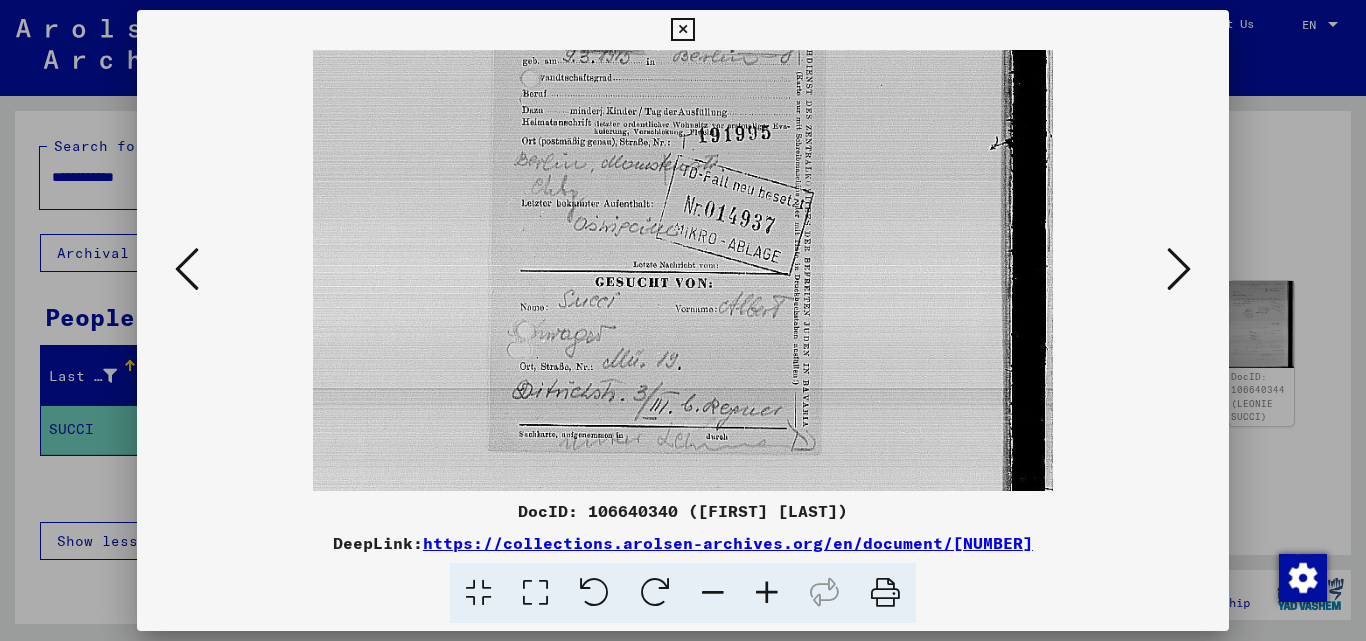 scroll, scrollTop: 338, scrollLeft: 0, axis: vertical 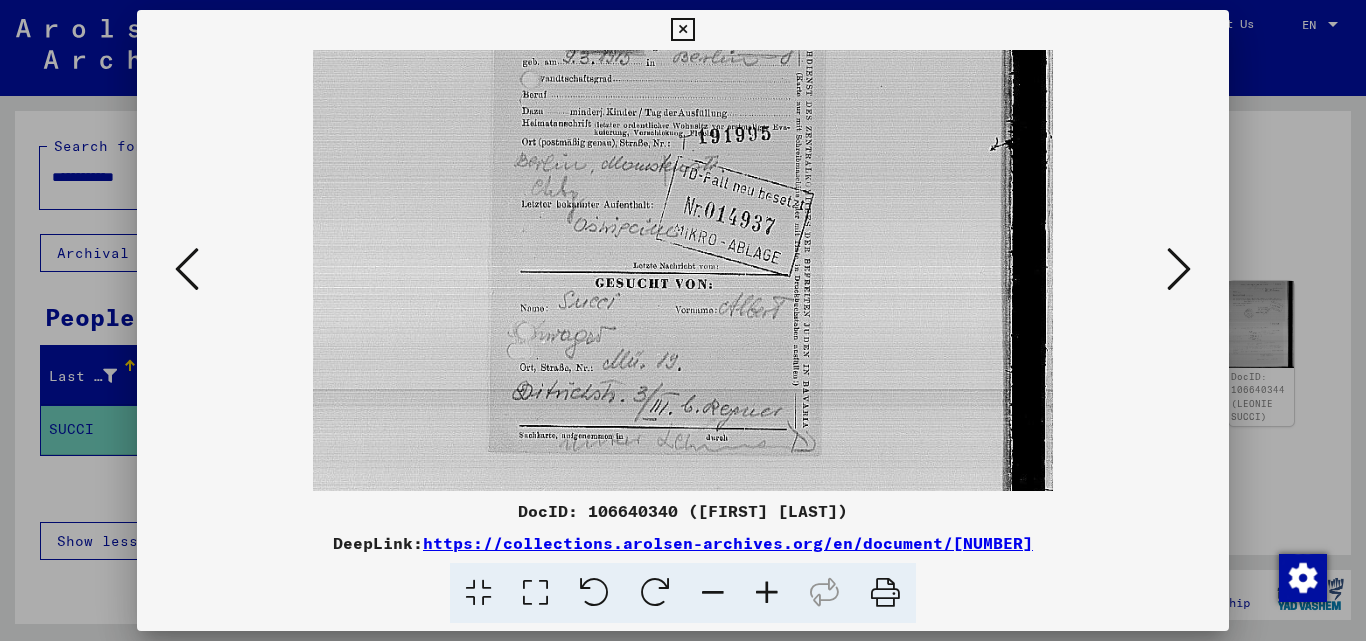 drag, startPoint x: 744, startPoint y: 415, endPoint x: 753, endPoint y: 207, distance: 208.19463 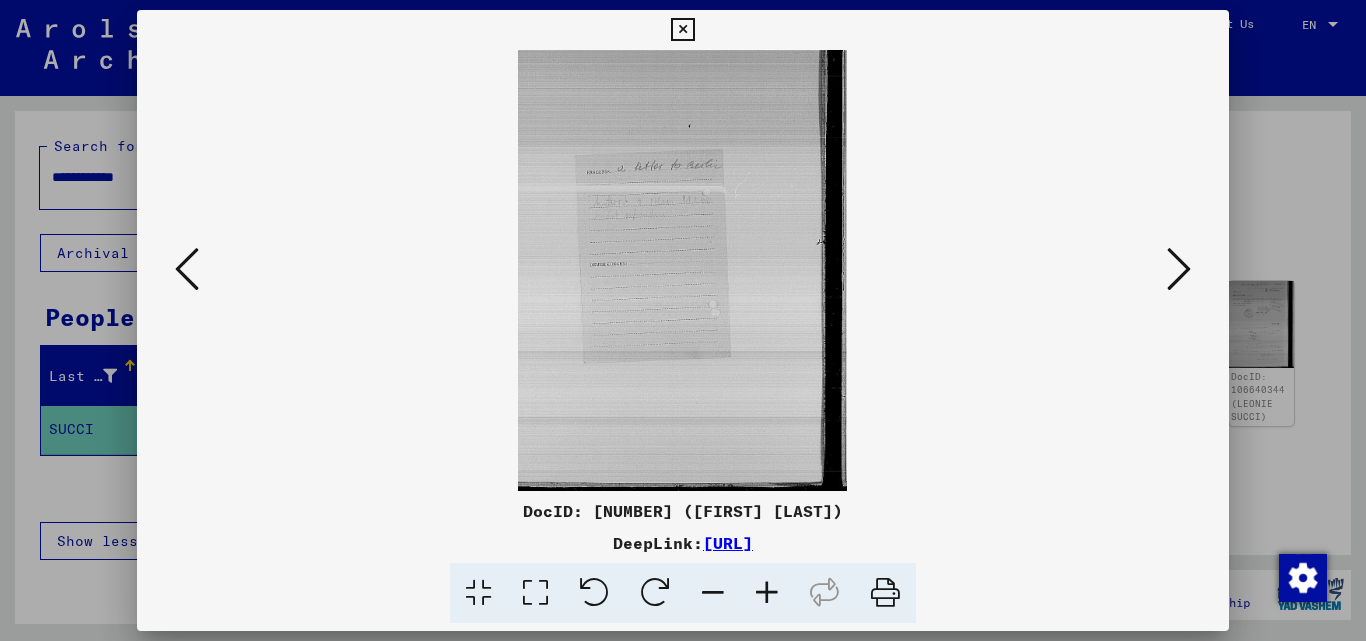 click at bounding box center [767, 593] 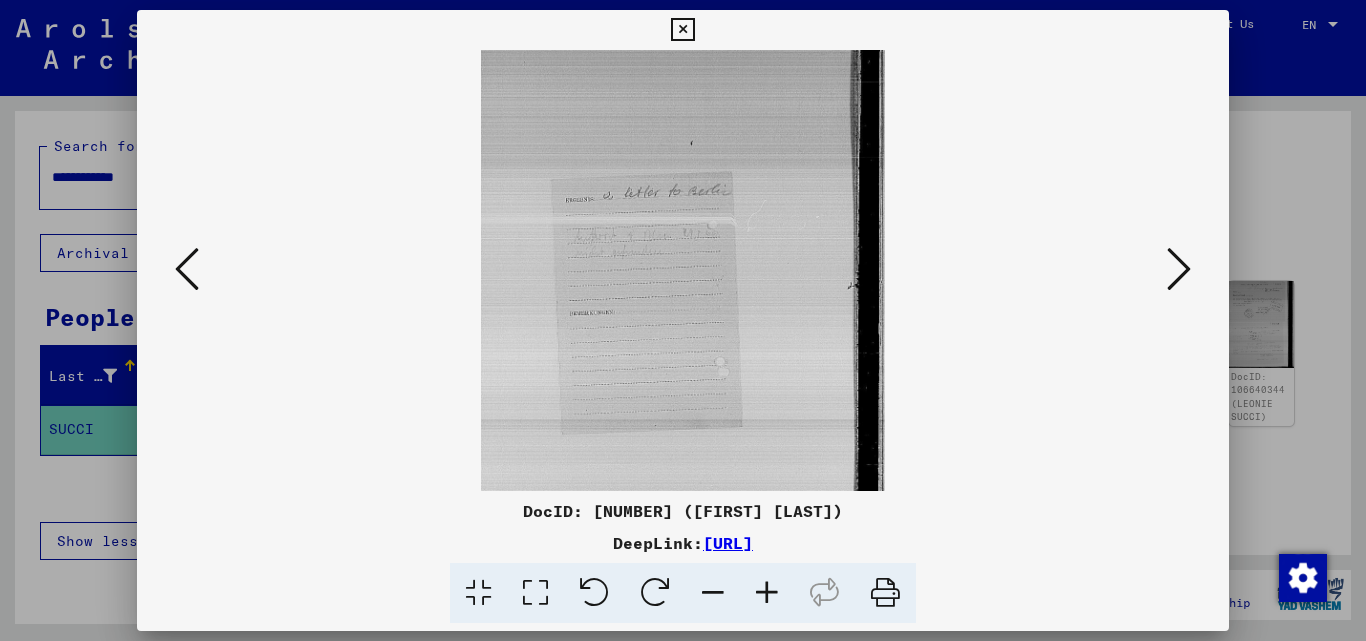 click at bounding box center [767, 593] 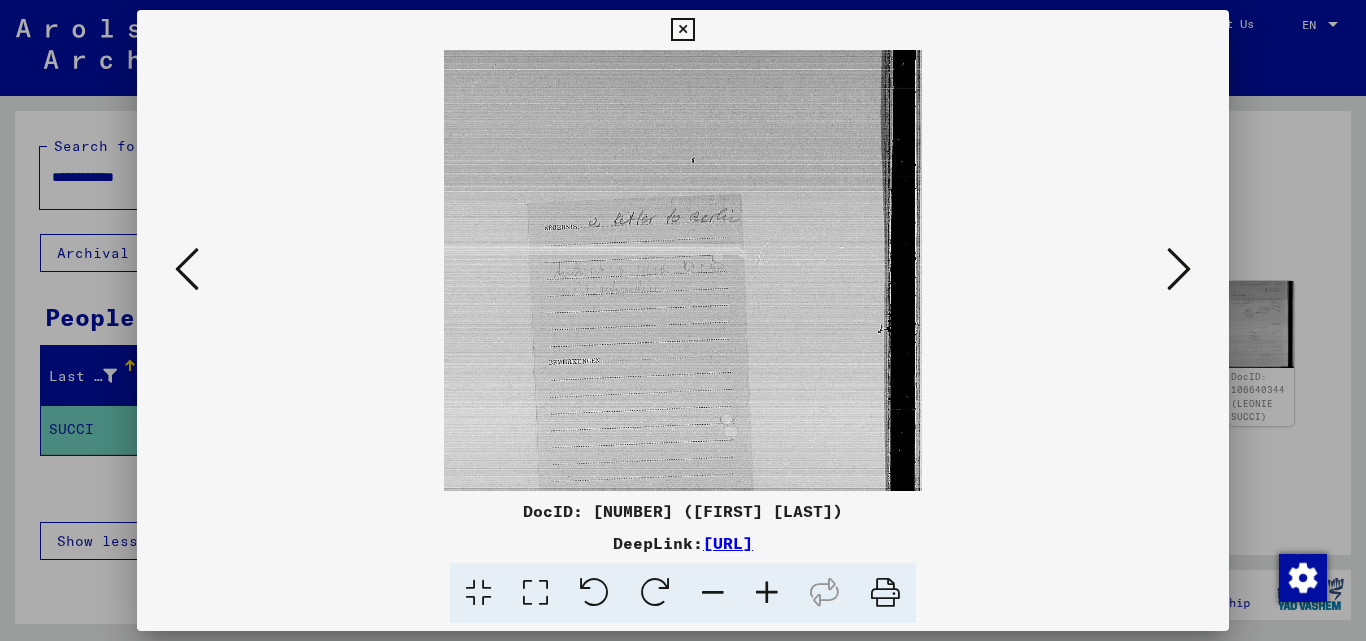 click at bounding box center (767, 593) 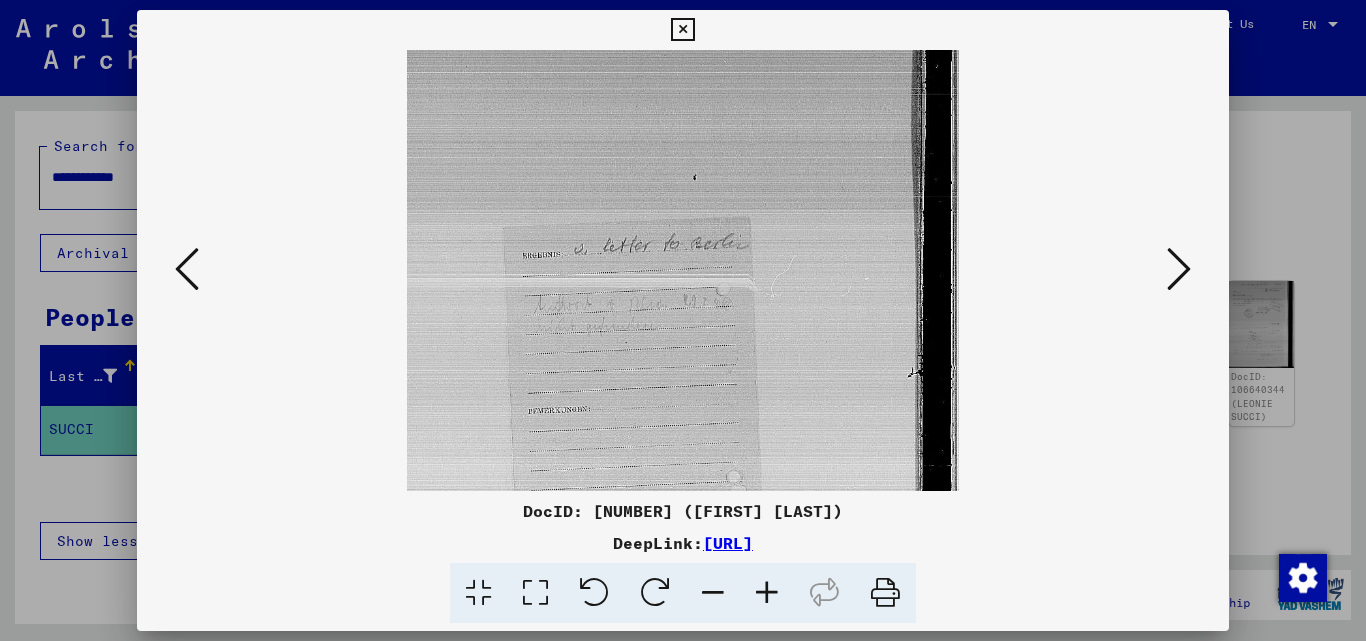 click at bounding box center (767, 593) 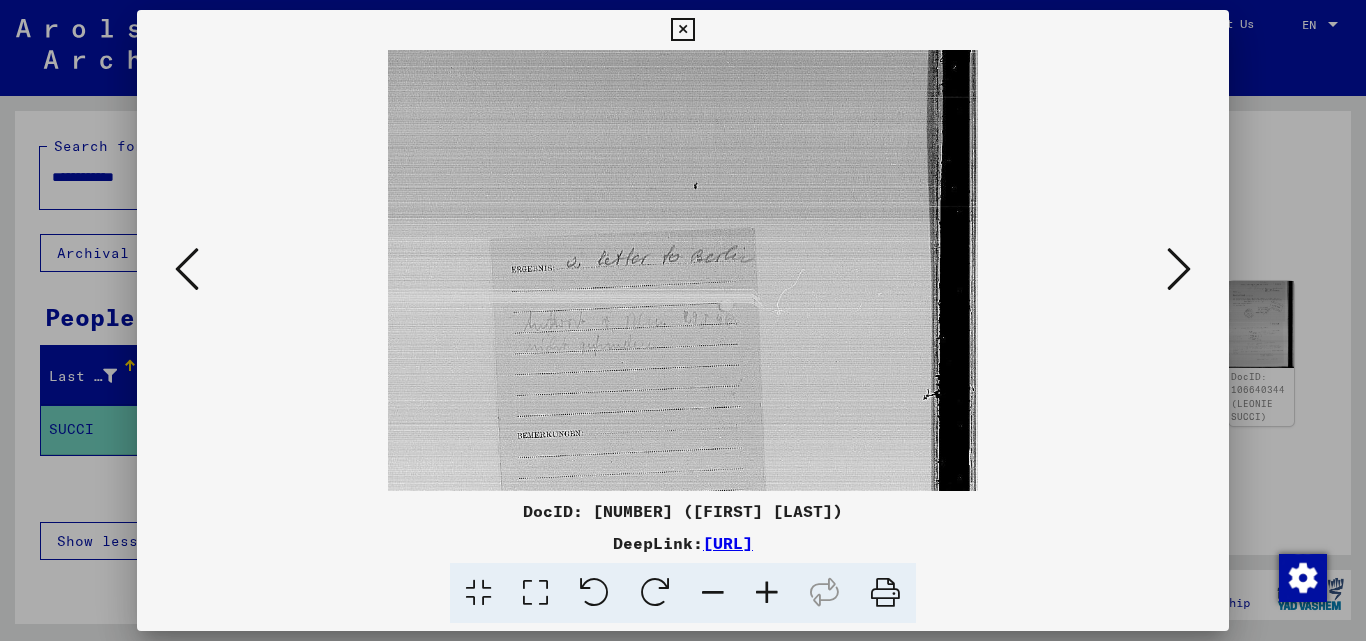 click at bounding box center (1179, 270) 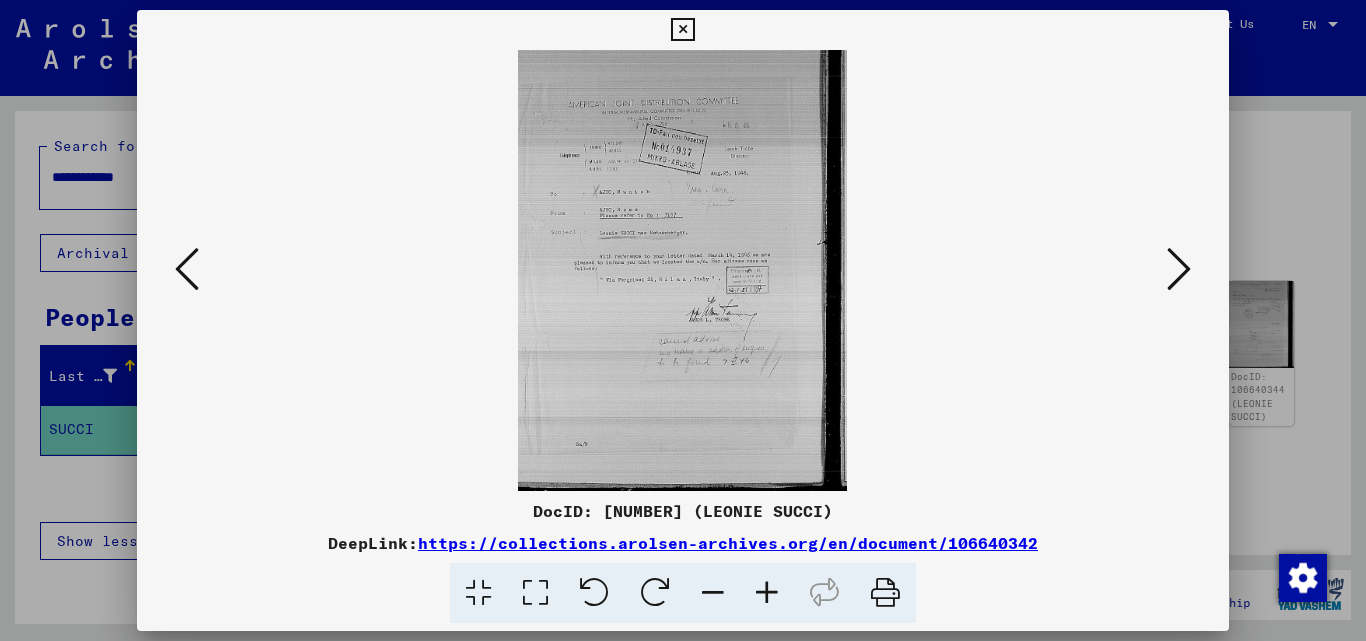 click at bounding box center [767, 593] 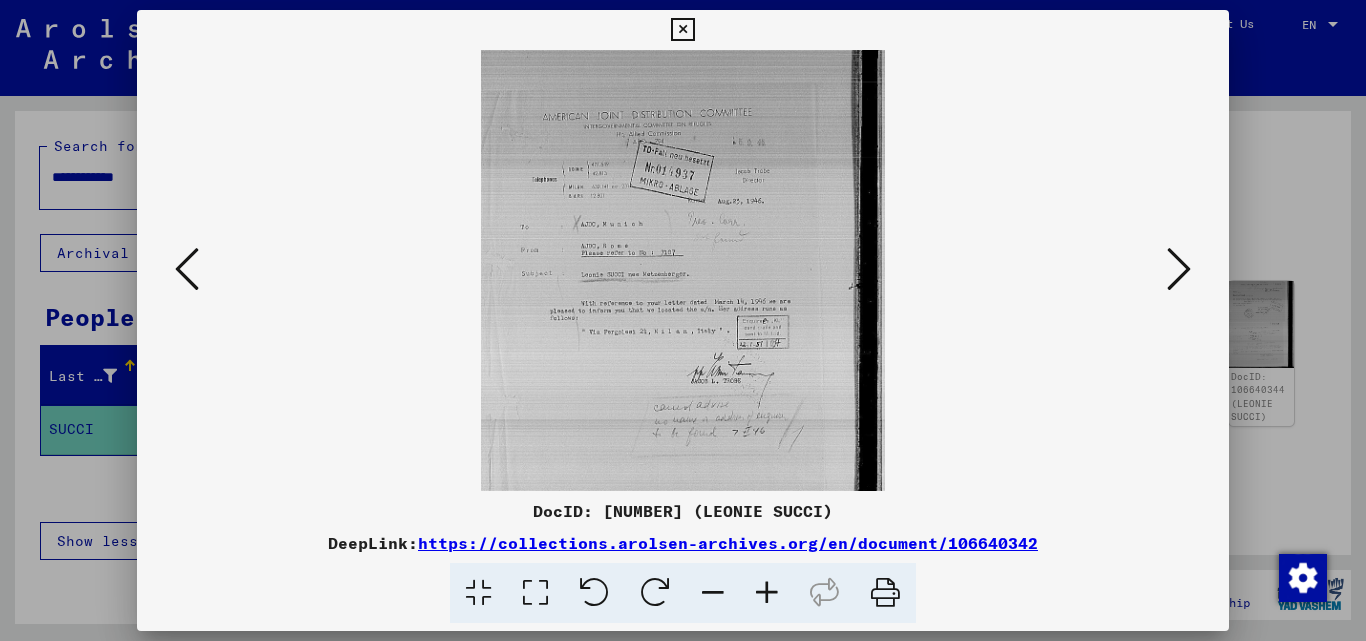 click at bounding box center (767, 593) 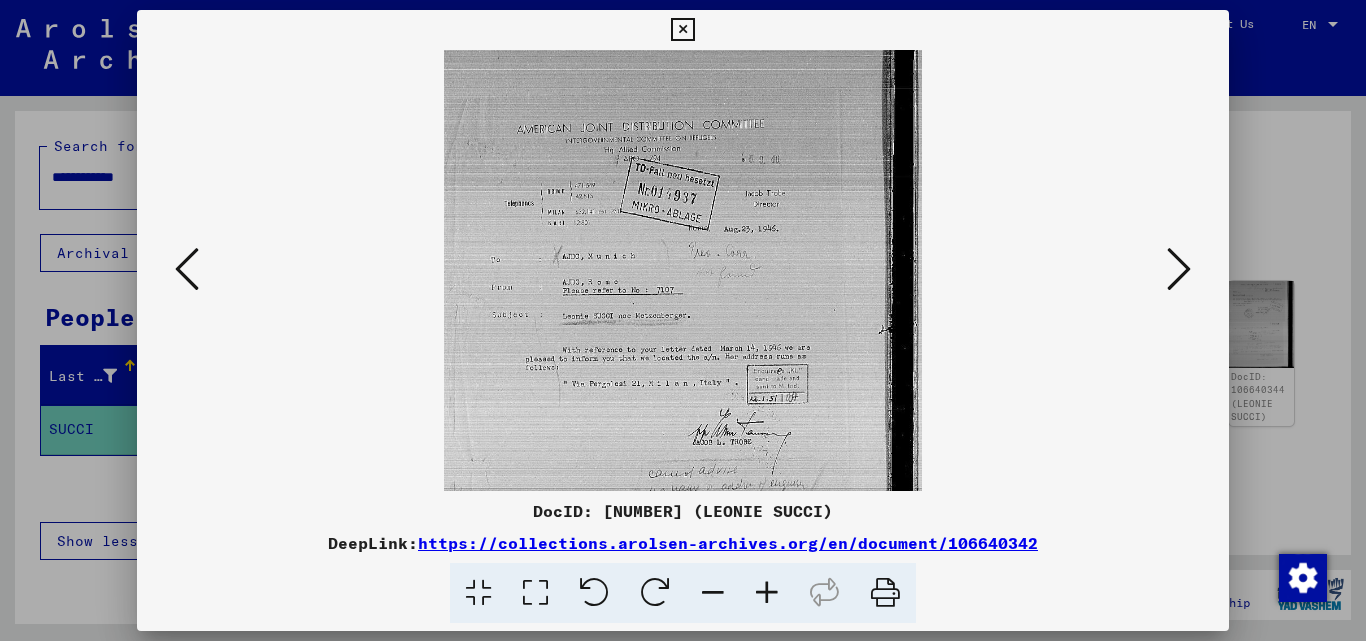 click at bounding box center (767, 593) 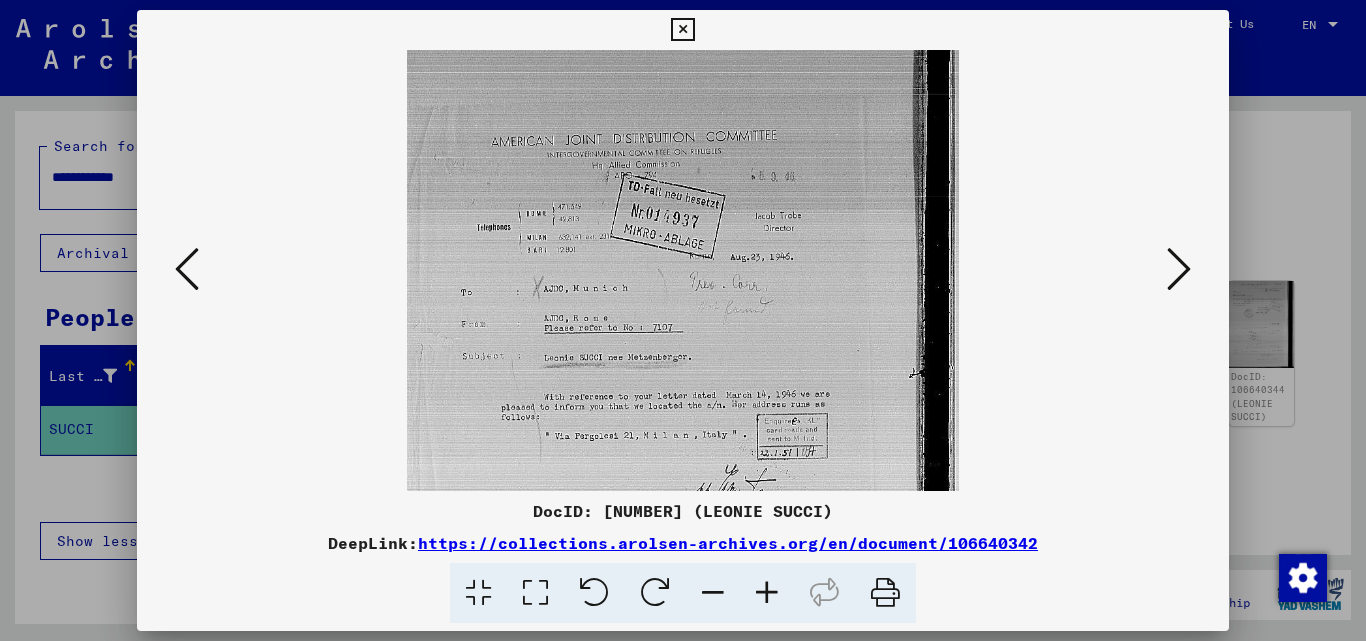click at bounding box center [767, 593] 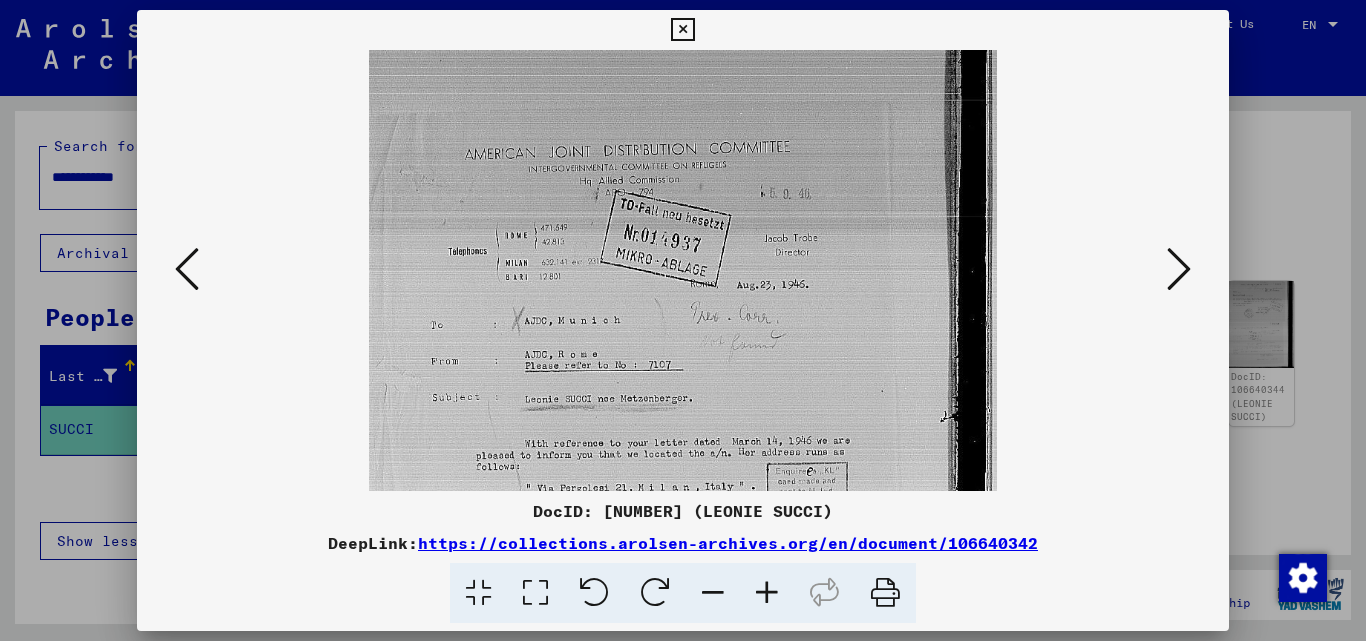 click at bounding box center [767, 593] 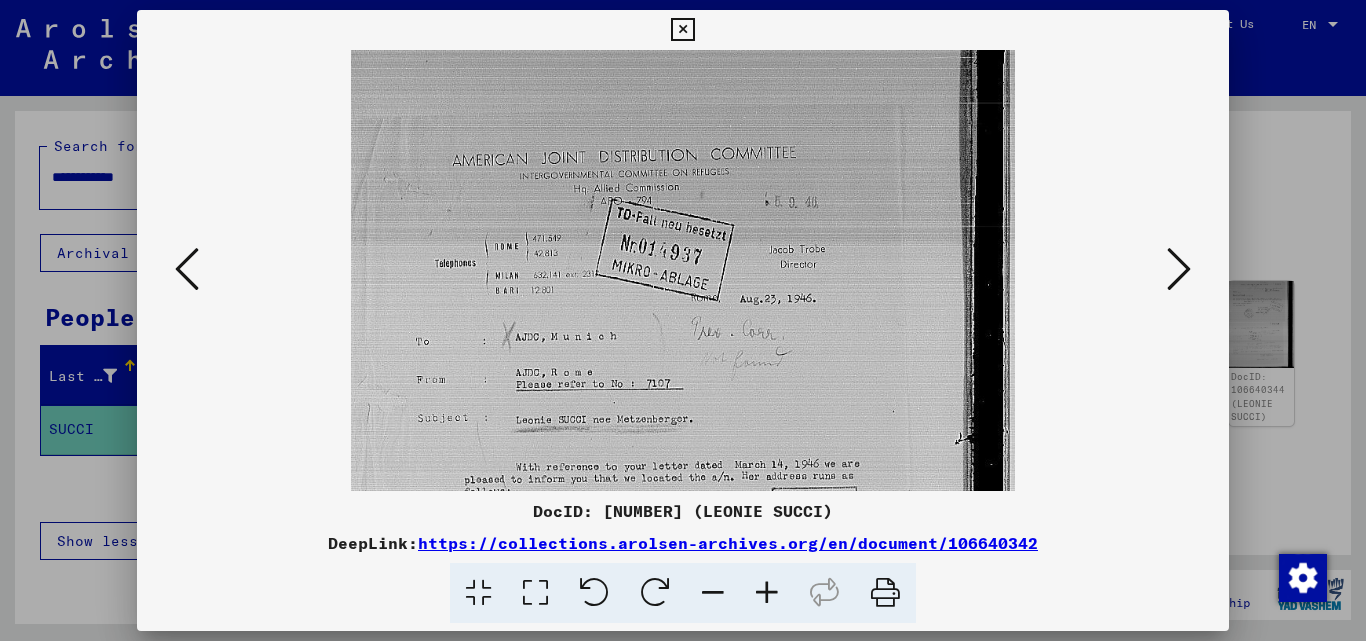 click at bounding box center [767, 593] 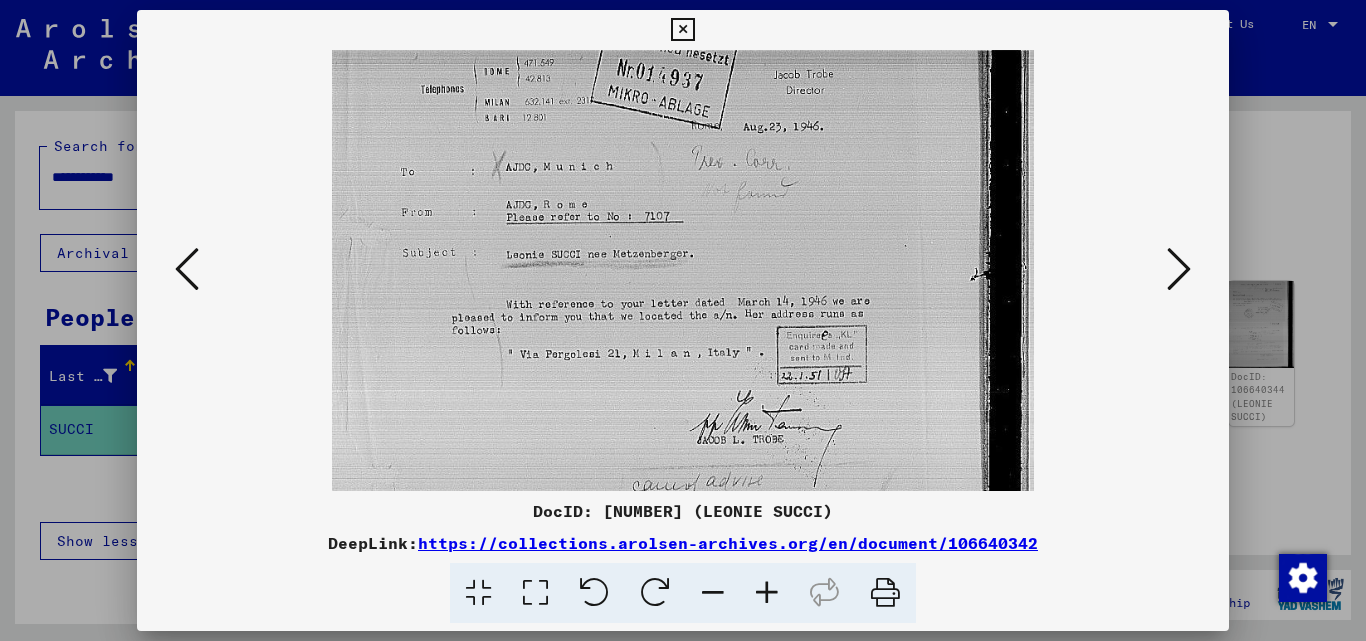 scroll, scrollTop: 188, scrollLeft: 0, axis: vertical 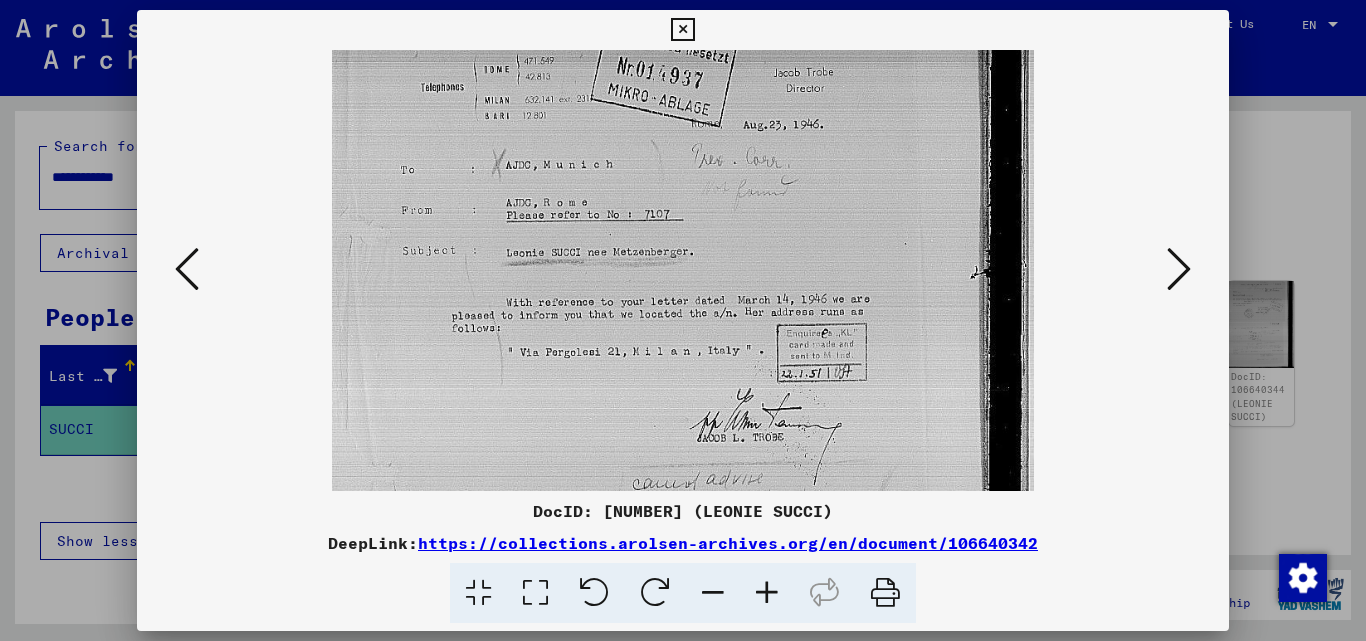 drag, startPoint x: 736, startPoint y: 427, endPoint x: 747, endPoint y: 239, distance: 188.32153 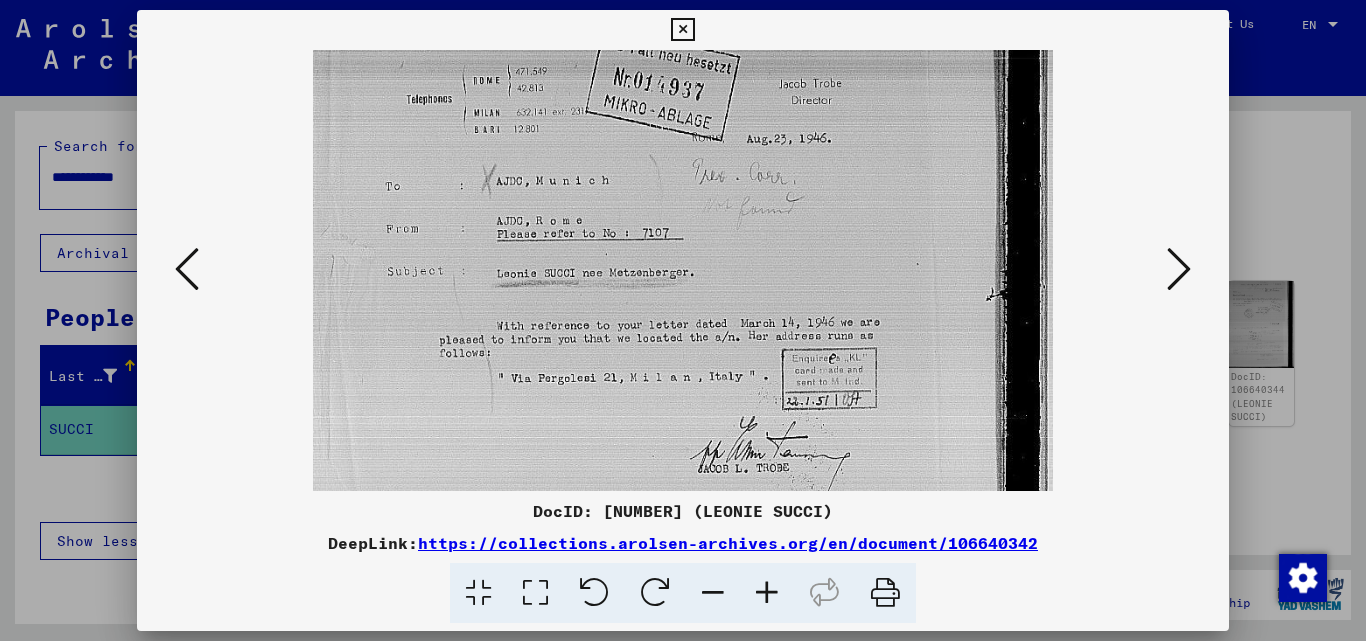 click at bounding box center (1179, 269) 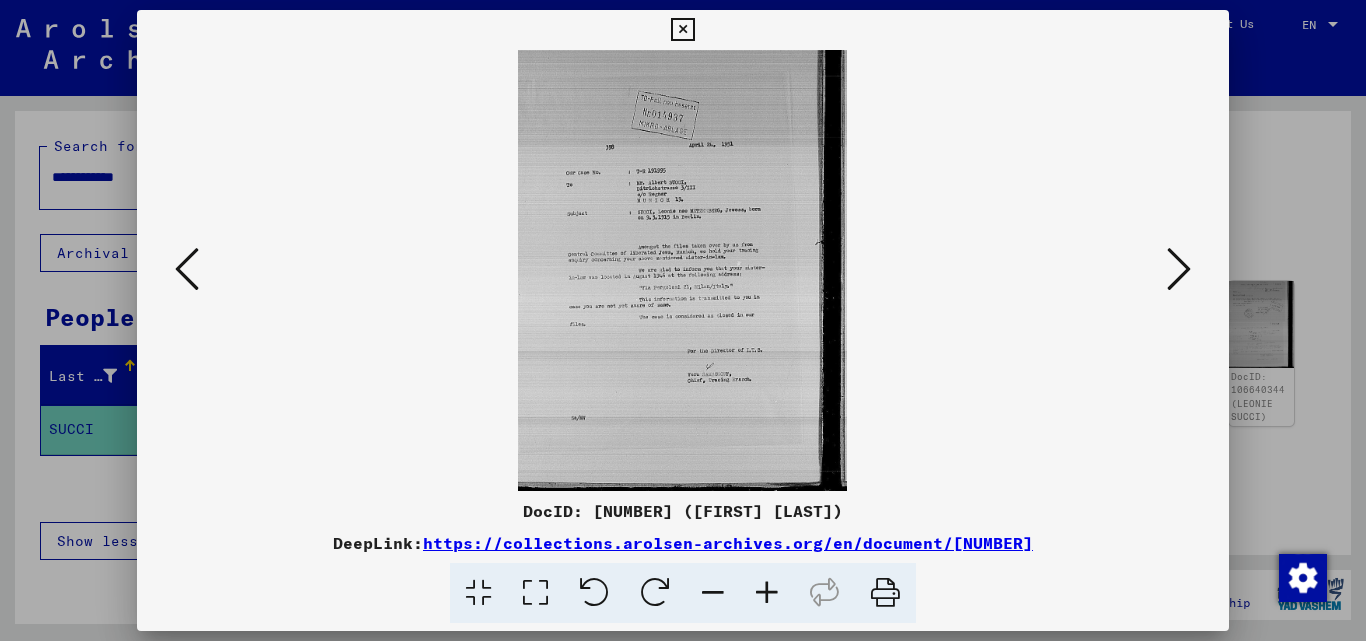click at bounding box center [767, 593] 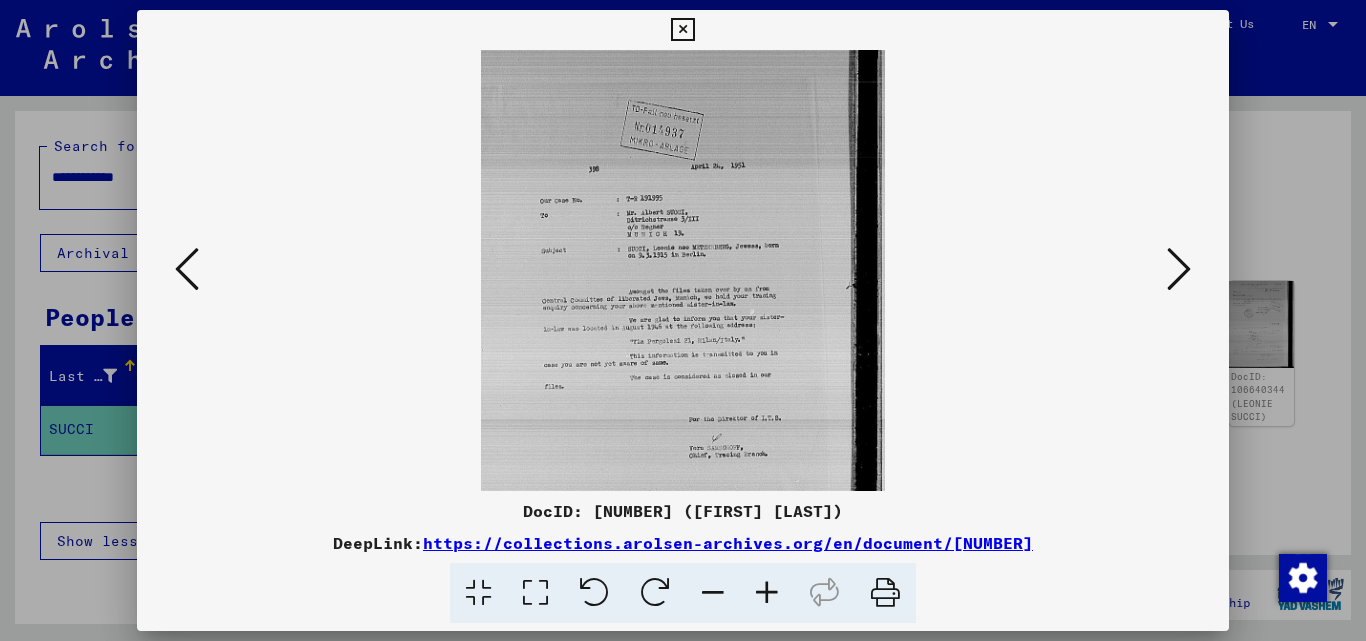 click at bounding box center (767, 593) 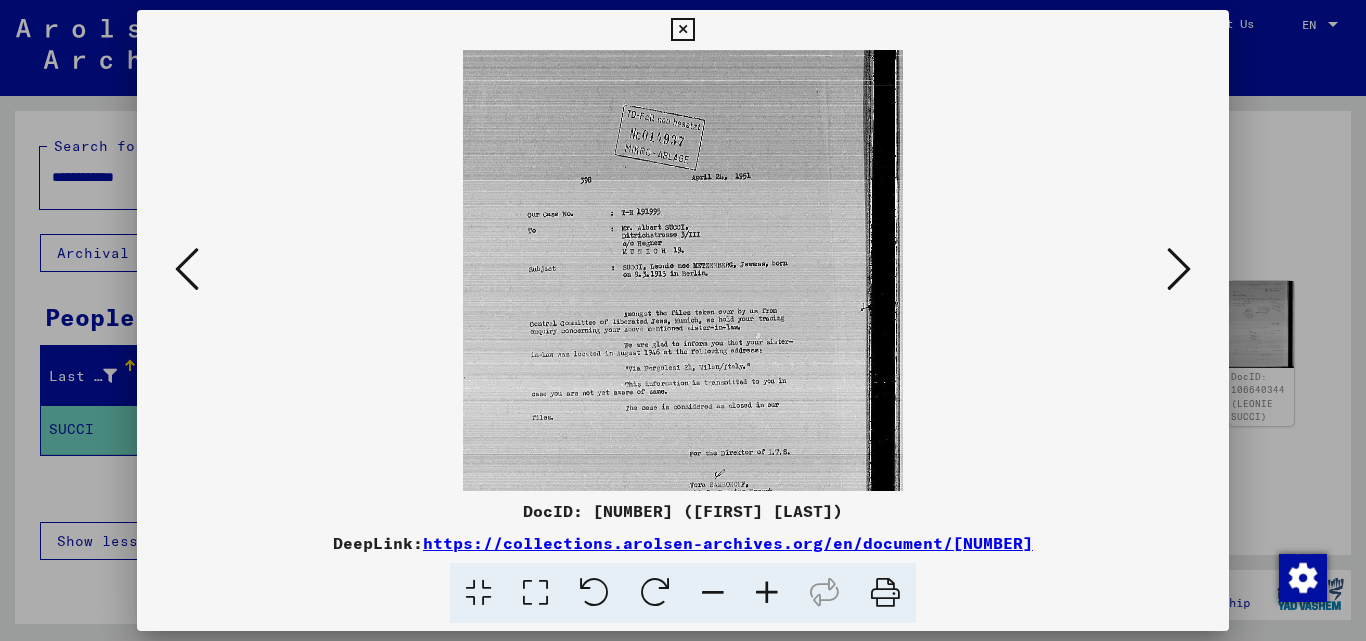 click at bounding box center [767, 593] 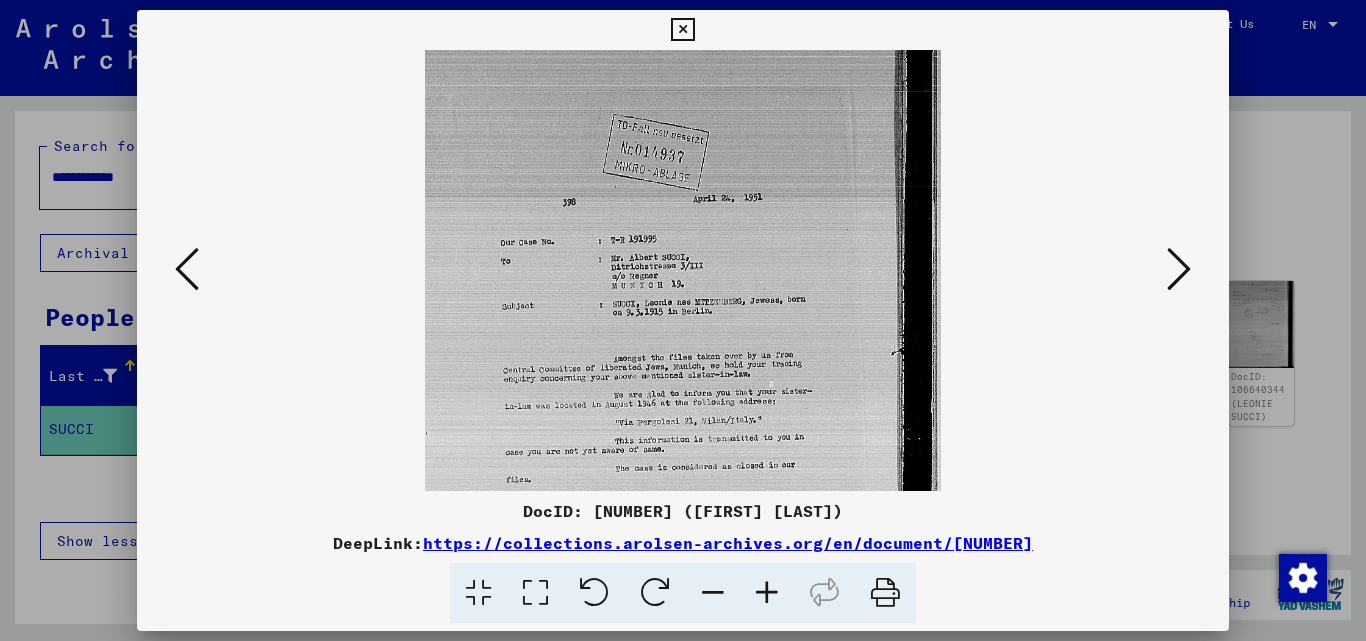 click at bounding box center [767, 593] 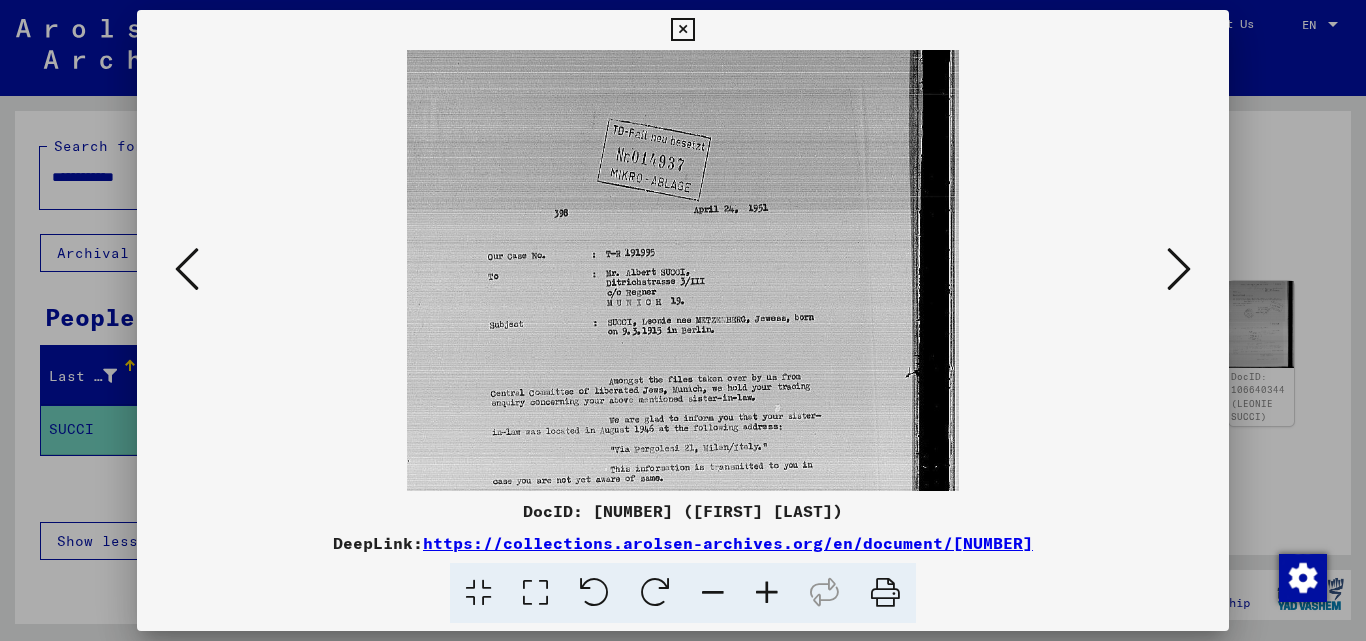 click at bounding box center [767, 593] 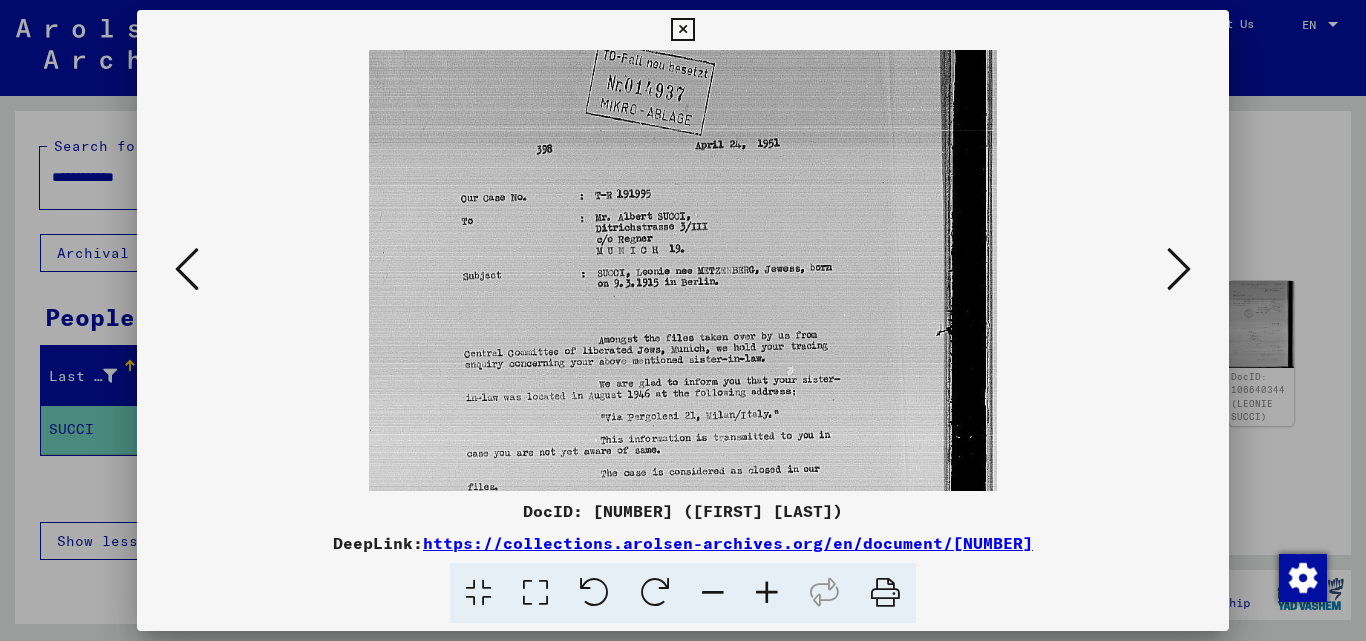 scroll, scrollTop: 98, scrollLeft: 0, axis: vertical 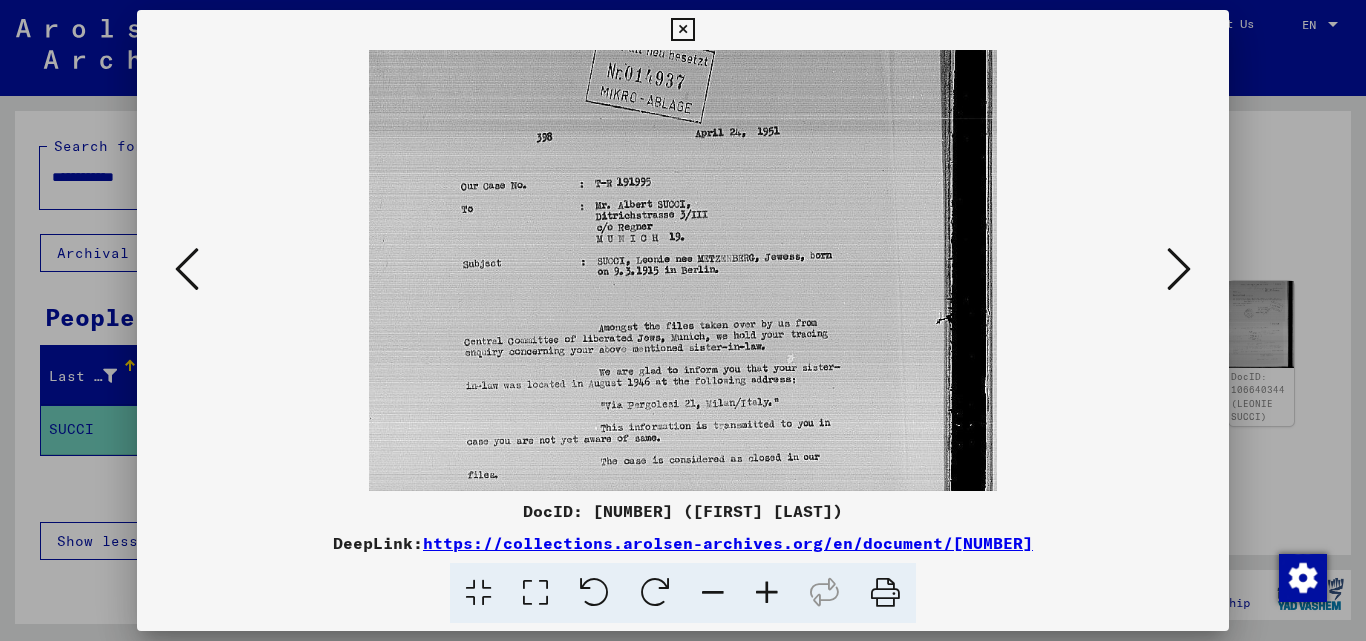 drag, startPoint x: 780, startPoint y: 334, endPoint x: 787, endPoint y: 236, distance: 98.24968 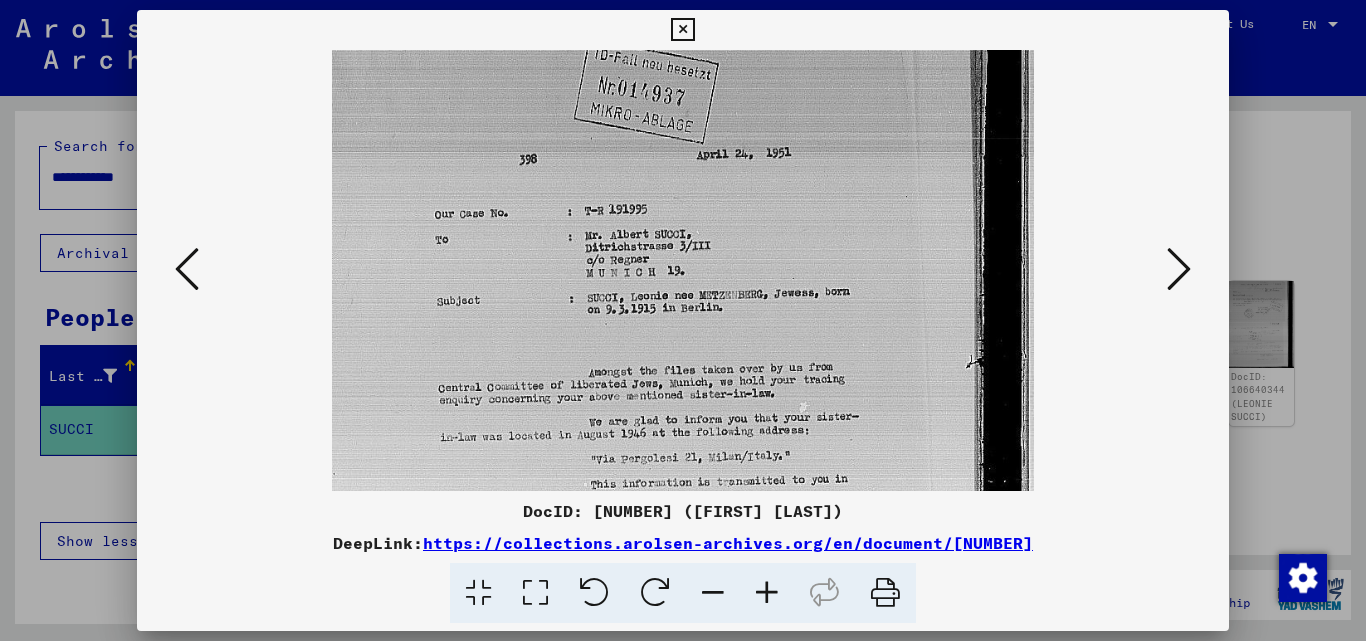 click at bounding box center [767, 593] 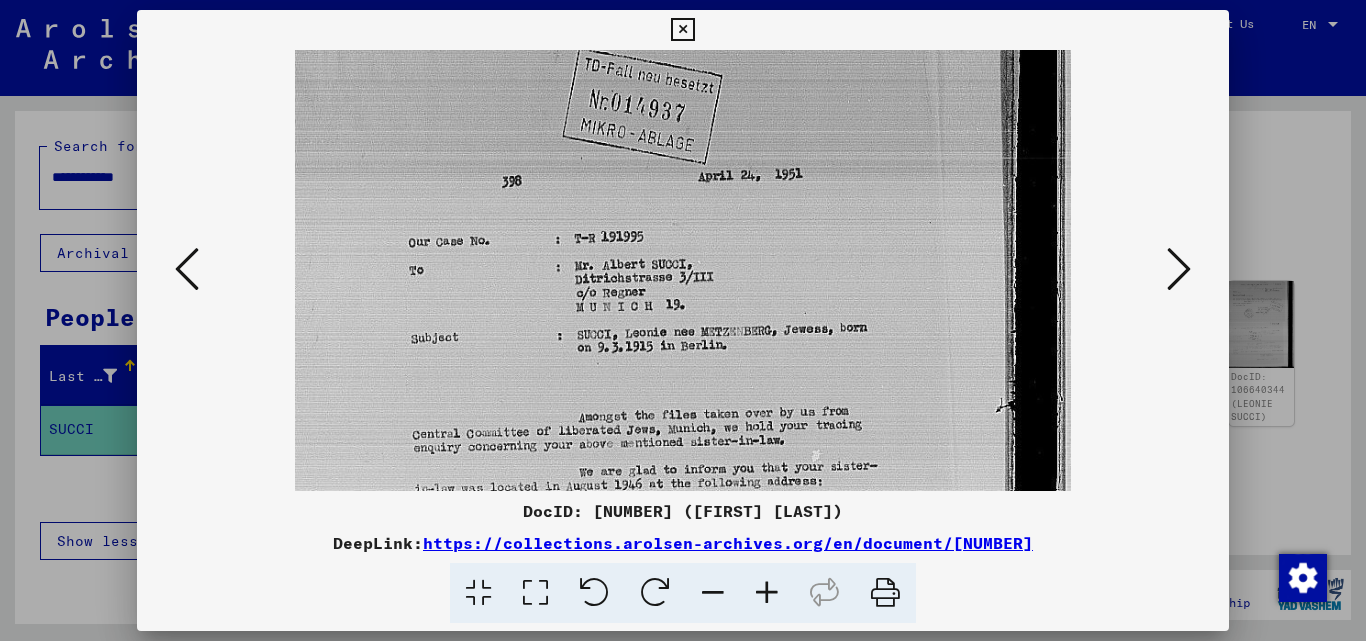 click at bounding box center [767, 593] 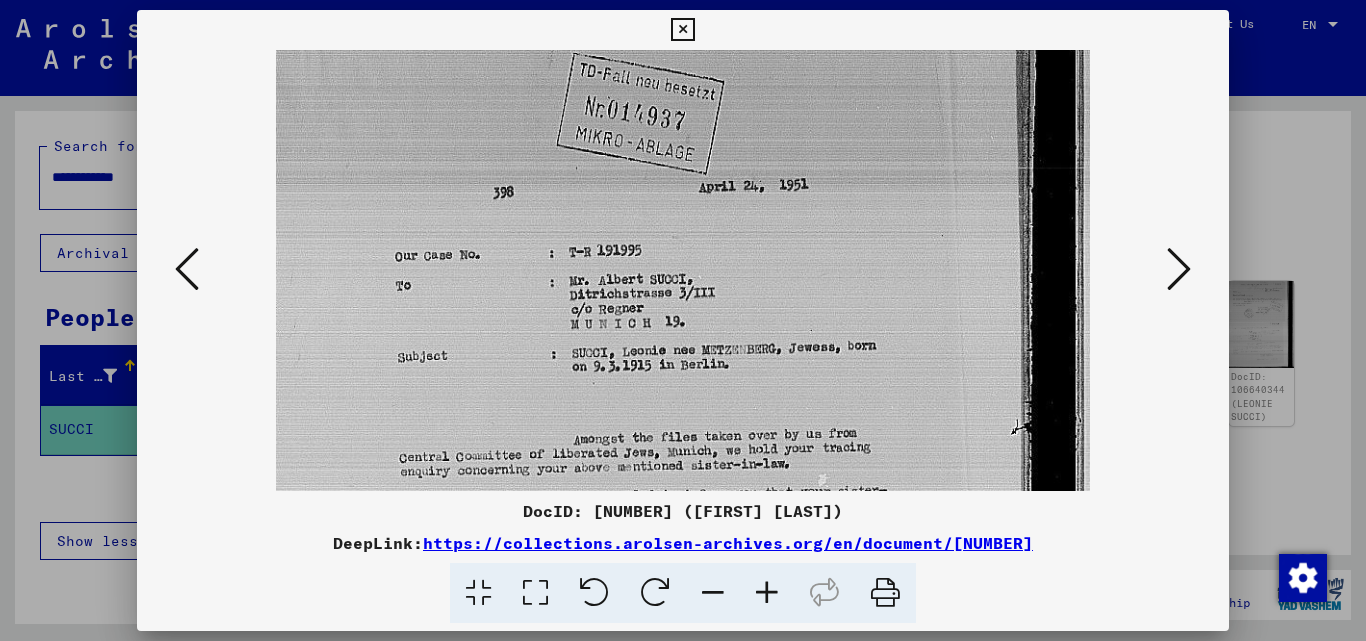 click at bounding box center (767, 593) 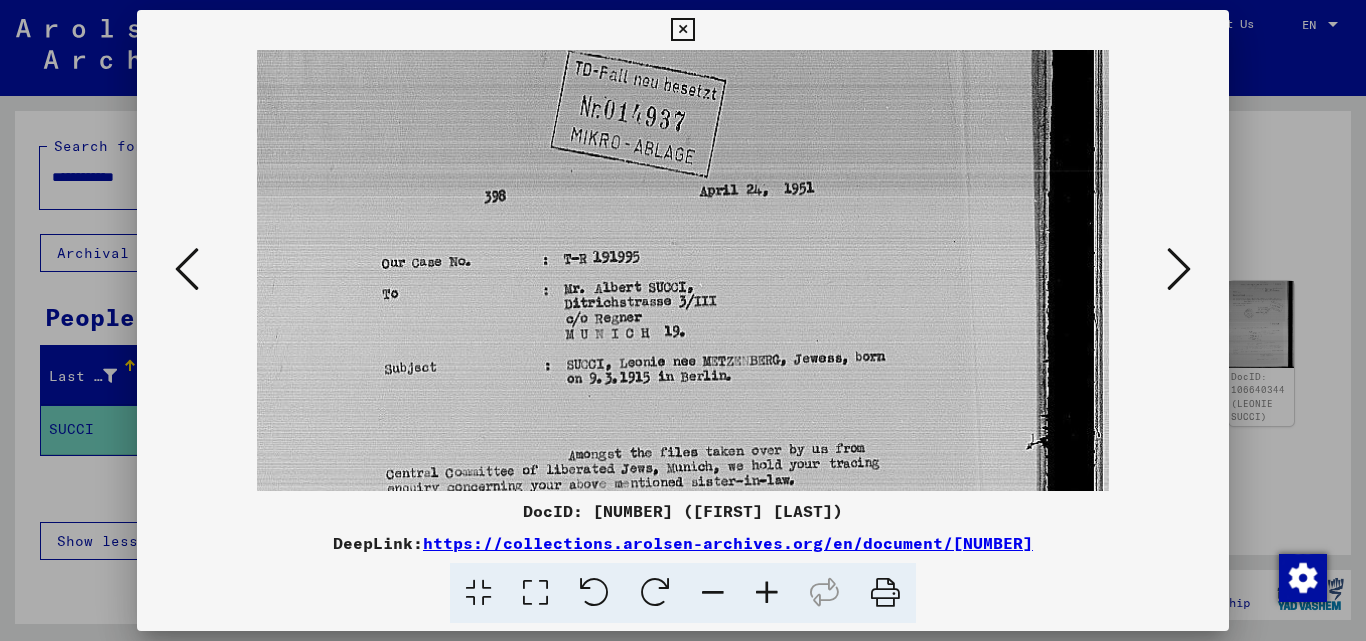 scroll, scrollTop: 107, scrollLeft: 0, axis: vertical 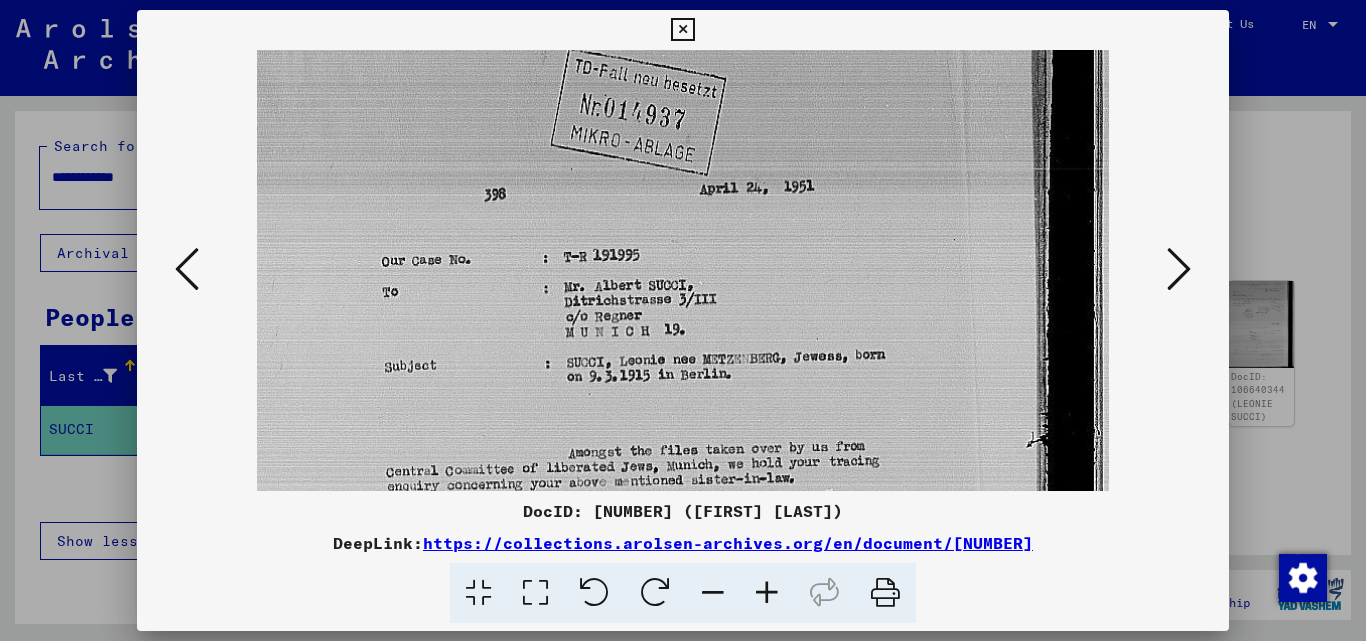 drag, startPoint x: 740, startPoint y: 222, endPoint x: 729, endPoint y: 213, distance: 14.21267 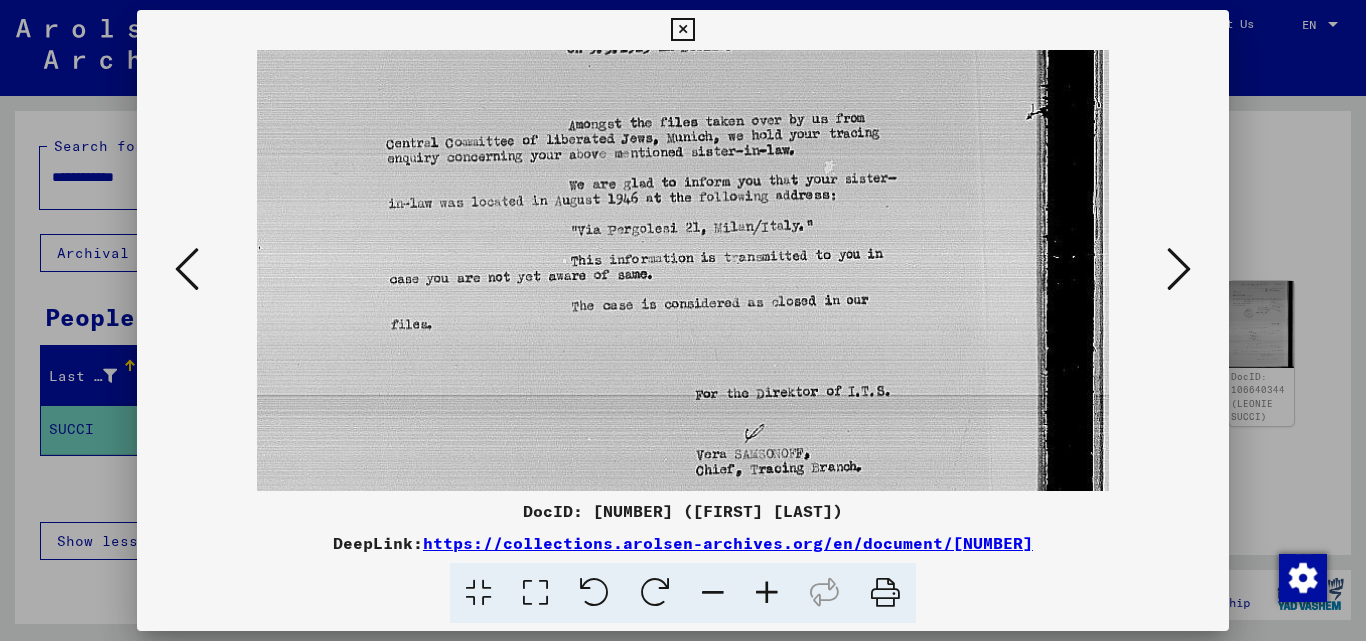 drag, startPoint x: 802, startPoint y: 416, endPoint x: 840, endPoint y: 87, distance: 331.18726 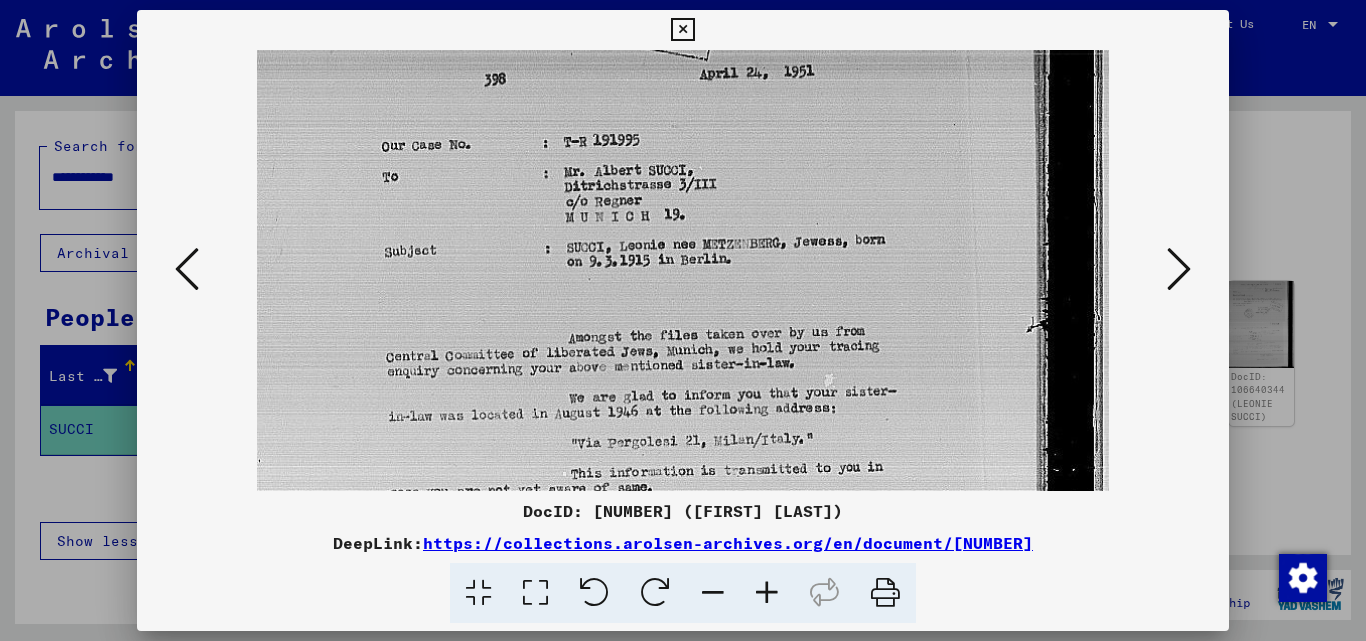 drag, startPoint x: 743, startPoint y: 389, endPoint x: 822, endPoint y: 594, distance: 219.69524 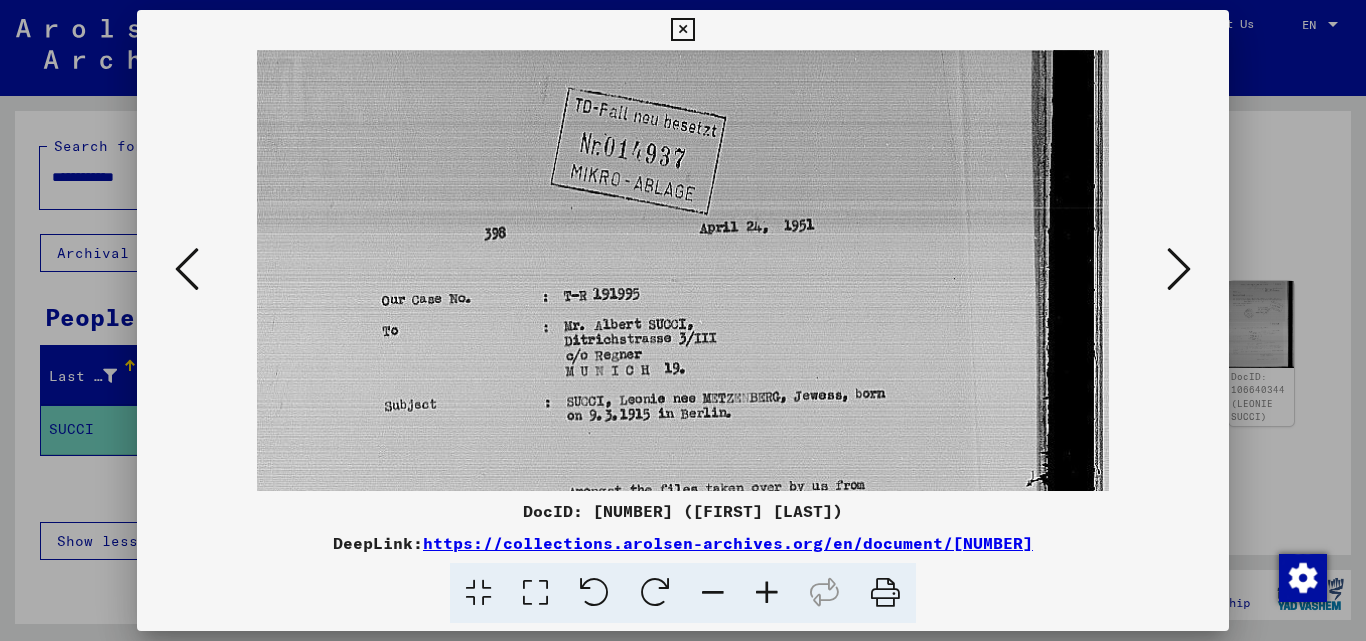 drag, startPoint x: 879, startPoint y: 290, endPoint x: 885, endPoint y: 439, distance: 149.12076 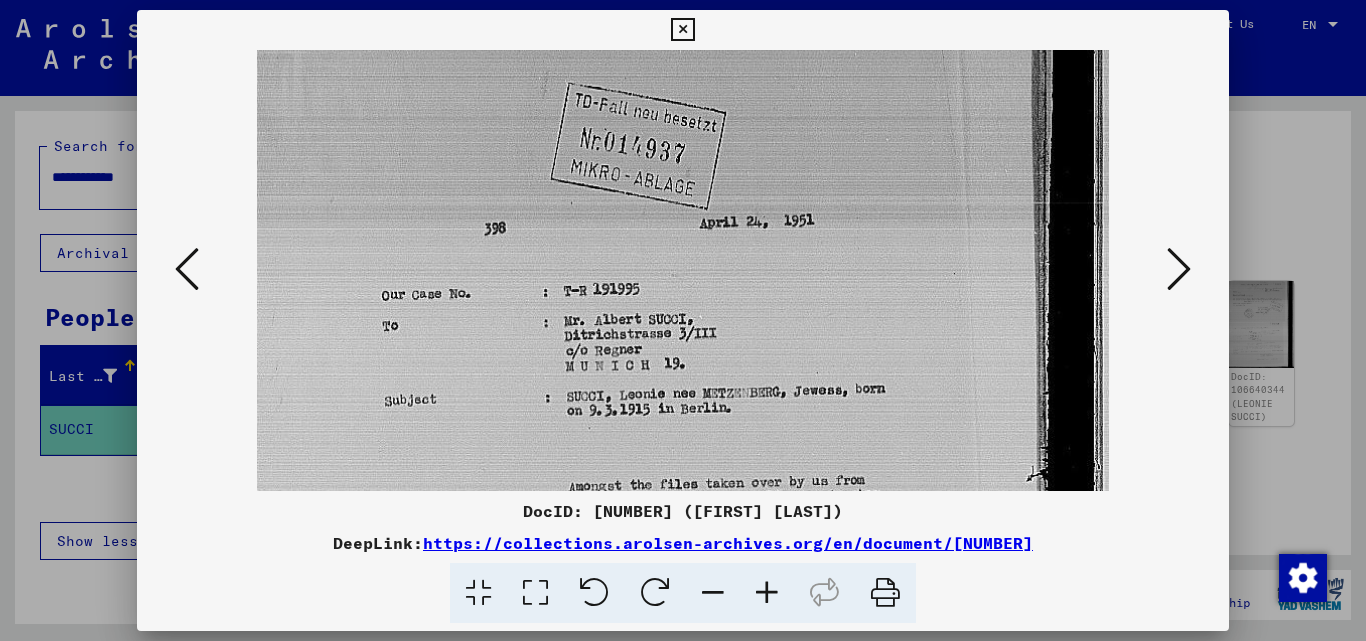 click at bounding box center (1179, 269) 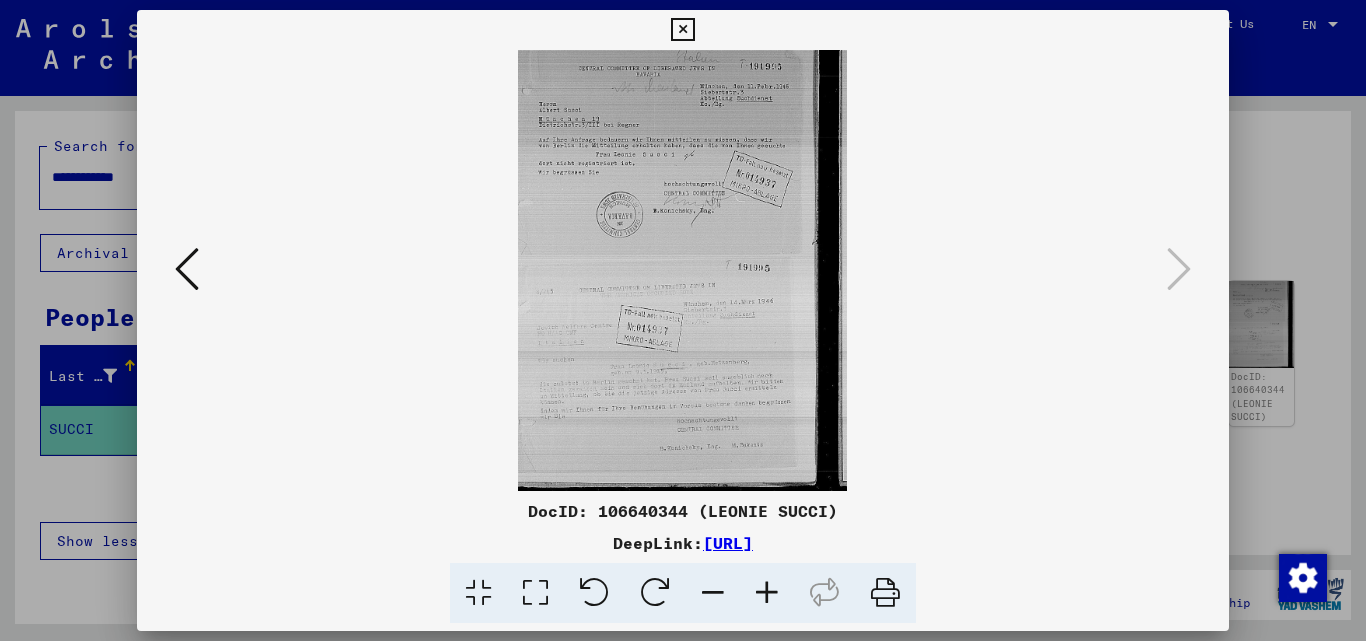 click at bounding box center (767, 593) 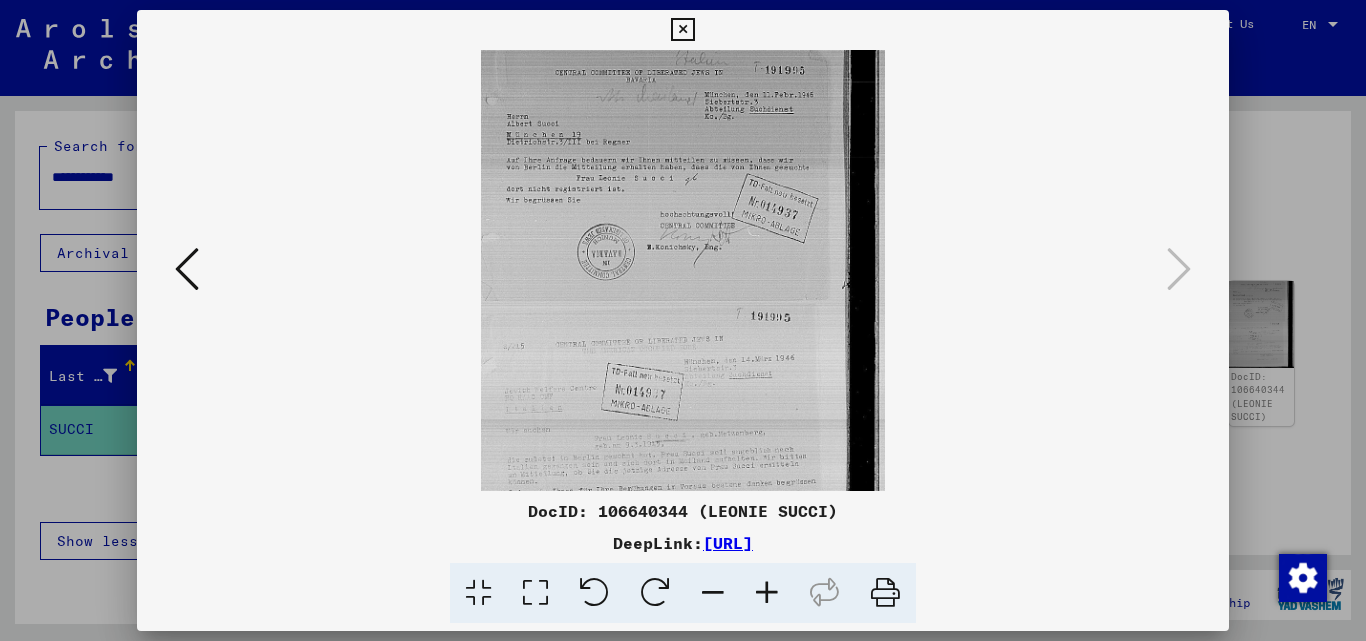 click at bounding box center (767, 593) 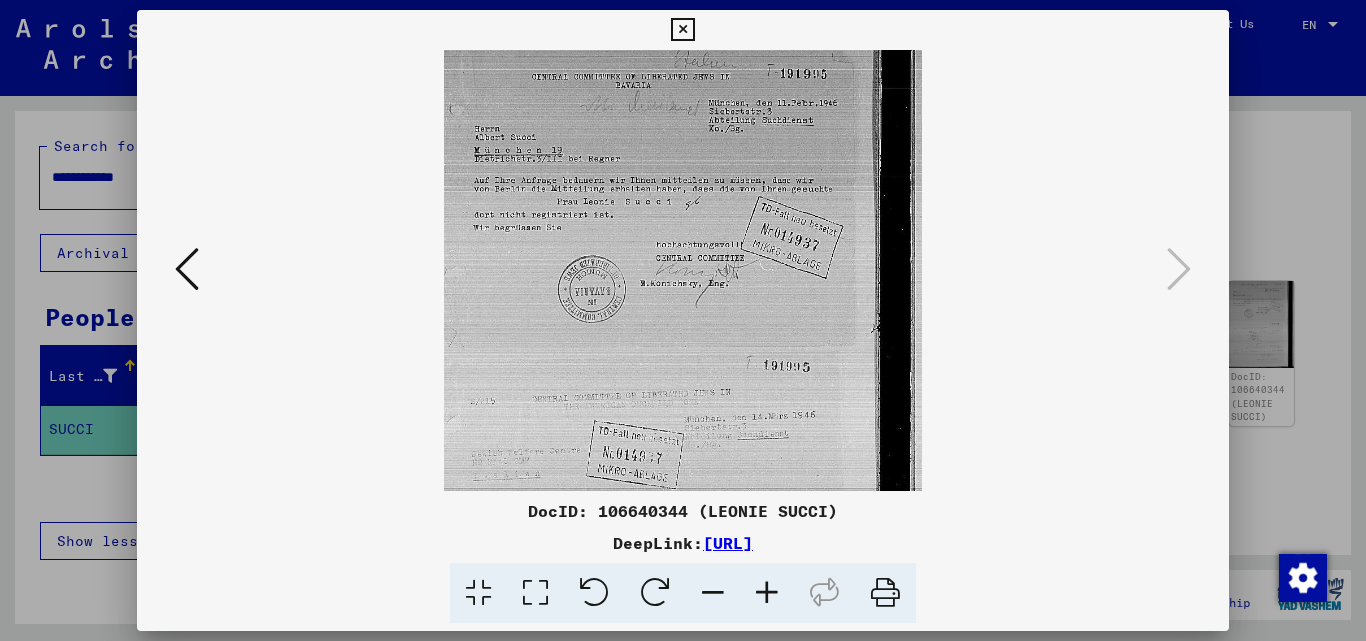 click at bounding box center (767, 593) 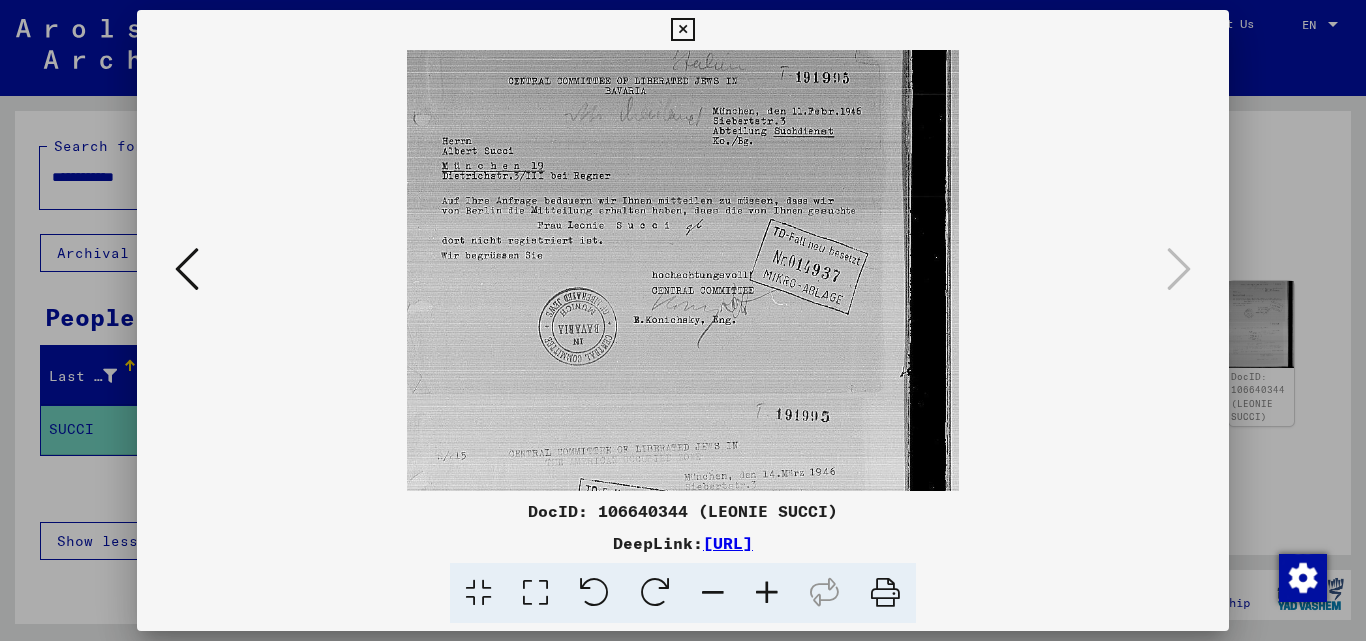 click at bounding box center (767, 593) 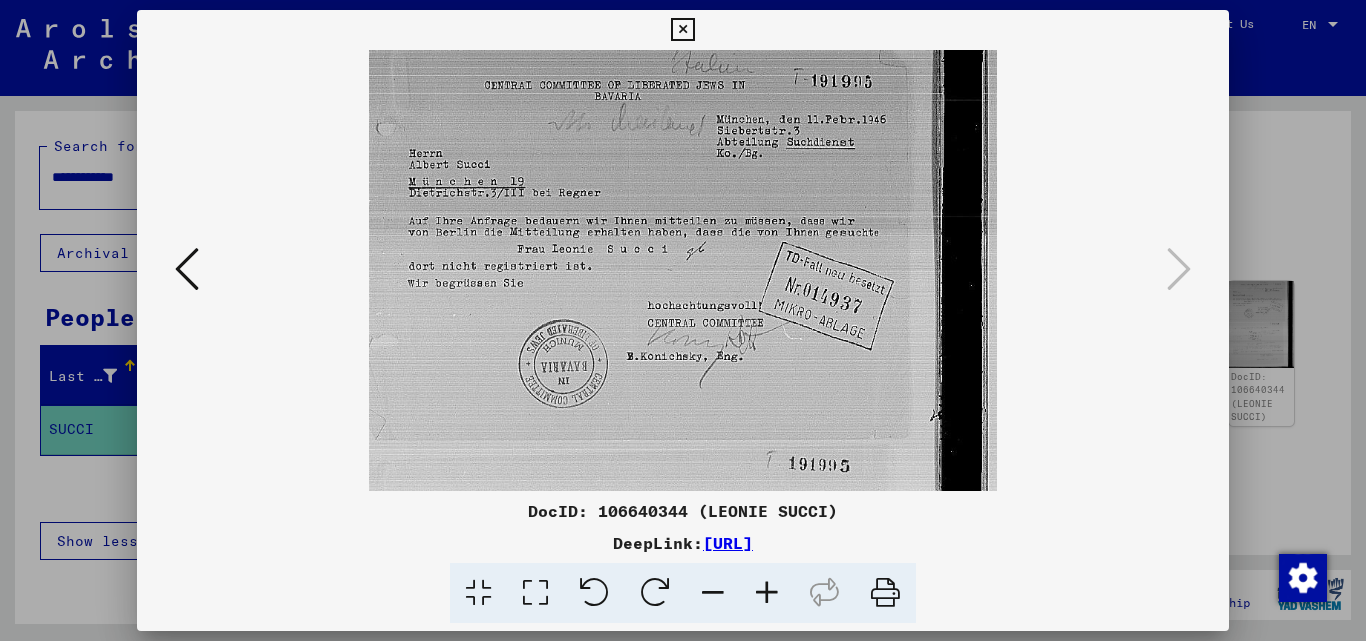 click at bounding box center (767, 593) 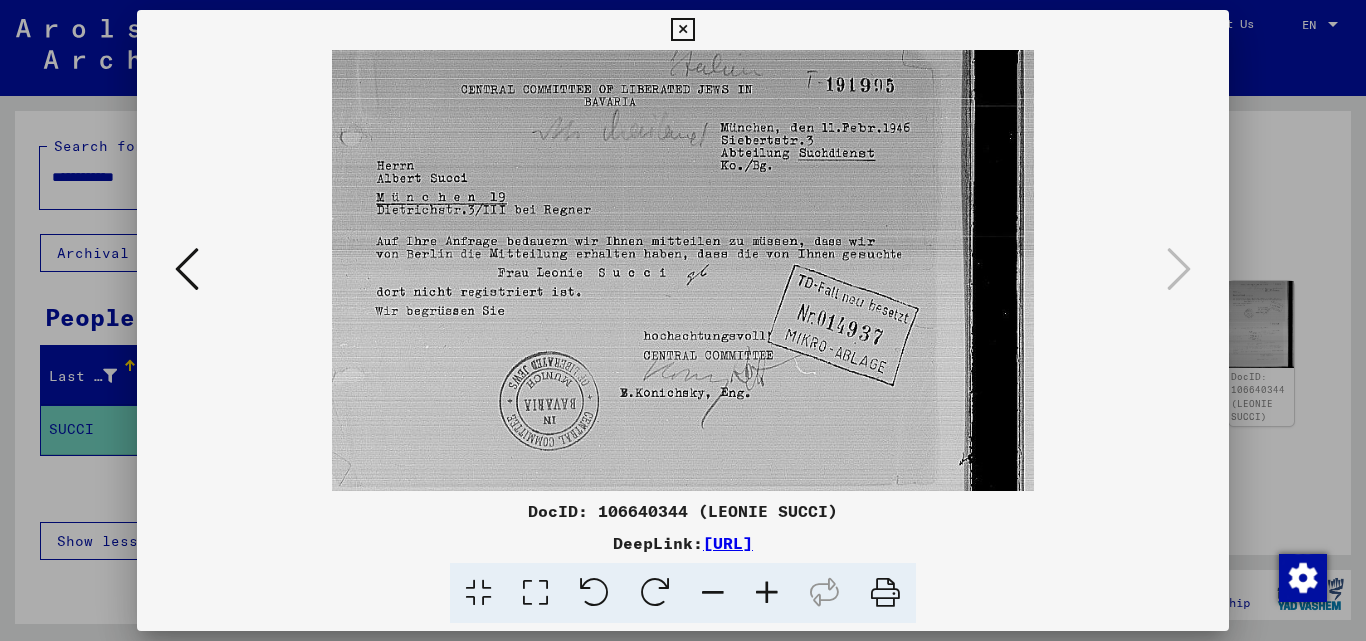 click at bounding box center [767, 593] 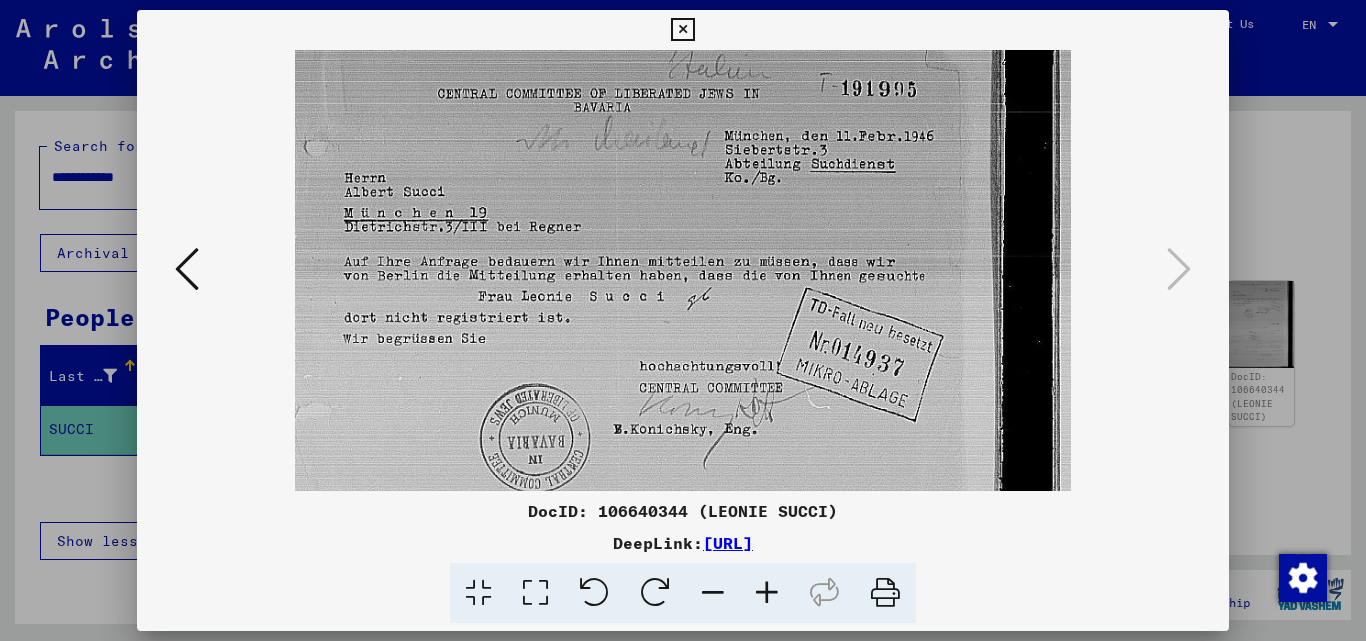 click at bounding box center (767, 593) 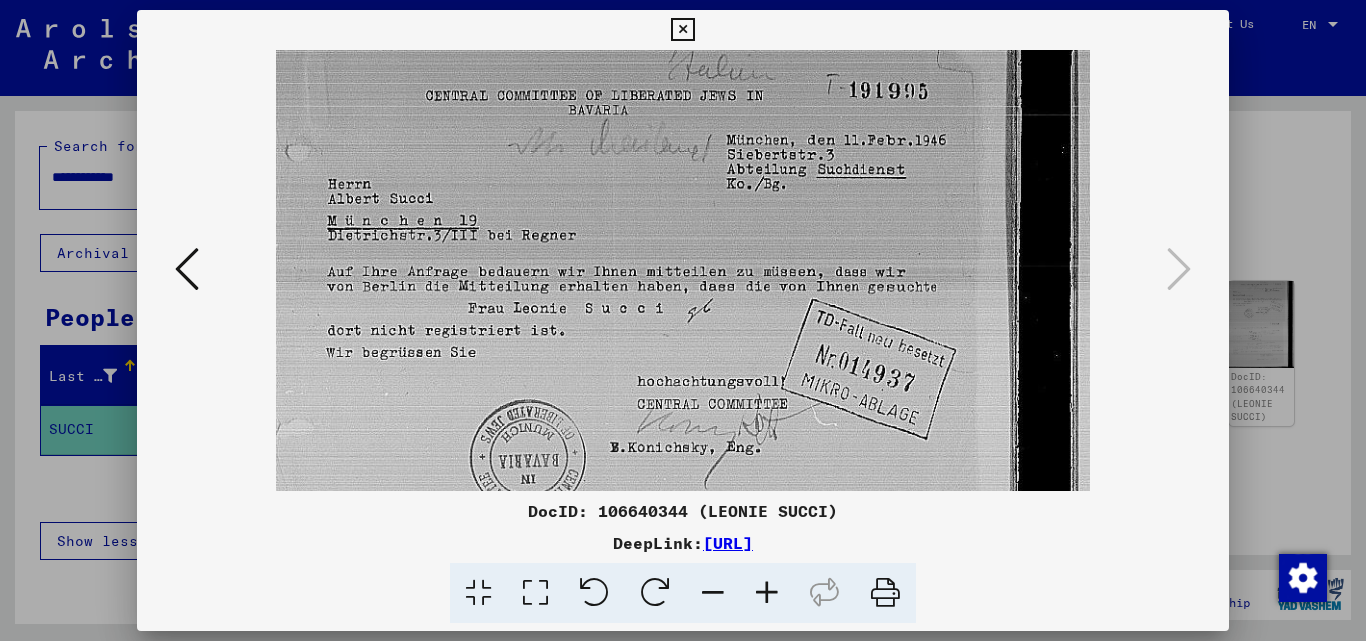 click at bounding box center [767, 593] 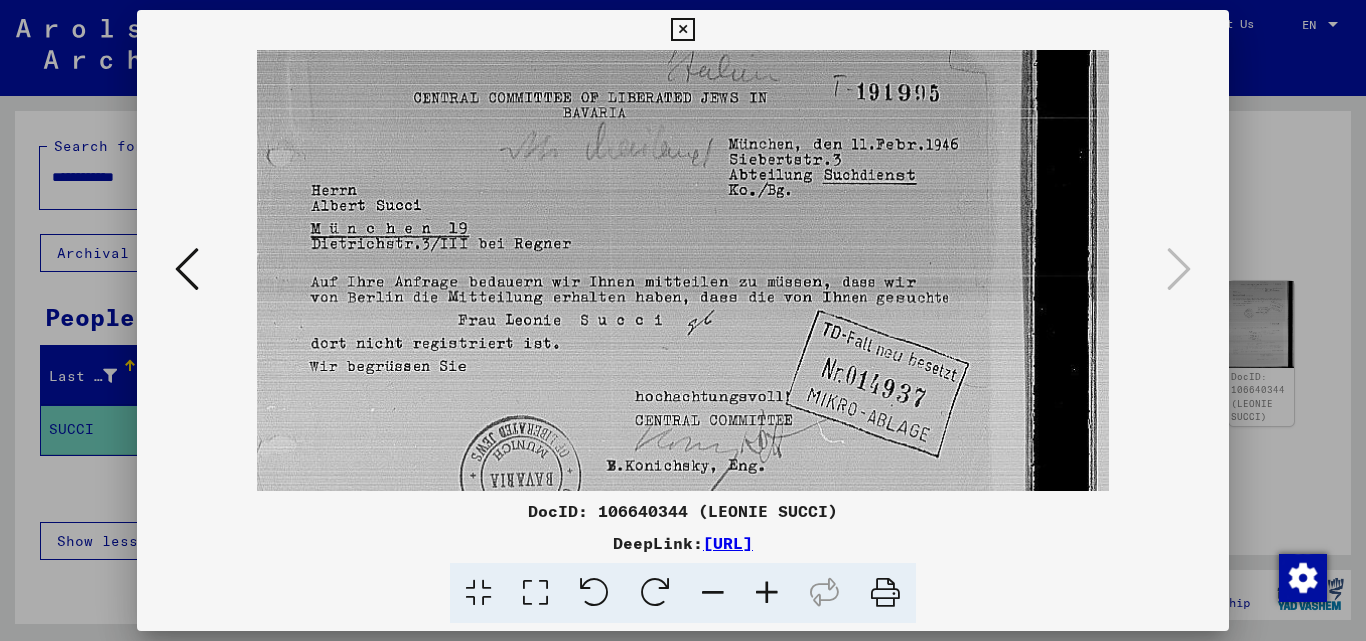 click at bounding box center [767, 593] 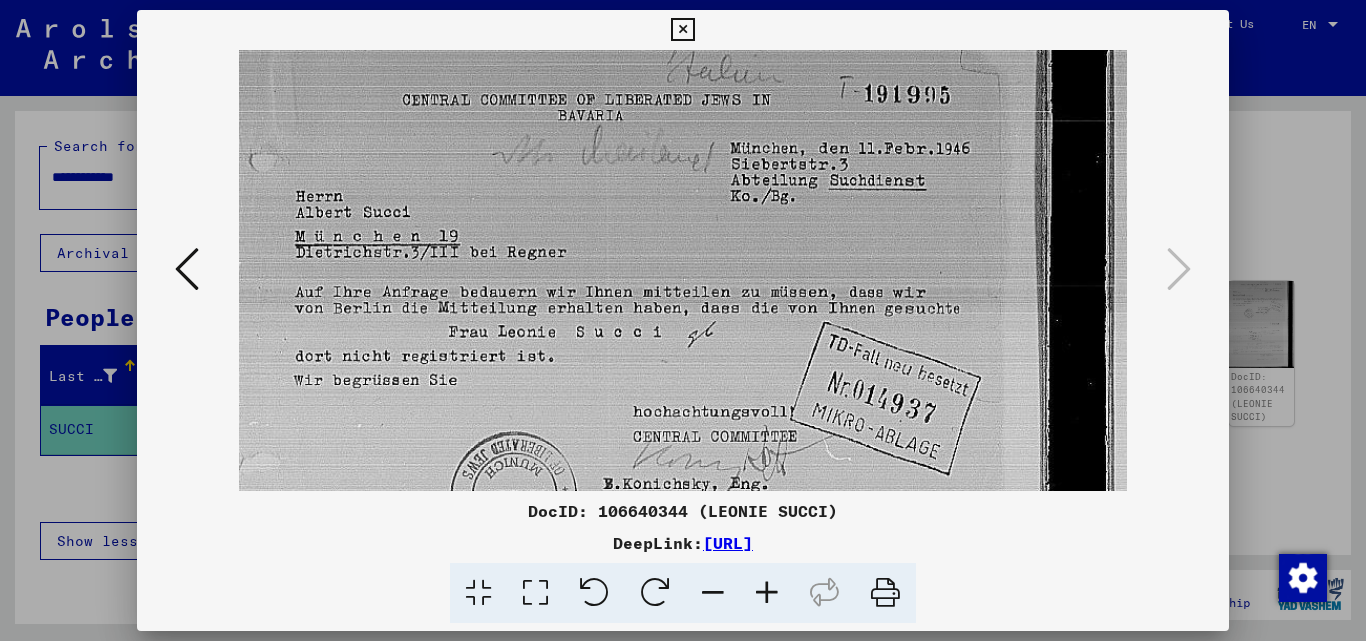 click at bounding box center [767, 593] 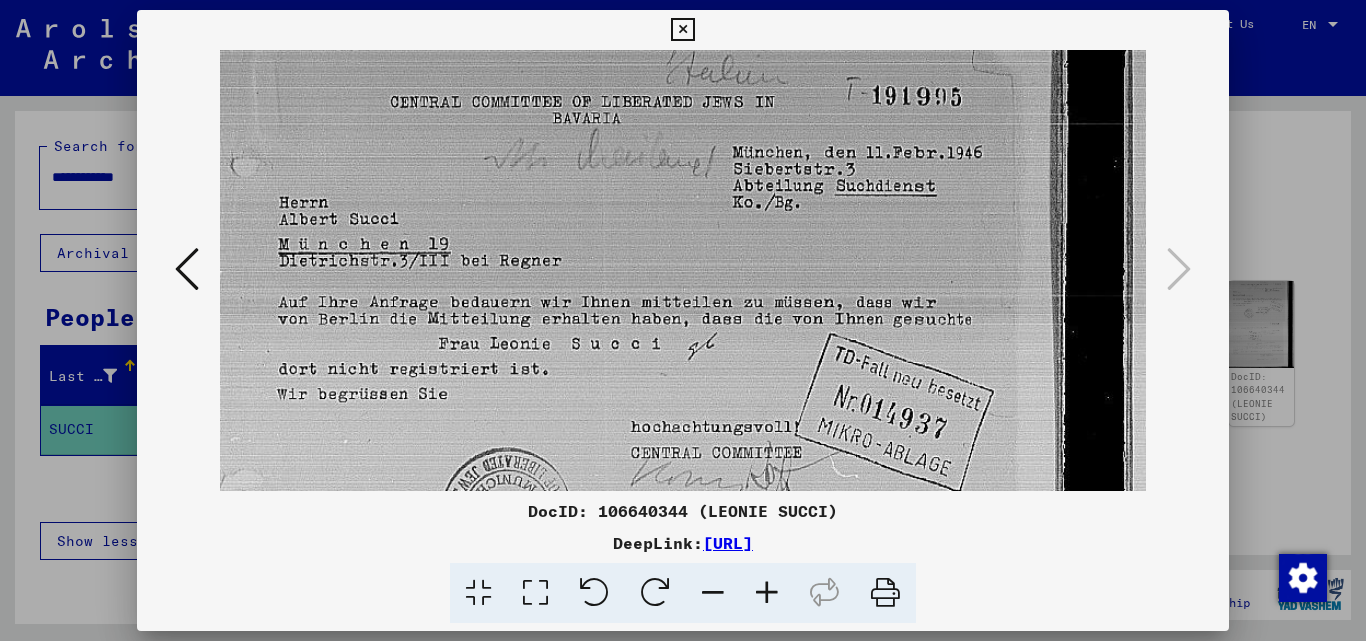 click at bounding box center (767, 593) 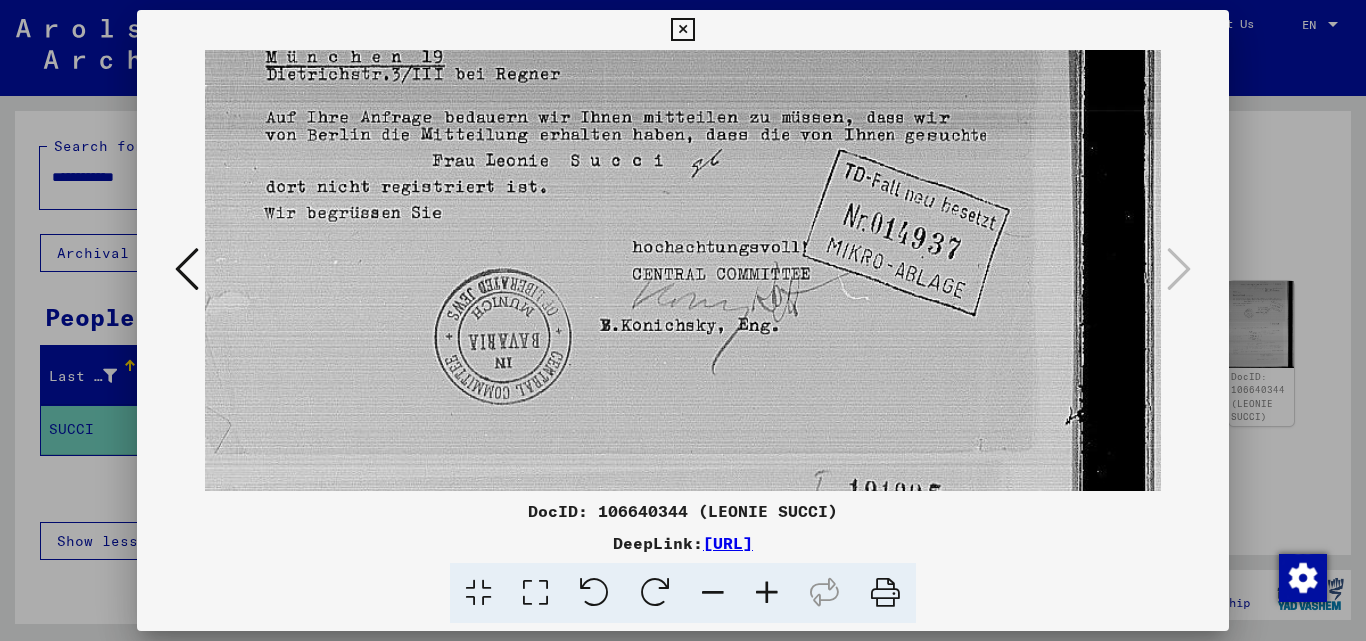 scroll, scrollTop: 196, scrollLeft: 0, axis: vertical 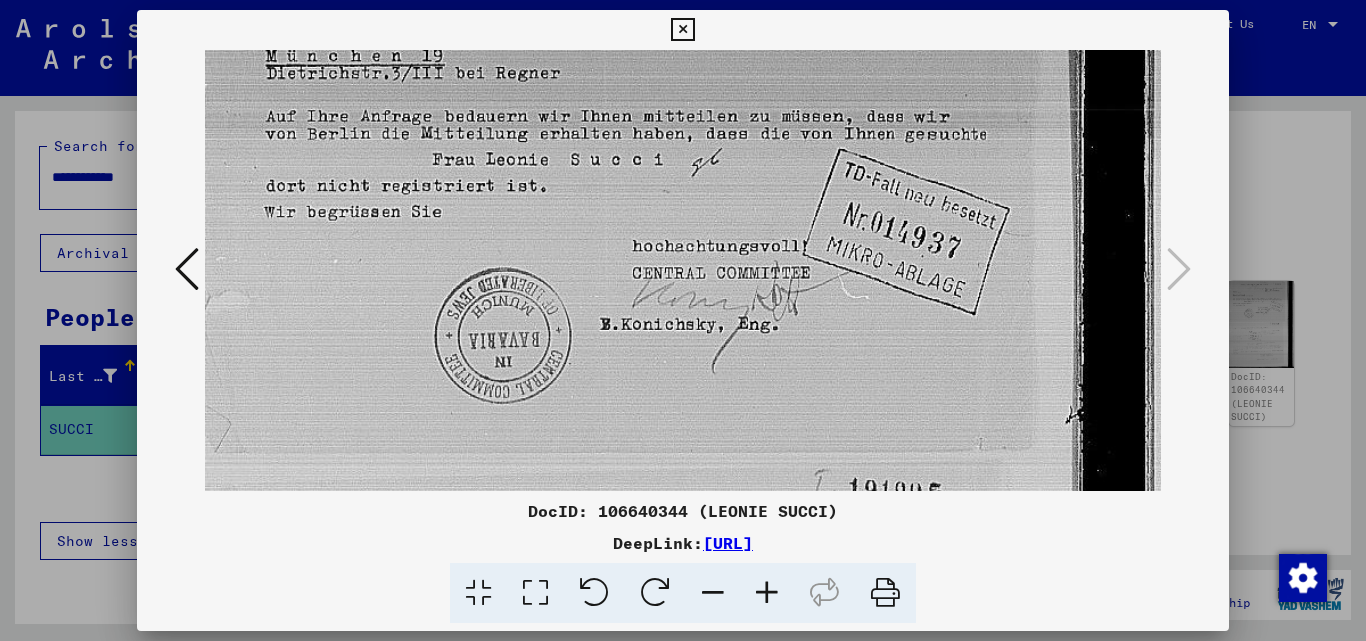 drag, startPoint x: 551, startPoint y: 418, endPoint x: 563, endPoint y: 222, distance: 196.367 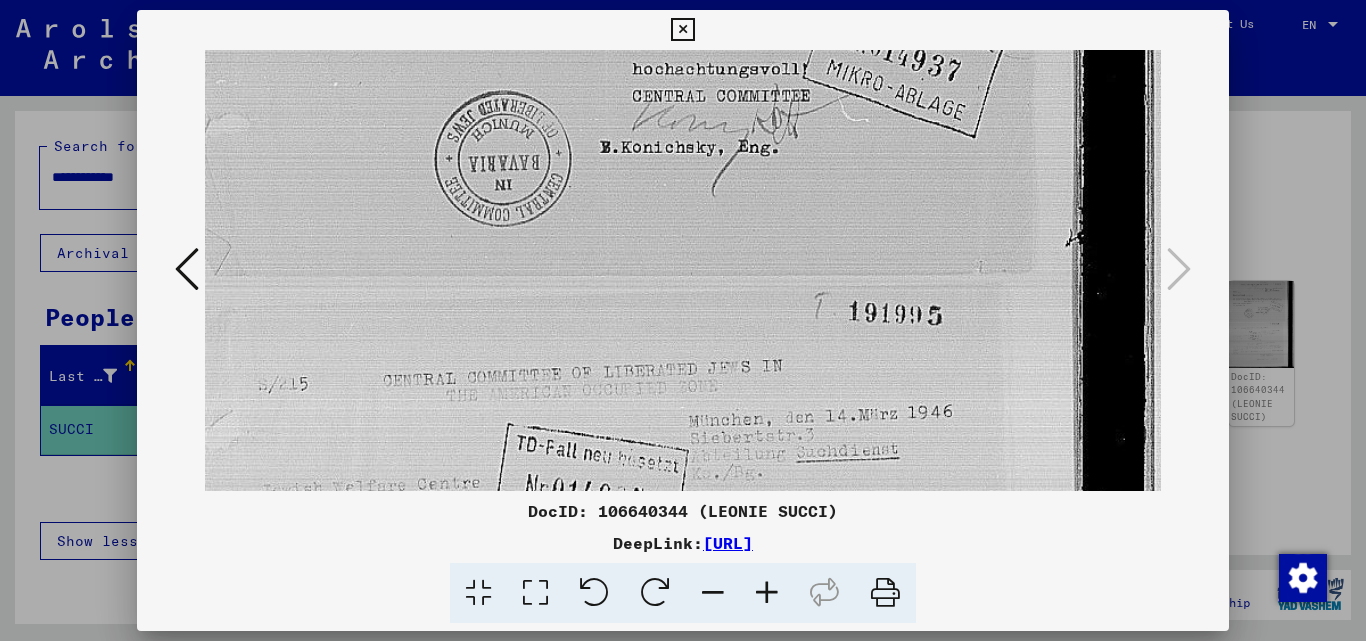 drag, startPoint x: 722, startPoint y: 401, endPoint x: 782, endPoint y: 183, distance: 226.10617 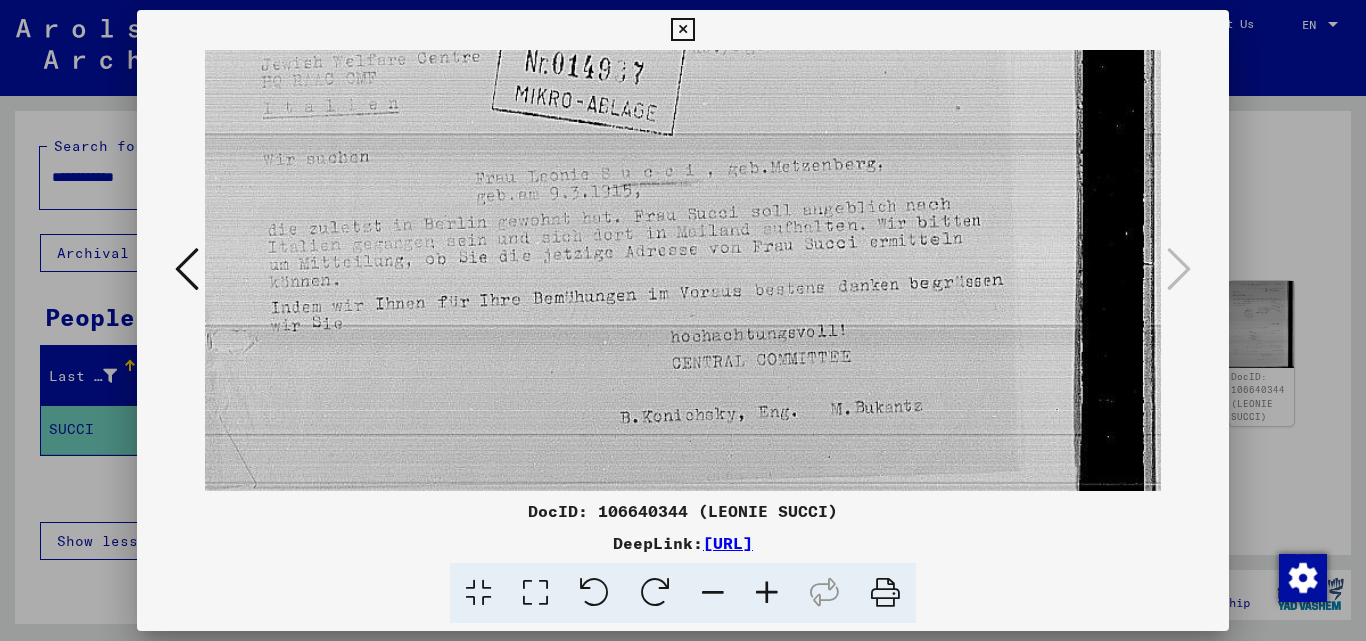 drag, startPoint x: 770, startPoint y: 386, endPoint x: 813, endPoint y: -2, distance: 390.37546 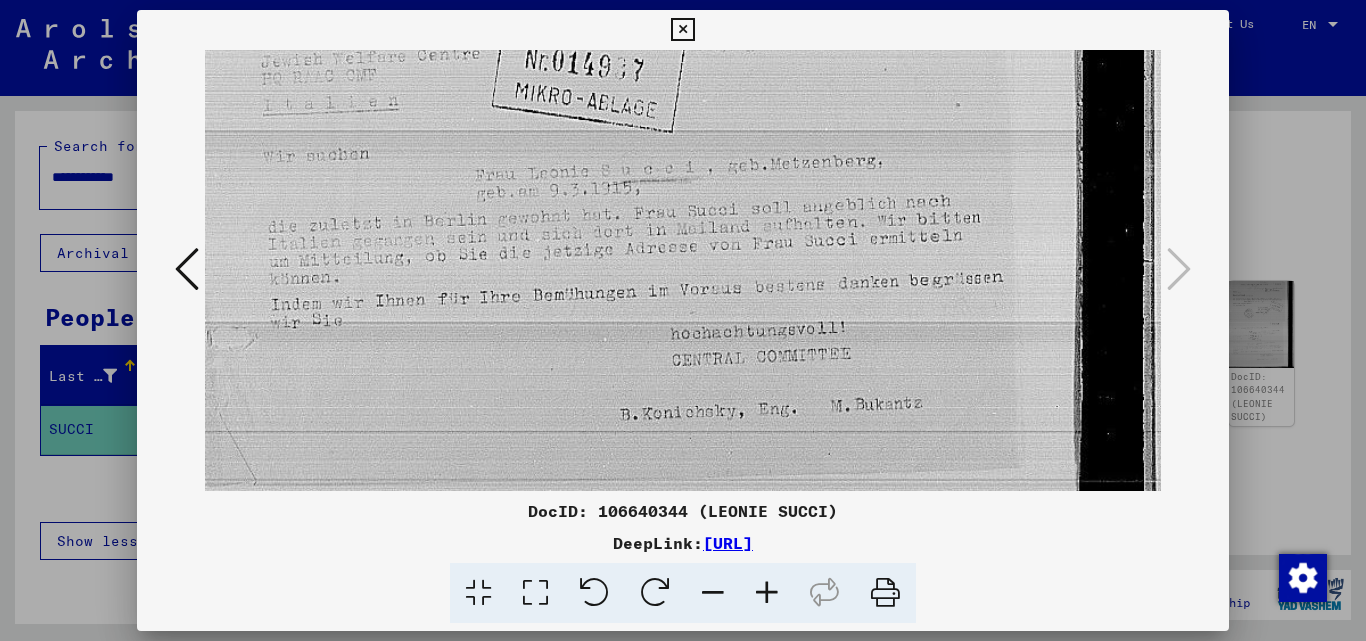 scroll, scrollTop: 850, scrollLeft: 0, axis: vertical 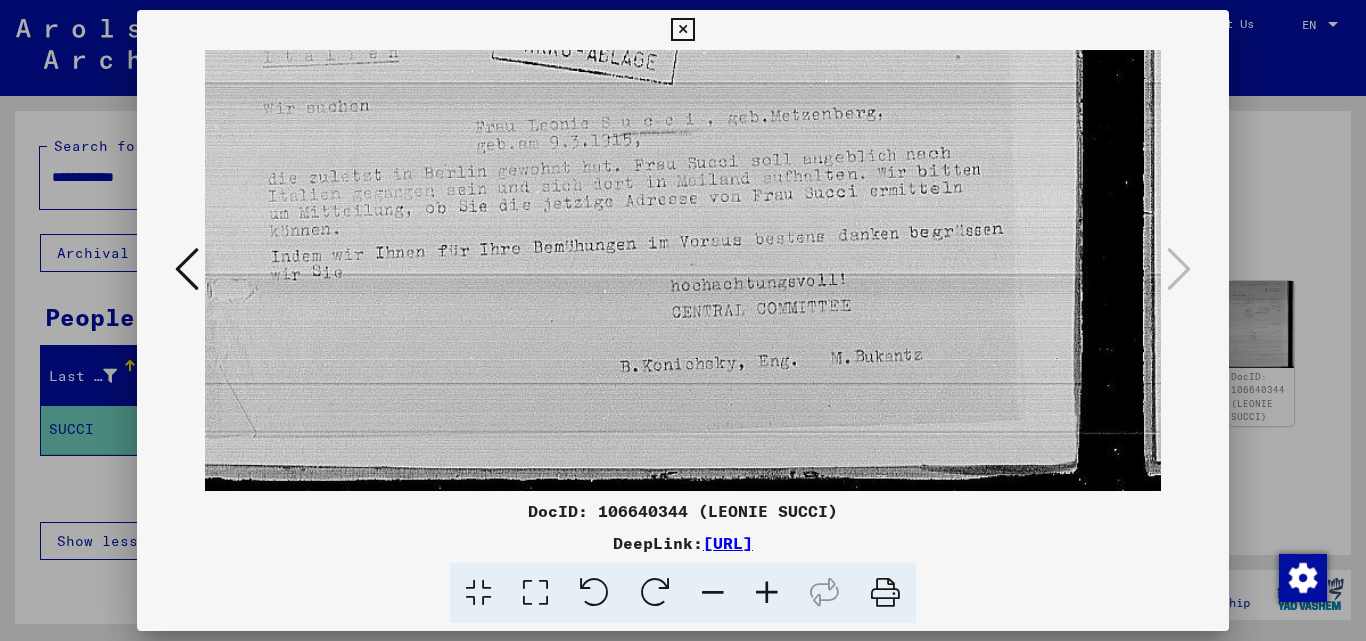 drag, startPoint x: 785, startPoint y: 457, endPoint x: 887, endPoint y: 131, distance: 341.58453 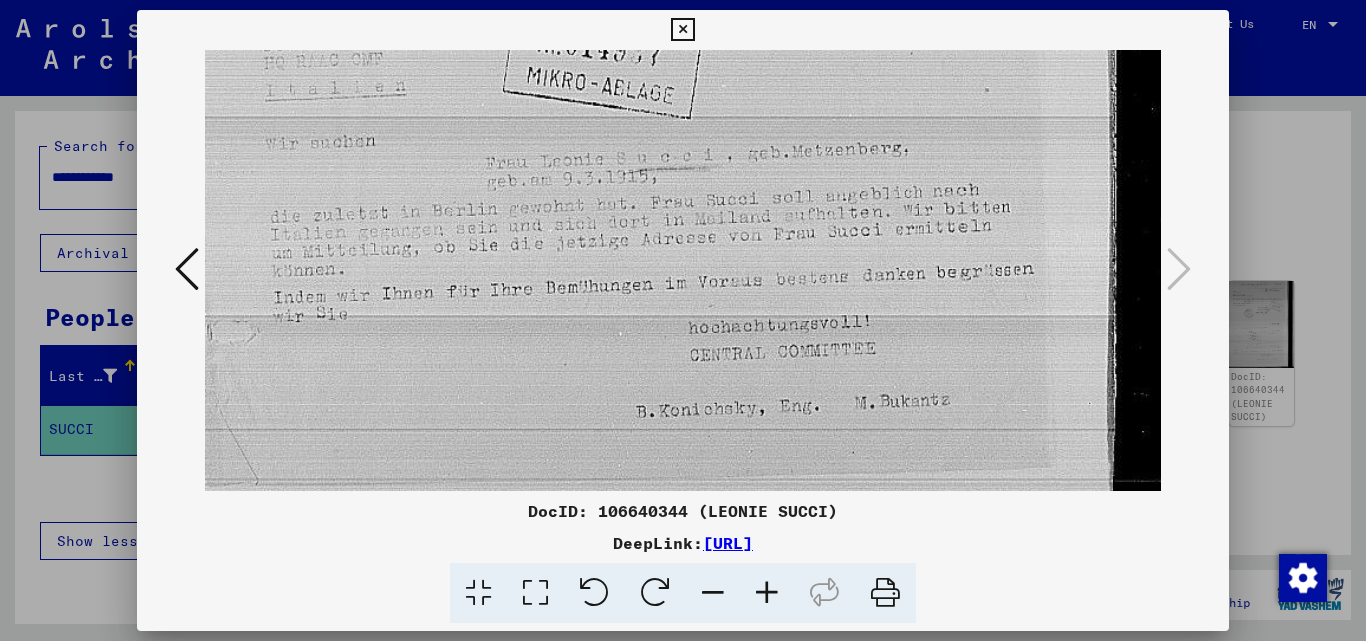 click at bounding box center [683, 320] 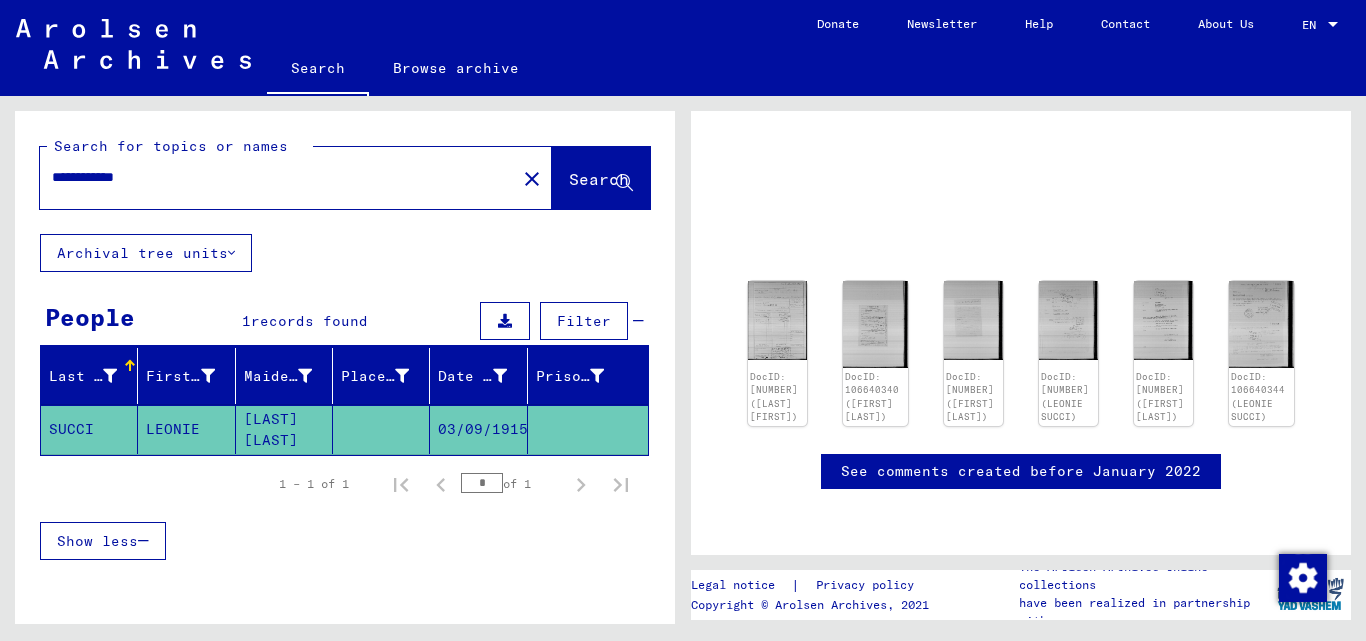 click on "close" 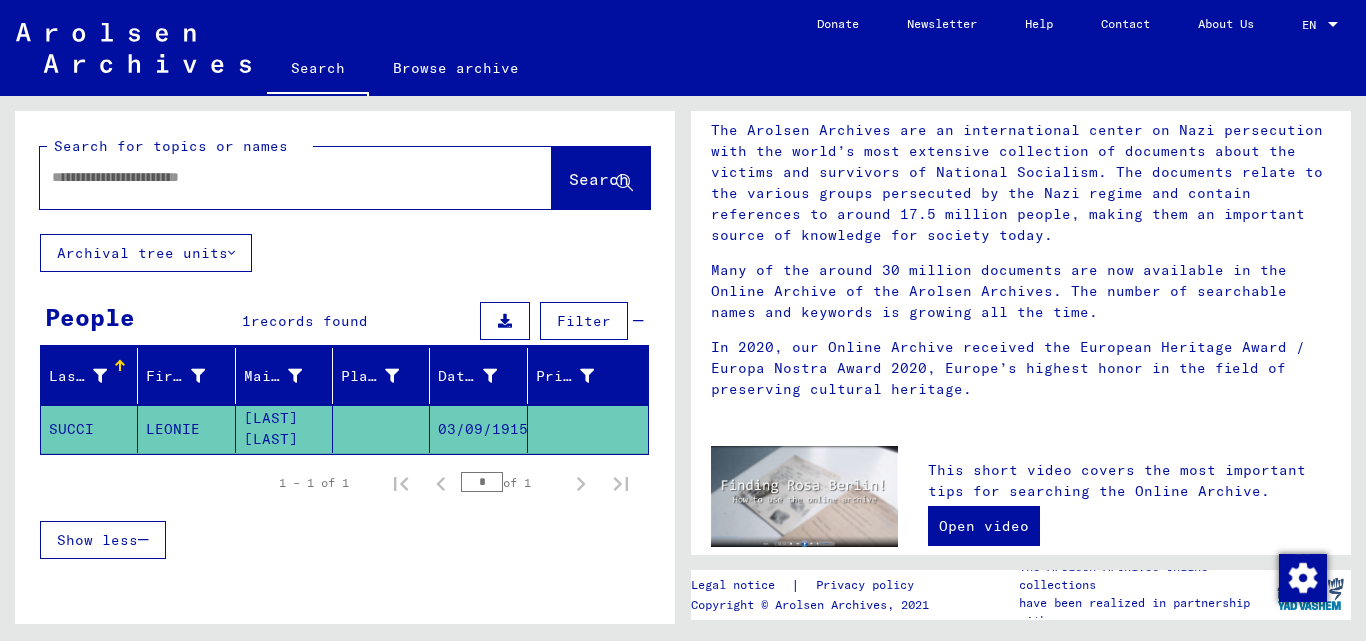 scroll, scrollTop: 0, scrollLeft: 0, axis: both 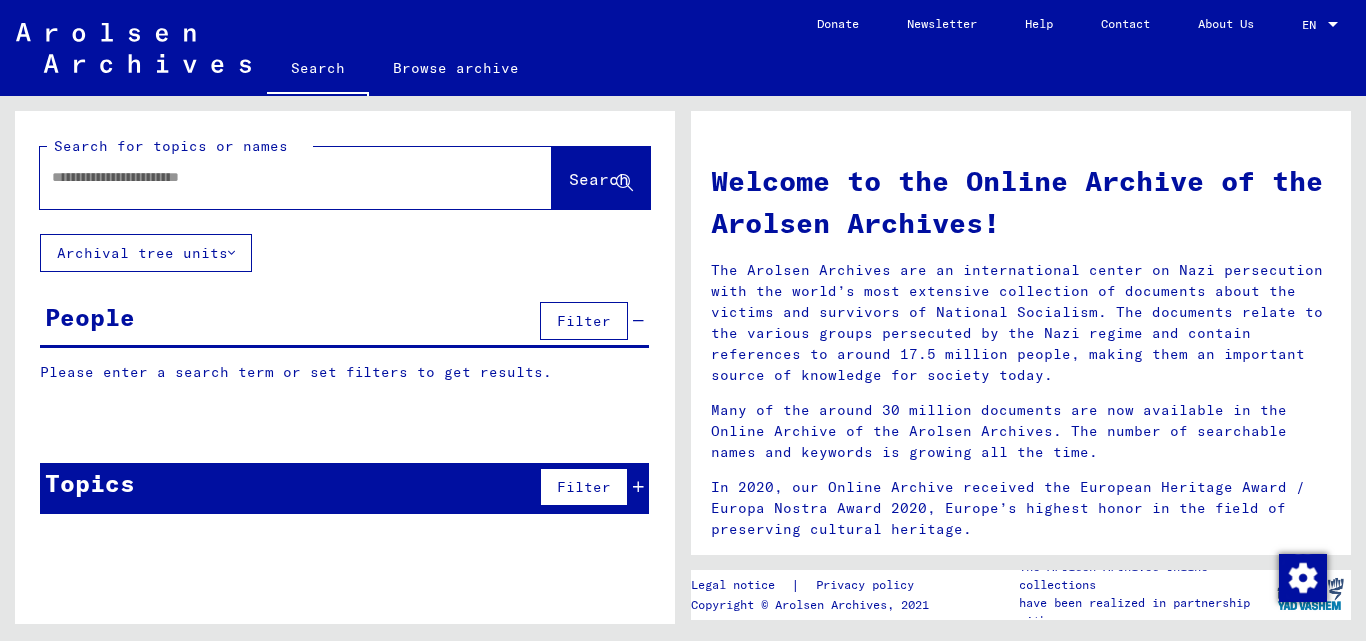 click at bounding box center (272, 177) 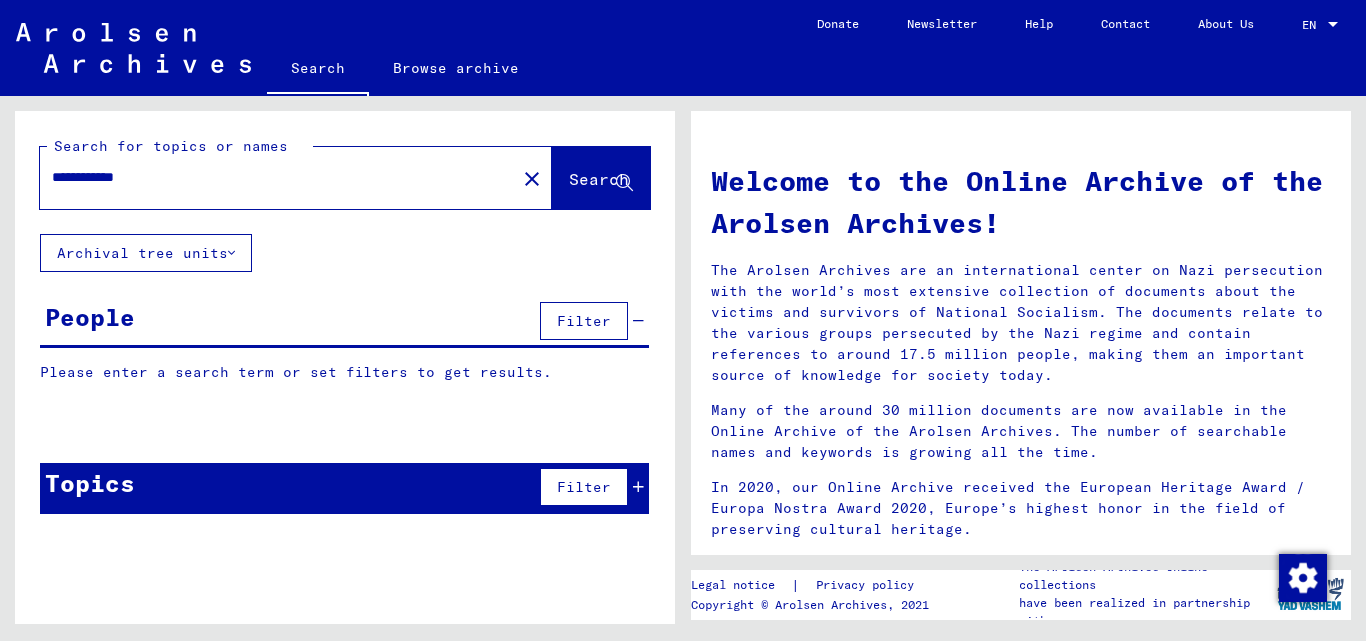 type on "**********" 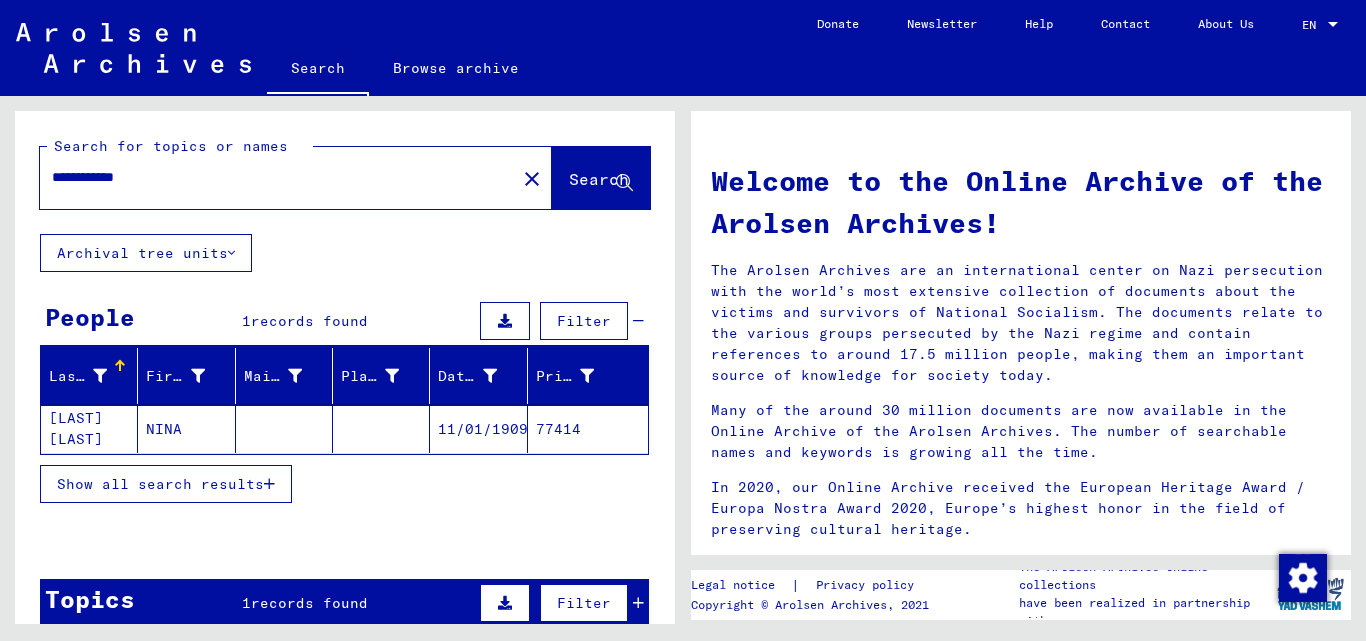 click on "[LAST] [LAST]" 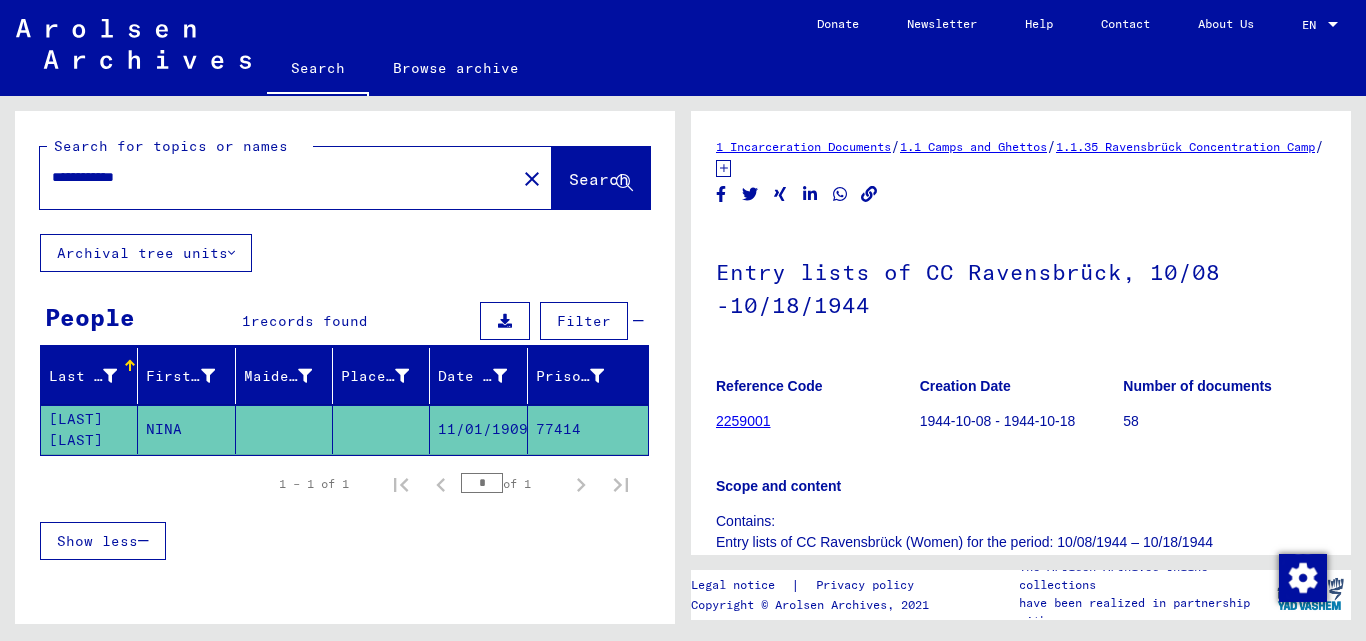 scroll, scrollTop: 0, scrollLeft: 0, axis: both 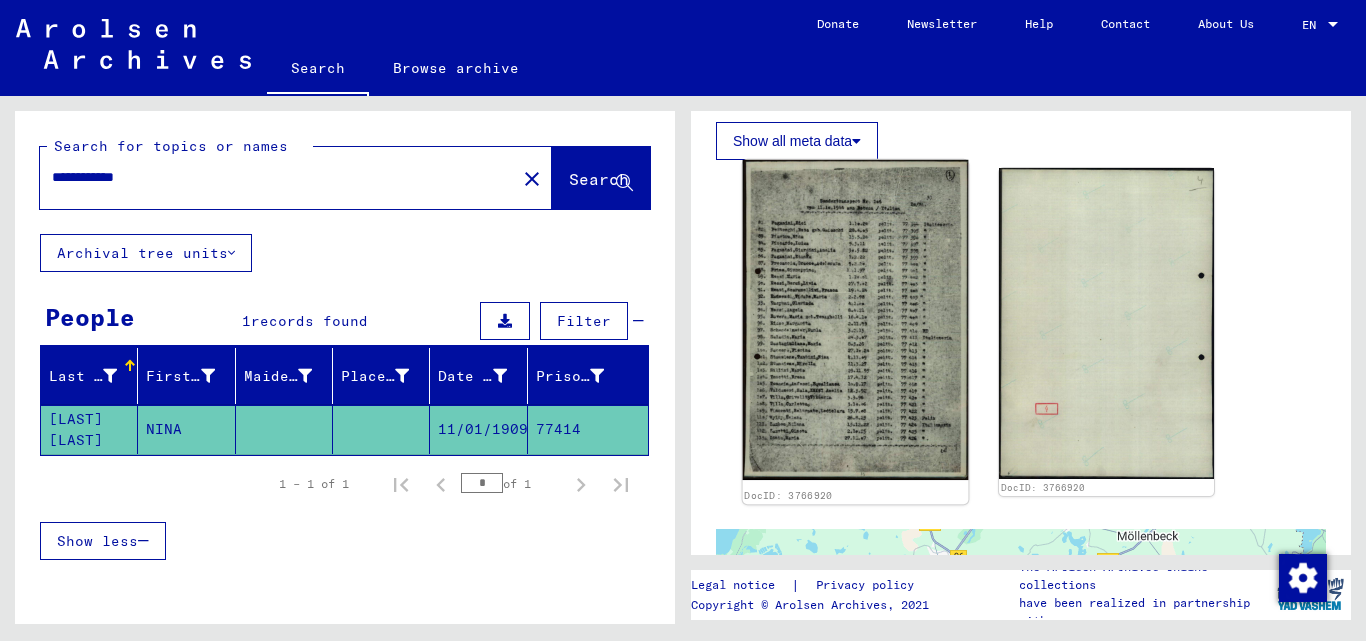 click 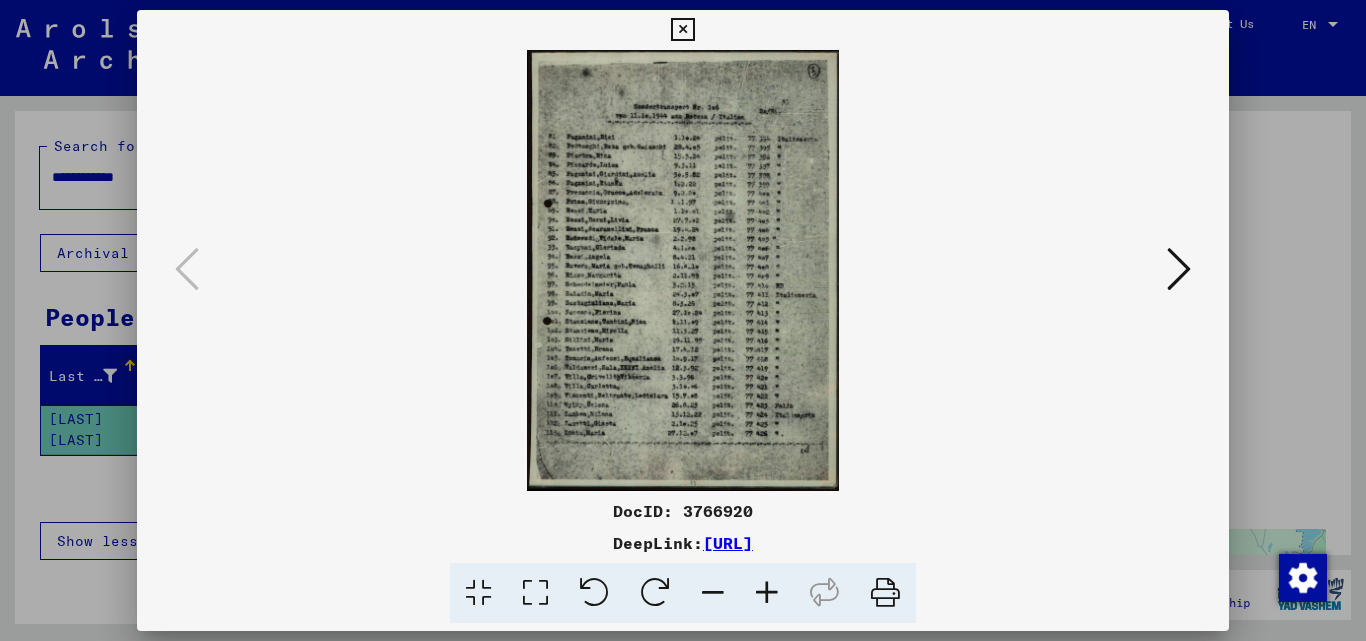 click at bounding box center [767, 593] 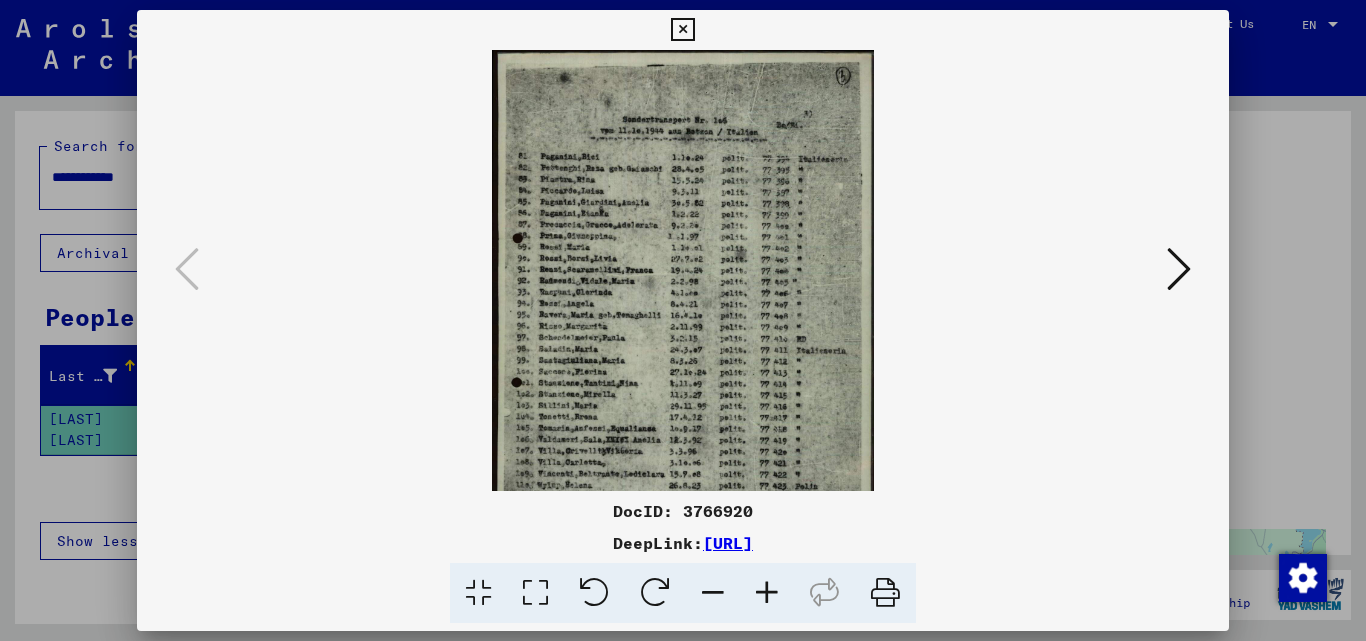 click at bounding box center (767, 593) 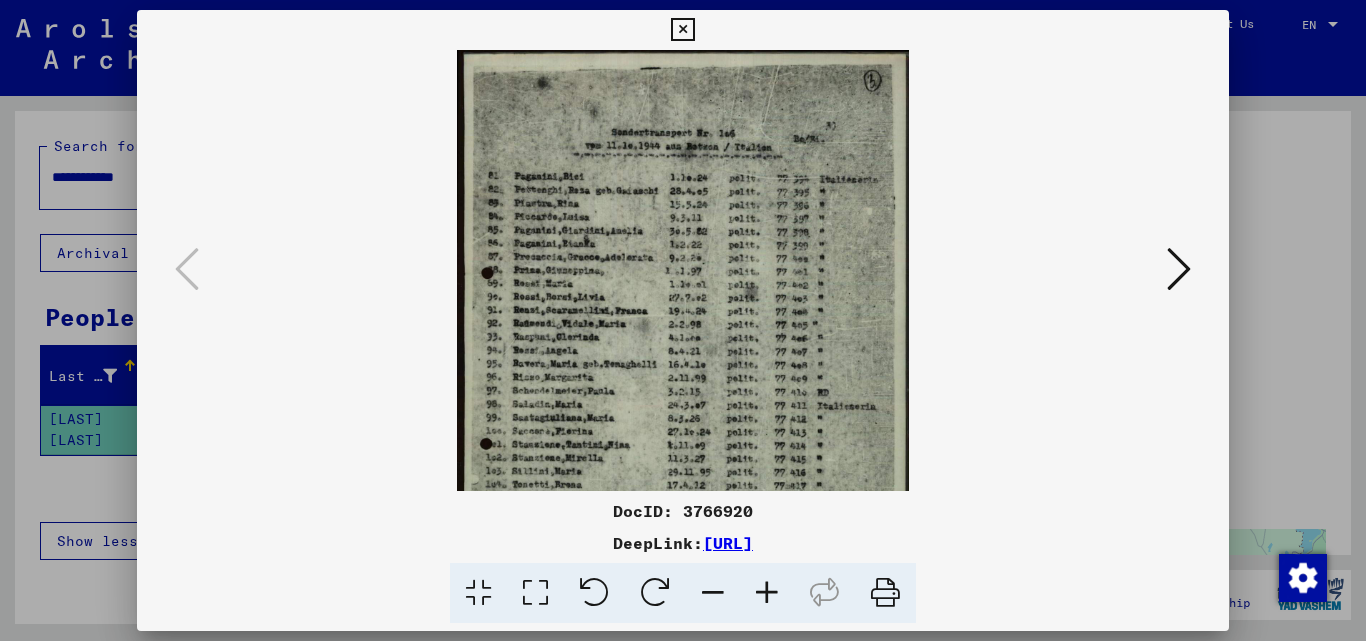click at bounding box center (767, 593) 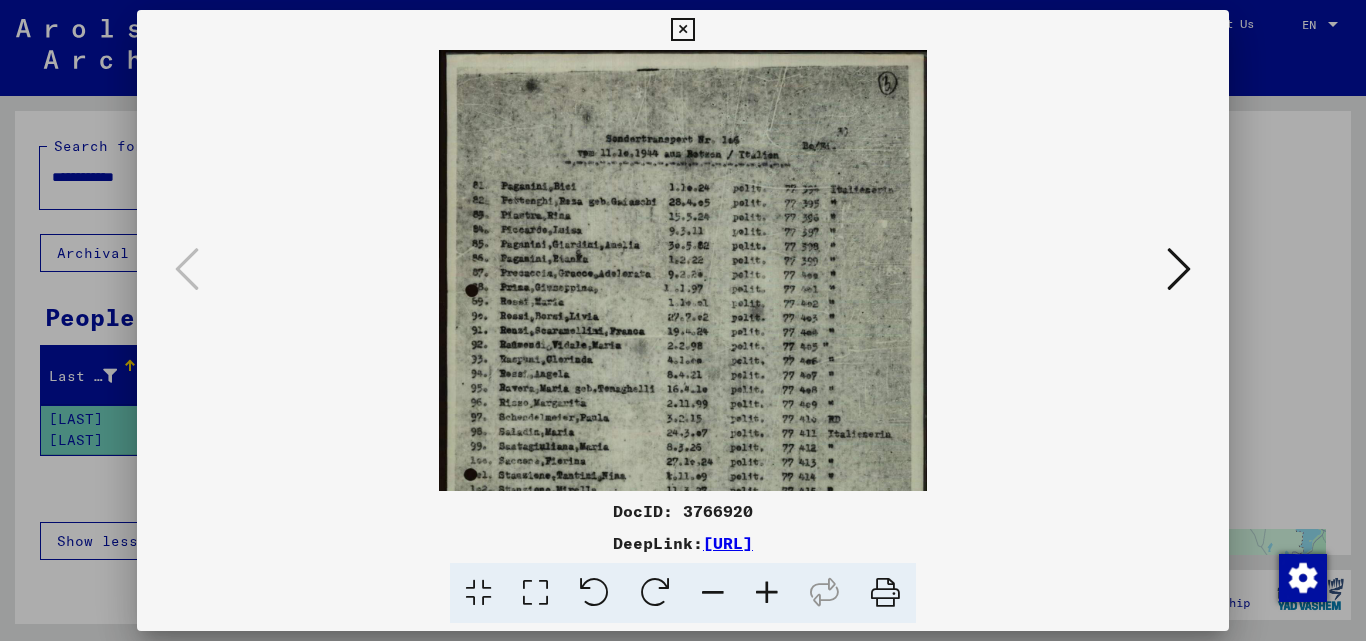 click at bounding box center (767, 593) 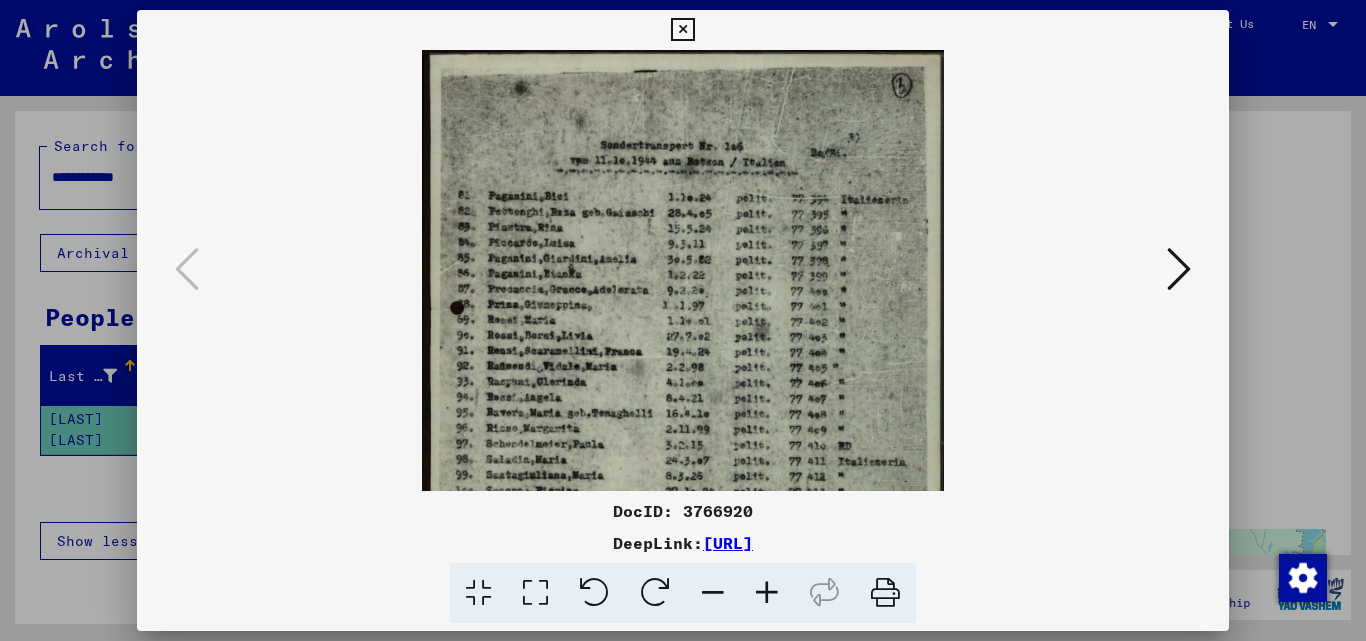 click at bounding box center [767, 593] 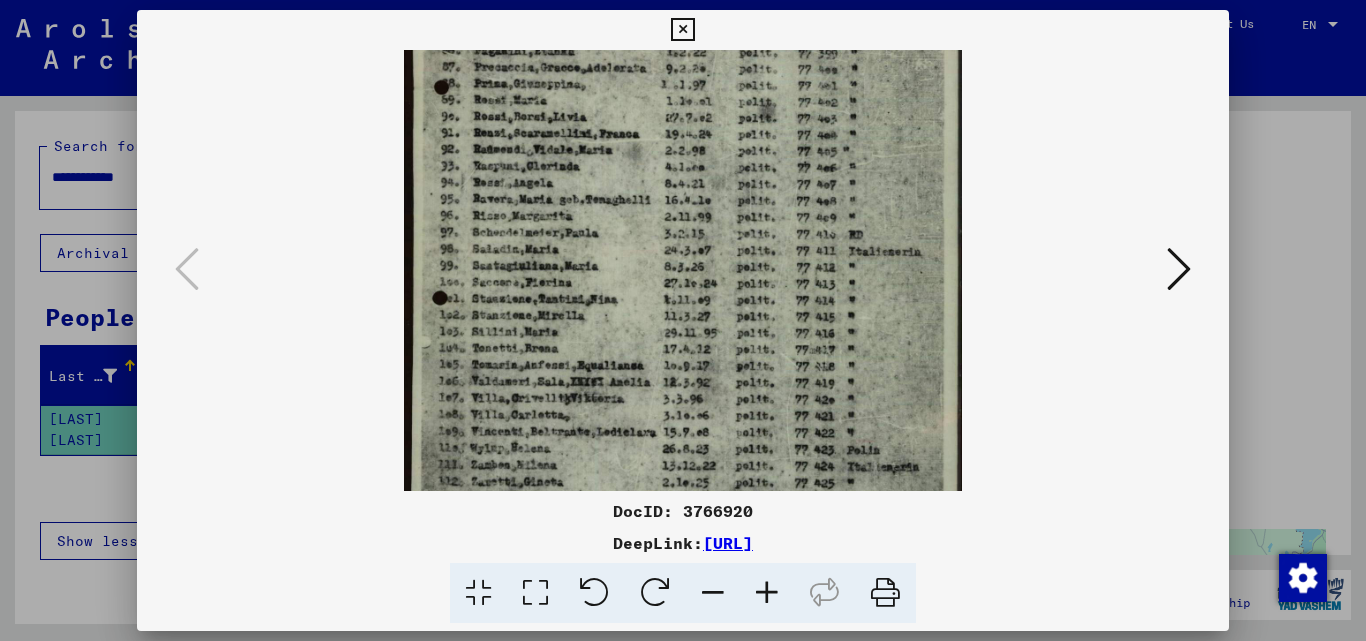drag, startPoint x: 587, startPoint y: 397, endPoint x: 628, endPoint y: 159, distance: 241.50569 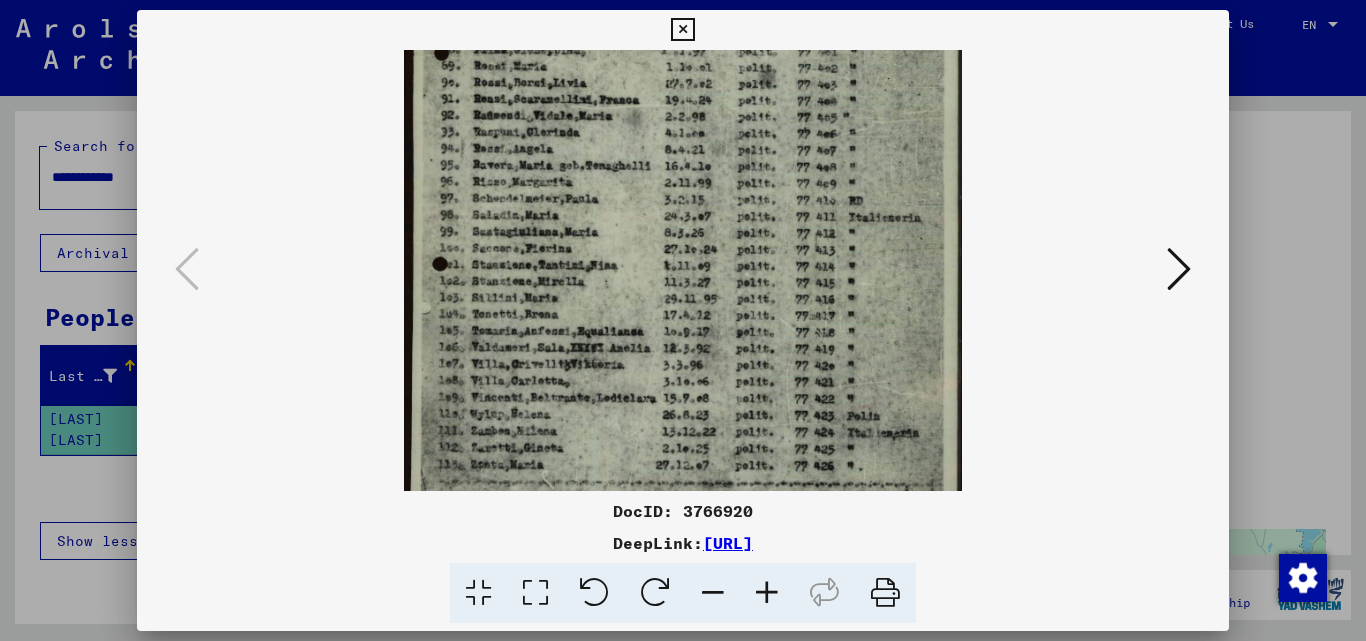 drag, startPoint x: 628, startPoint y: 159, endPoint x: 646, endPoint y: 136, distance: 29.206163 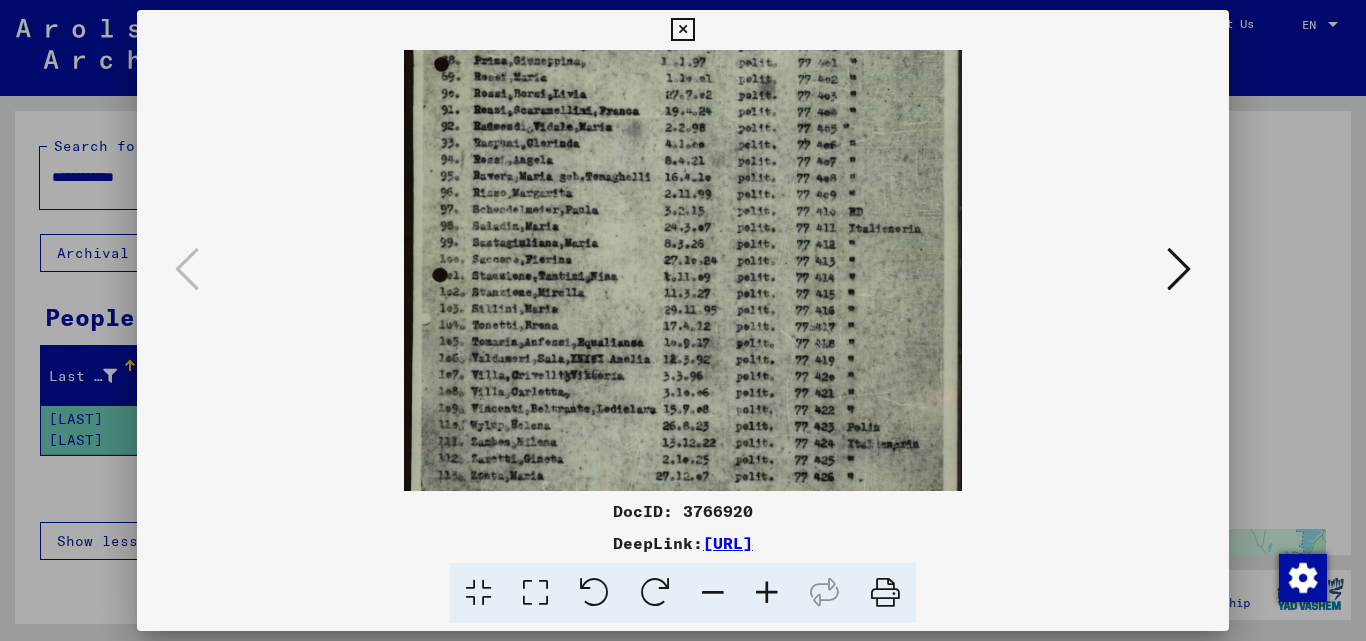 click at bounding box center (683, 184) 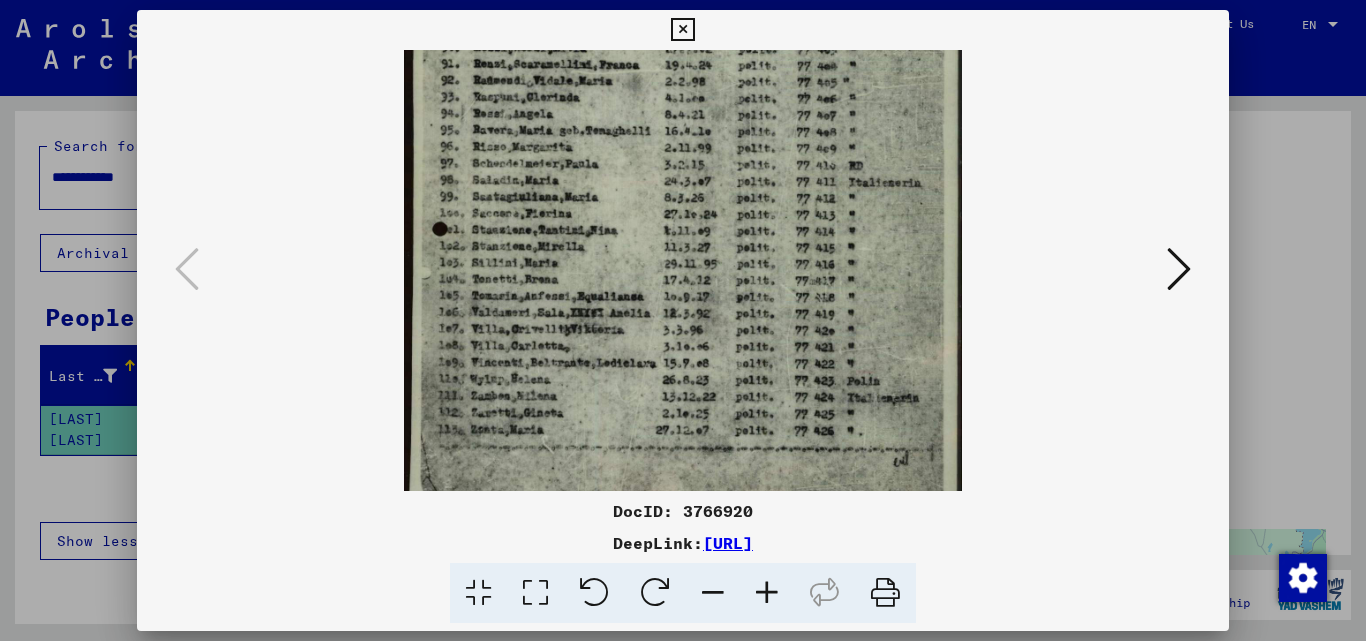 scroll, scrollTop: 344, scrollLeft: 0, axis: vertical 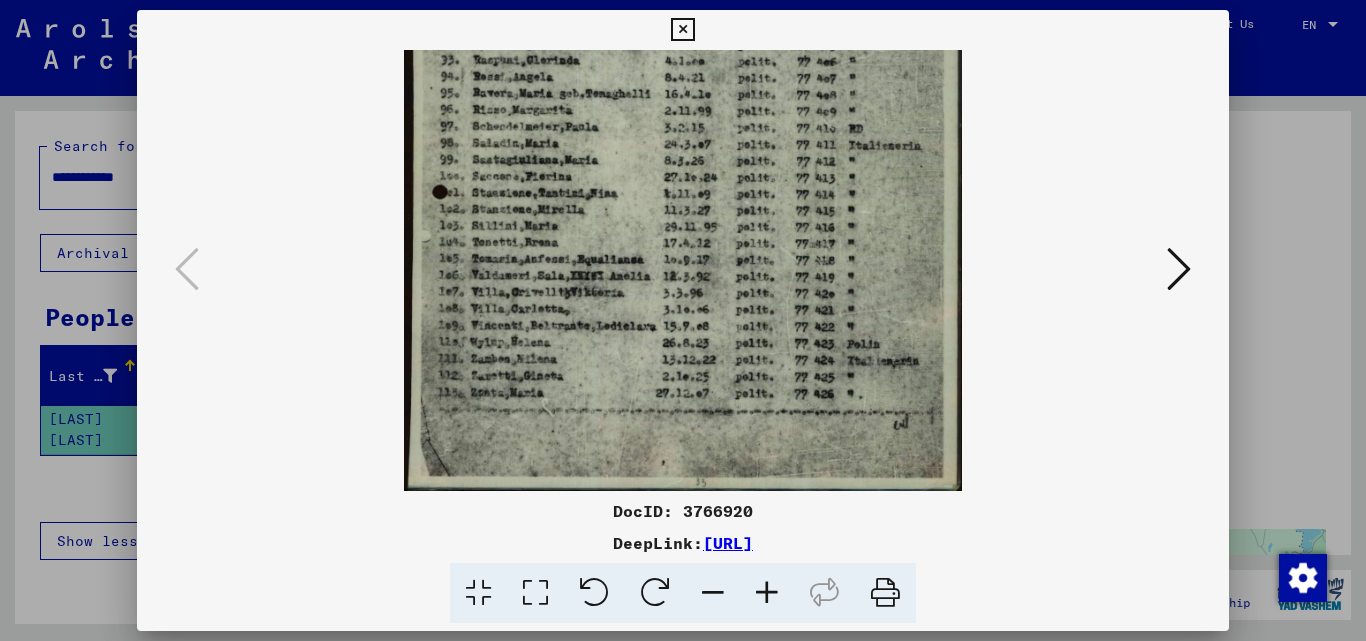 drag, startPoint x: 684, startPoint y: 365, endPoint x: 687, endPoint y: 282, distance: 83.0542 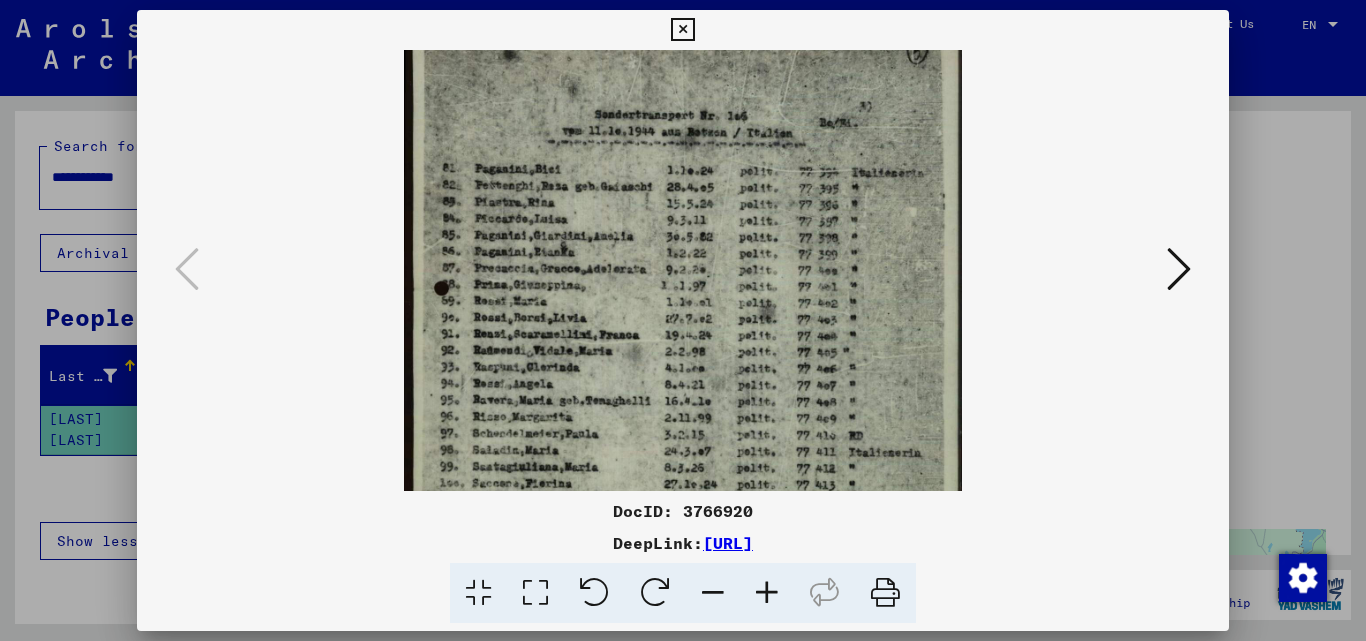 drag, startPoint x: 744, startPoint y: 178, endPoint x: 741, endPoint y: 485, distance: 307.01465 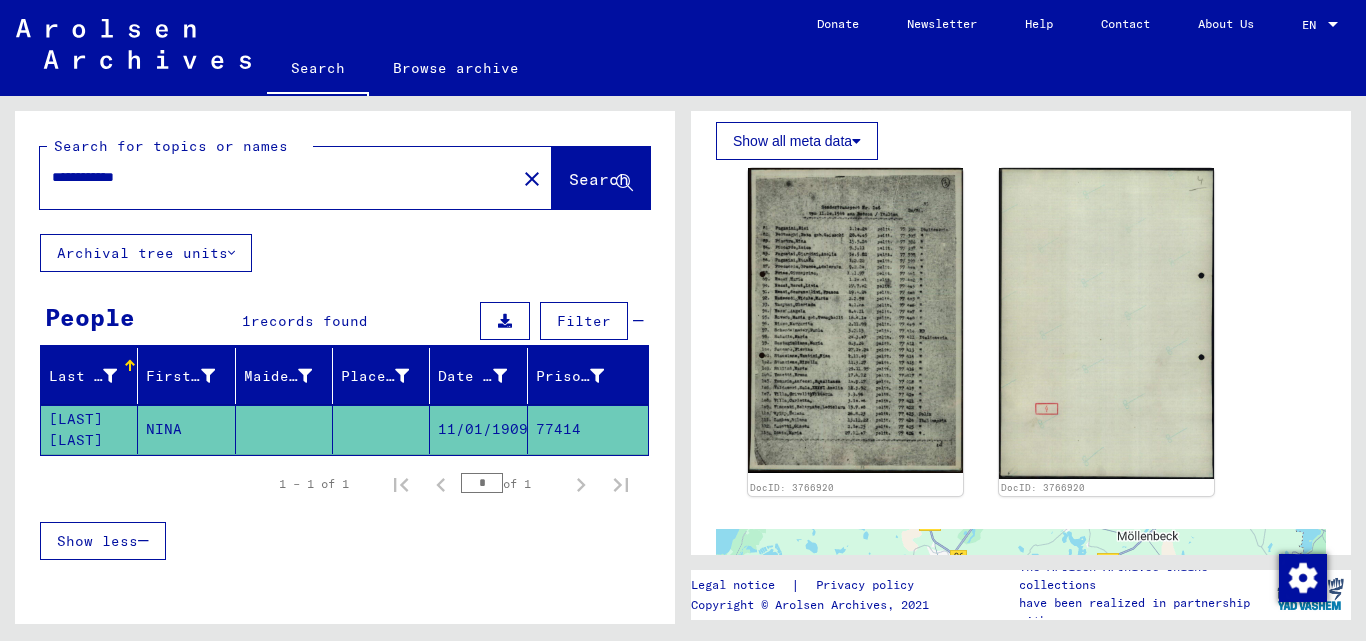 click on "close" 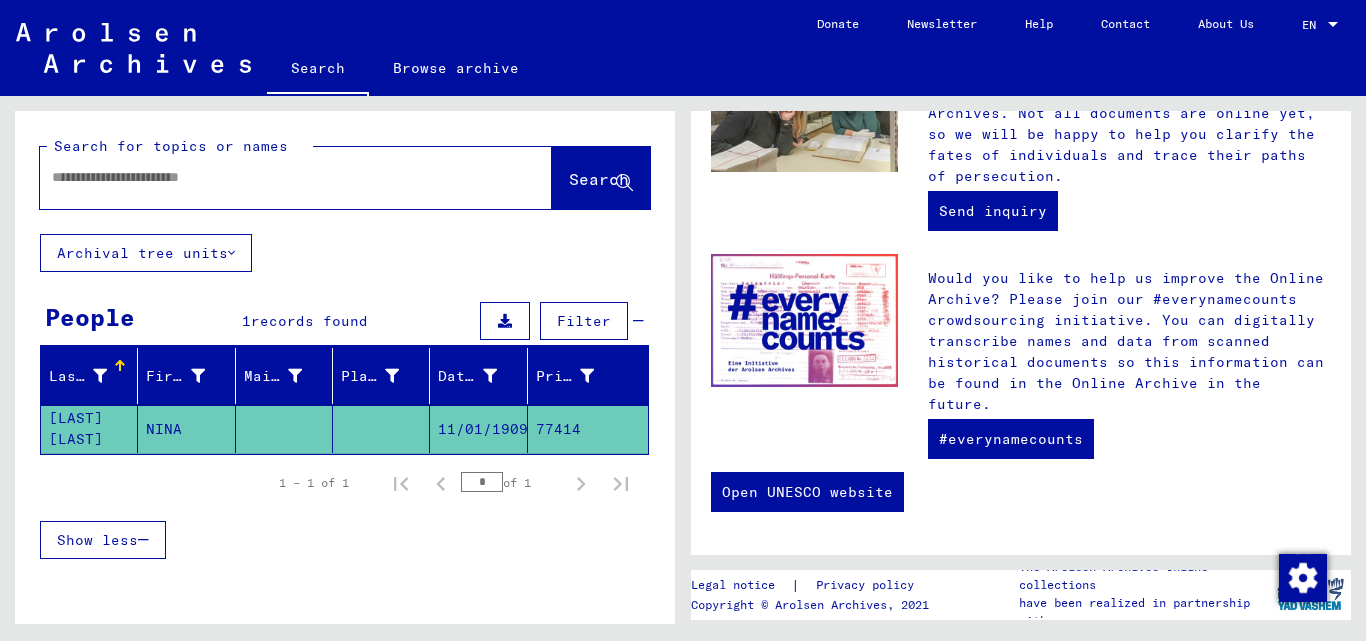 scroll, scrollTop: 0, scrollLeft: 0, axis: both 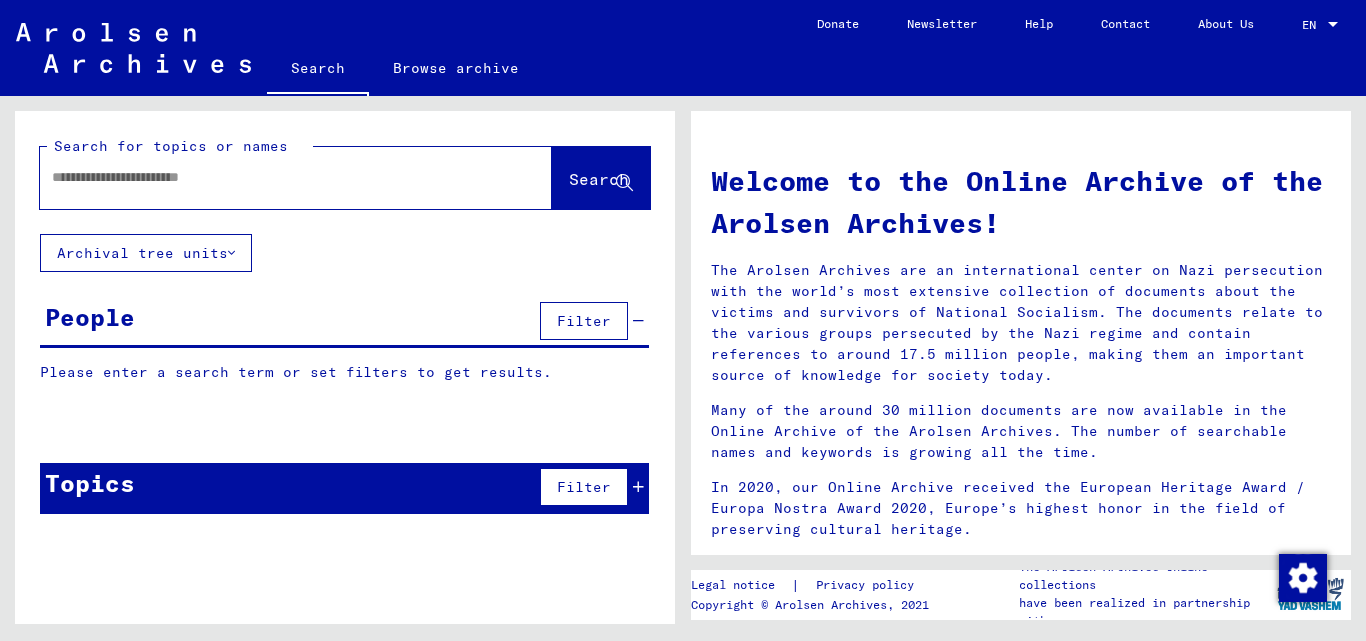 click 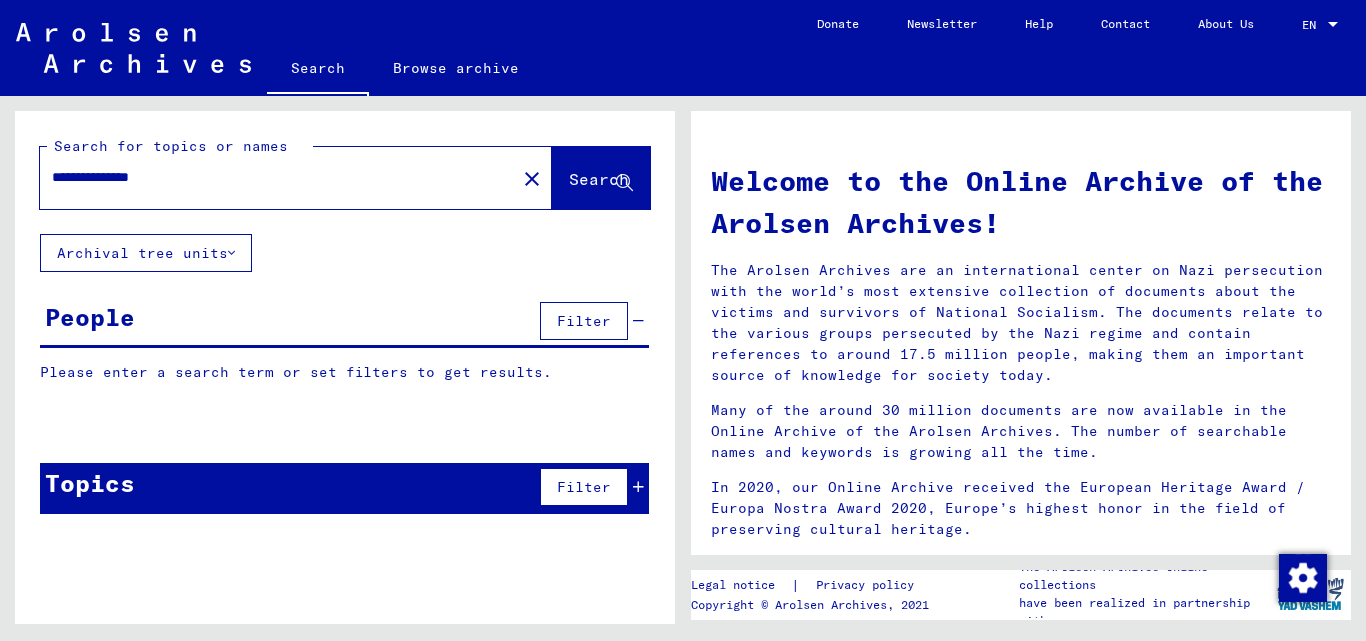 click on "Search" 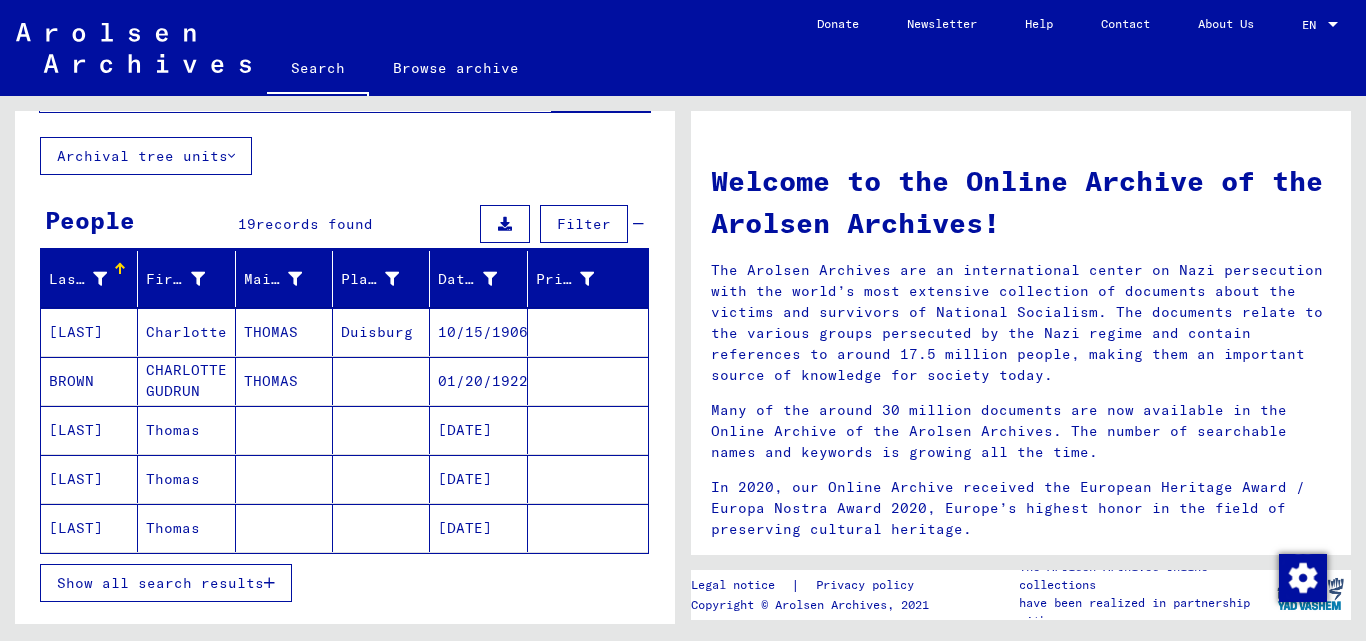 scroll, scrollTop: 178, scrollLeft: 0, axis: vertical 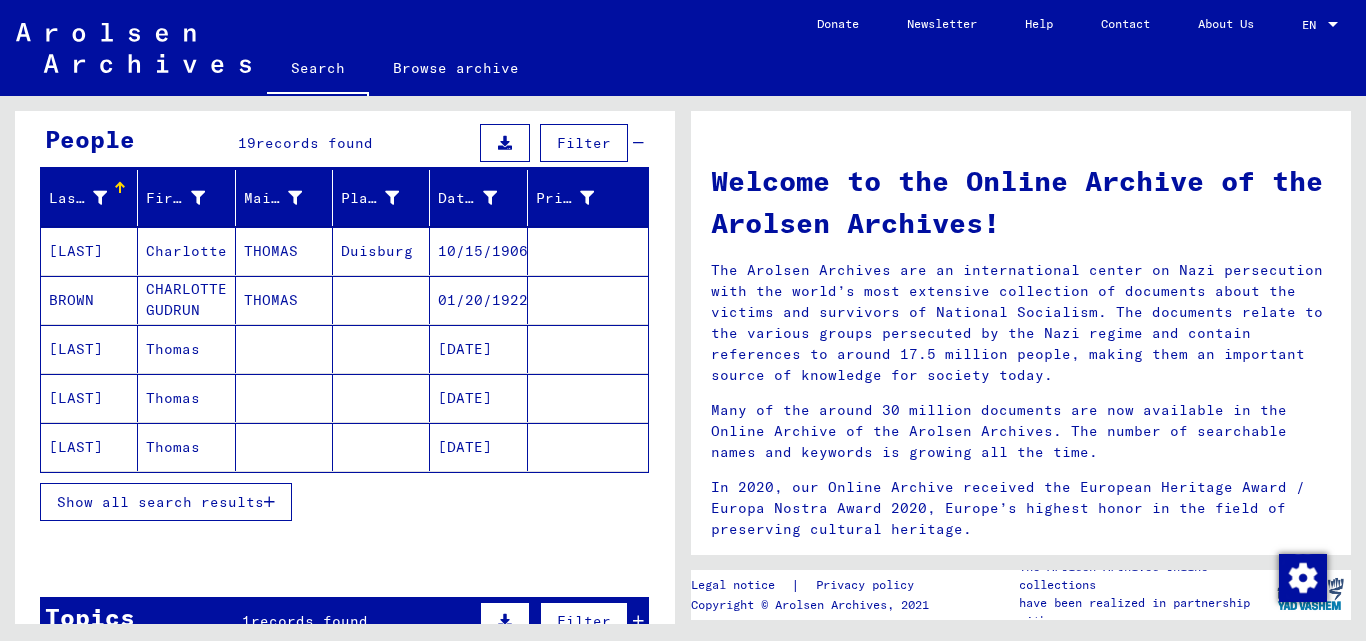 click on "Show all search results" at bounding box center (160, 502) 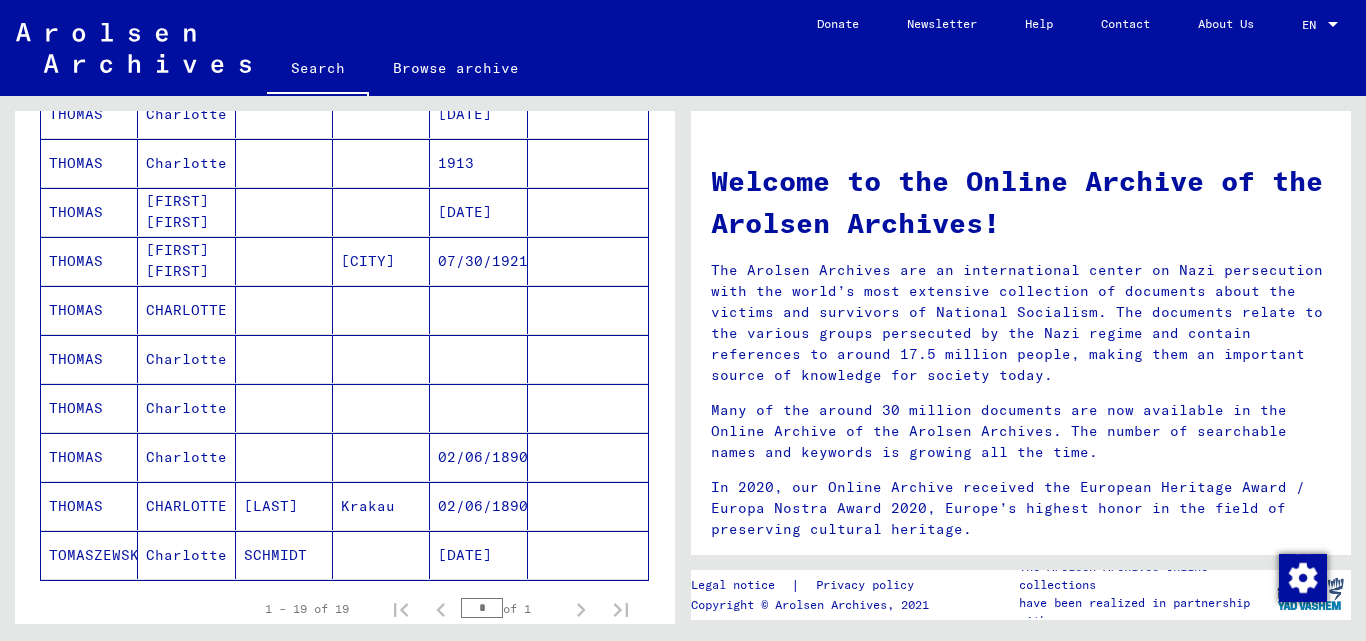 scroll, scrollTop: 779, scrollLeft: 0, axis: vertical 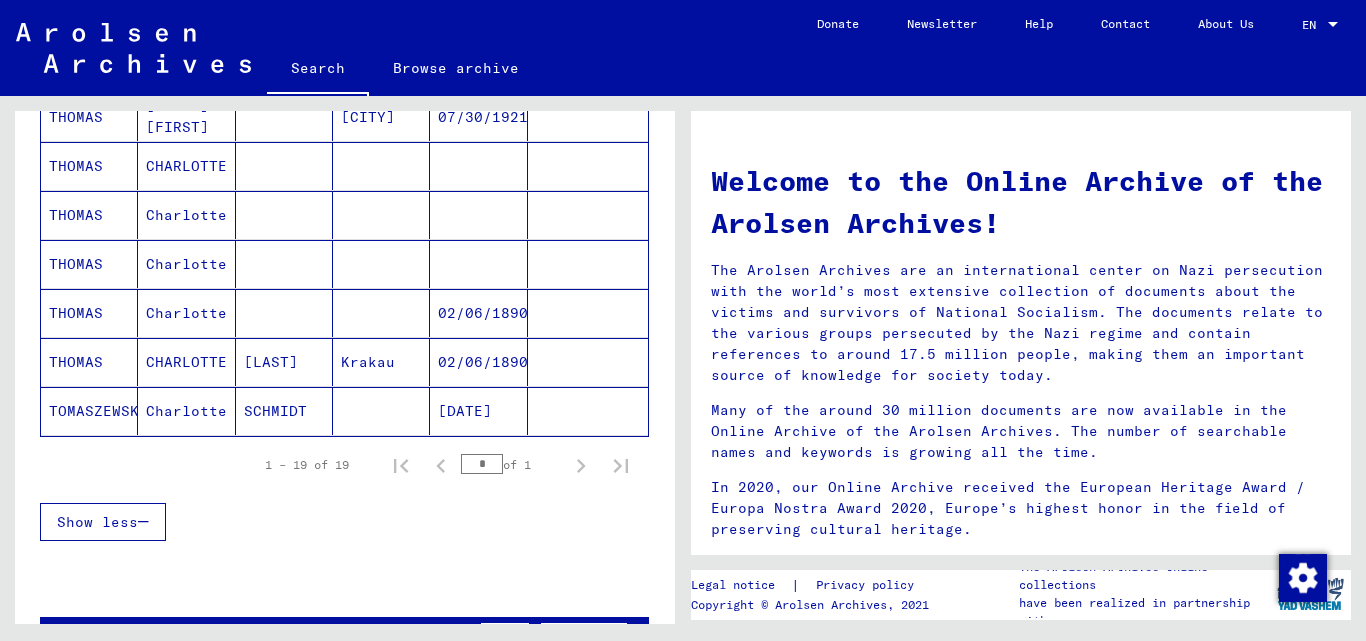 click on "CHARLOTTE" at bounding box center (186, 215) 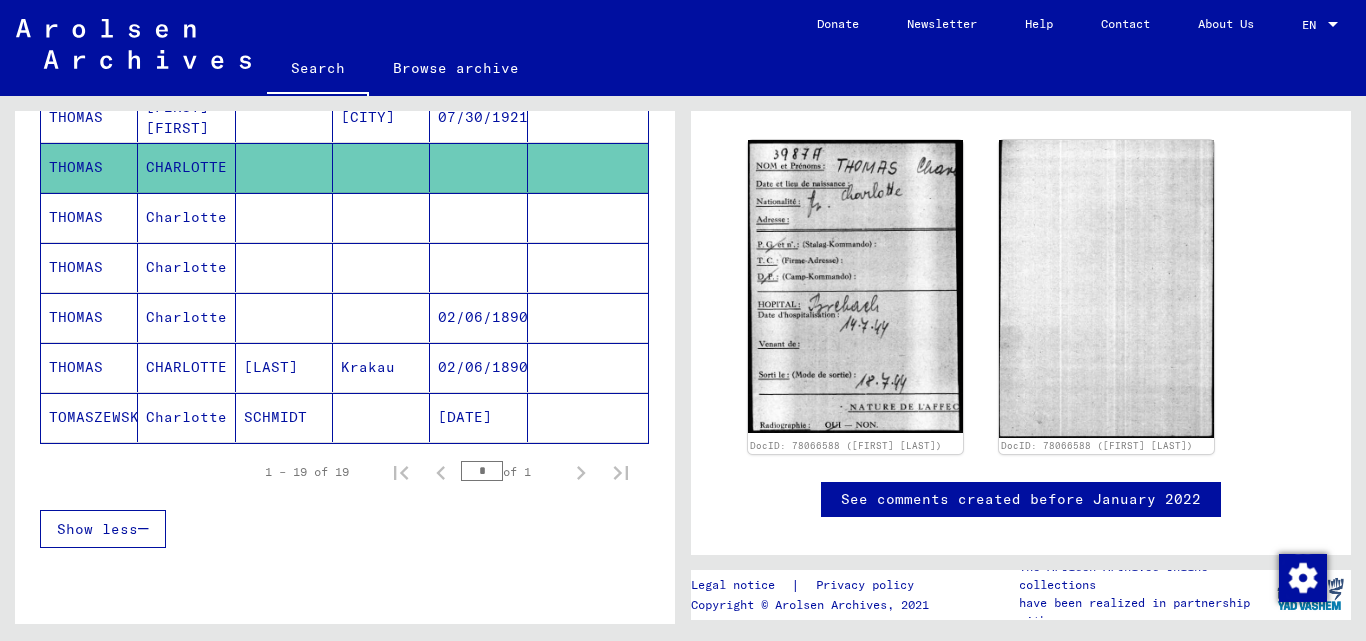 scroll, scrollTop: 419, scrollLeft: 0, axis: vertical 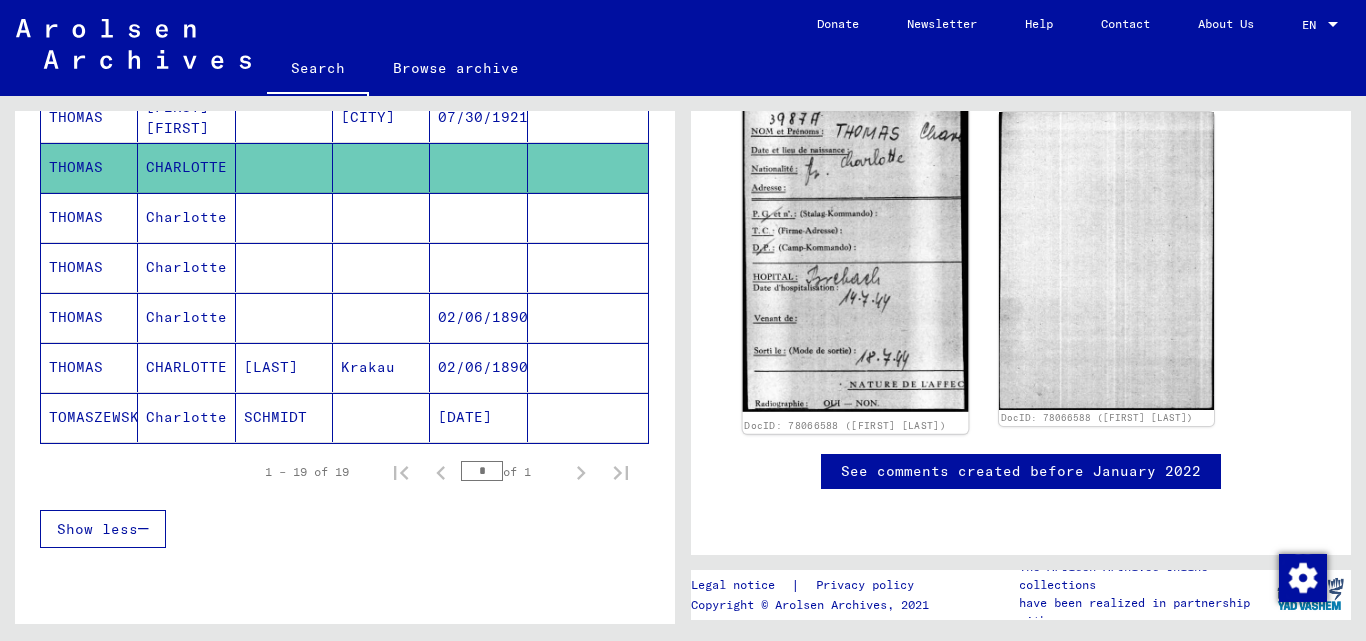 click 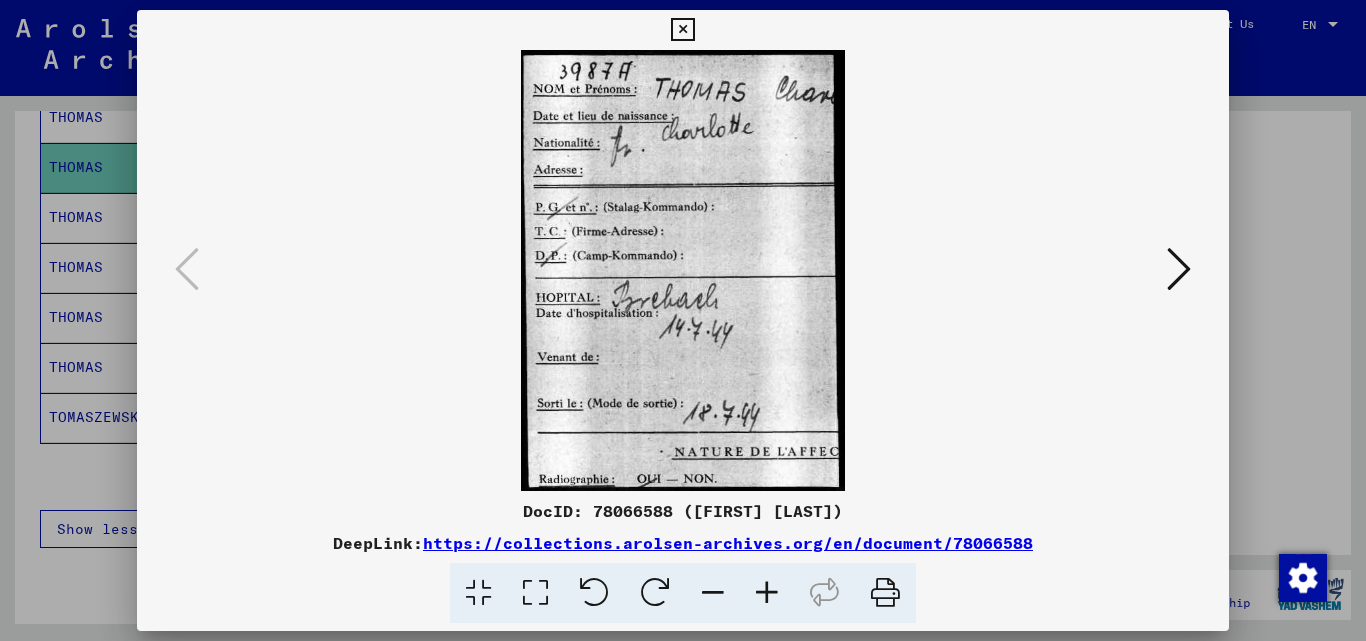 click at bounding box center (683, 320) 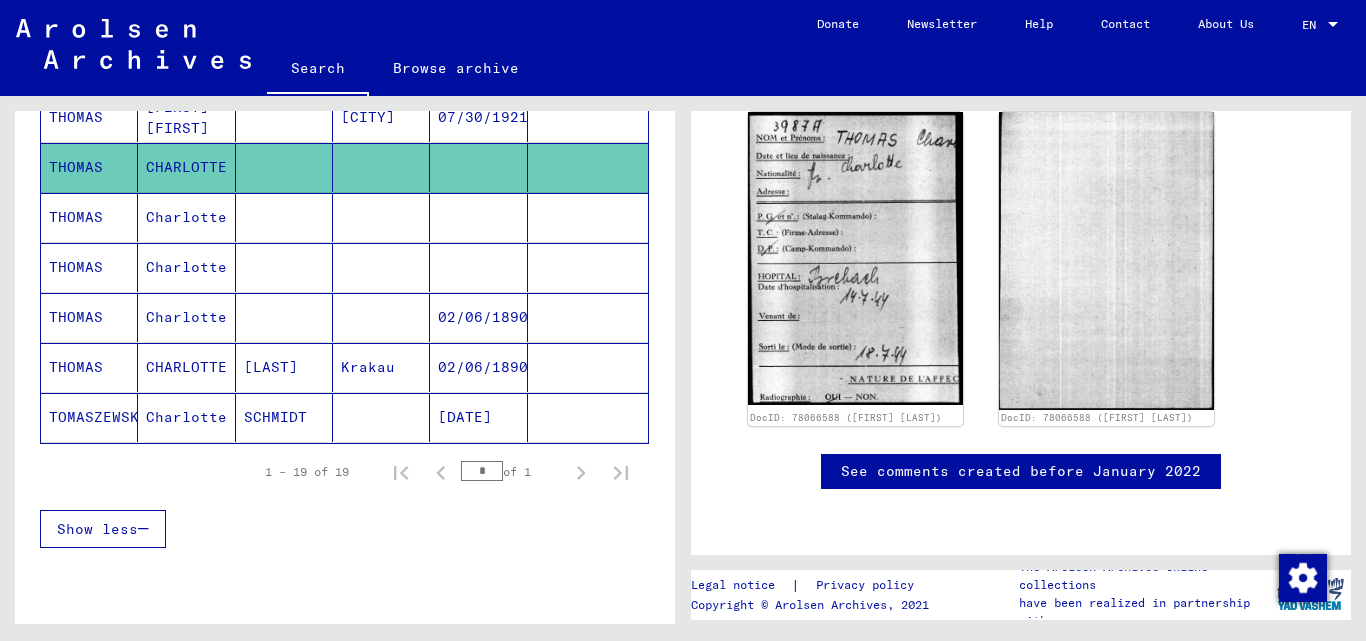 click on "Charlotte" at bounding box center (186, 367) 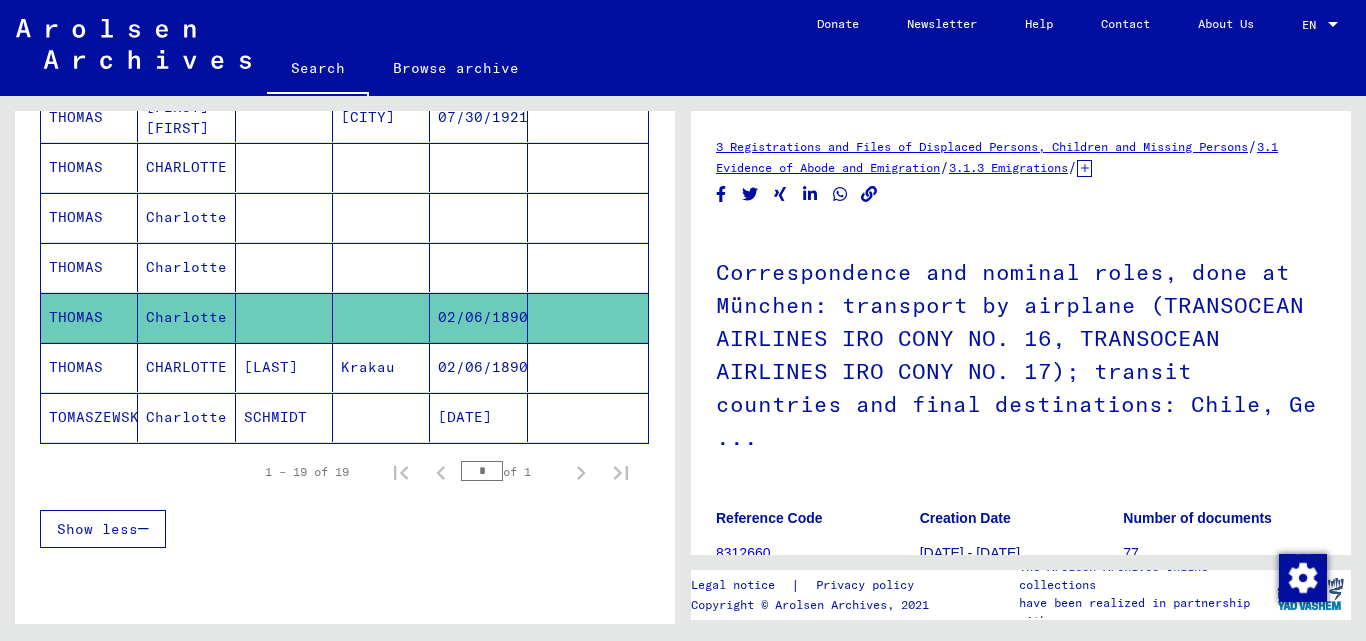 scroll, scrollTop: 0, scrollLeft: 0, axis: both 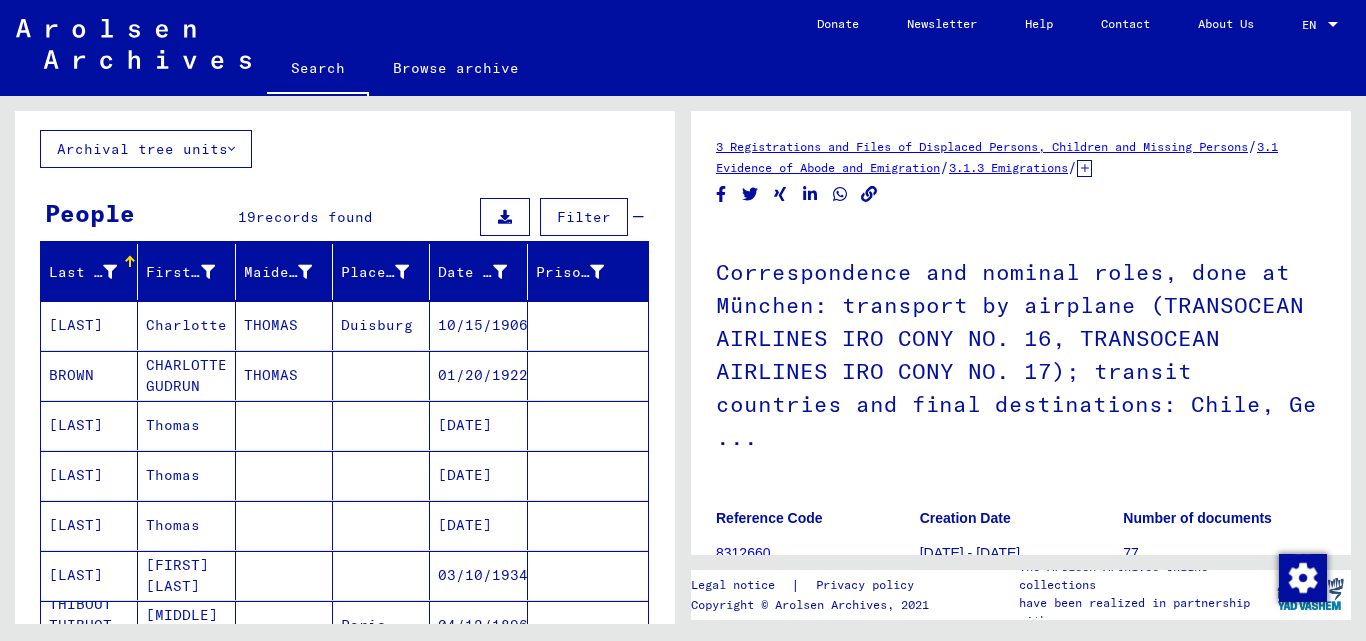 click on "Charlotte" at bounding box center (186, 375) 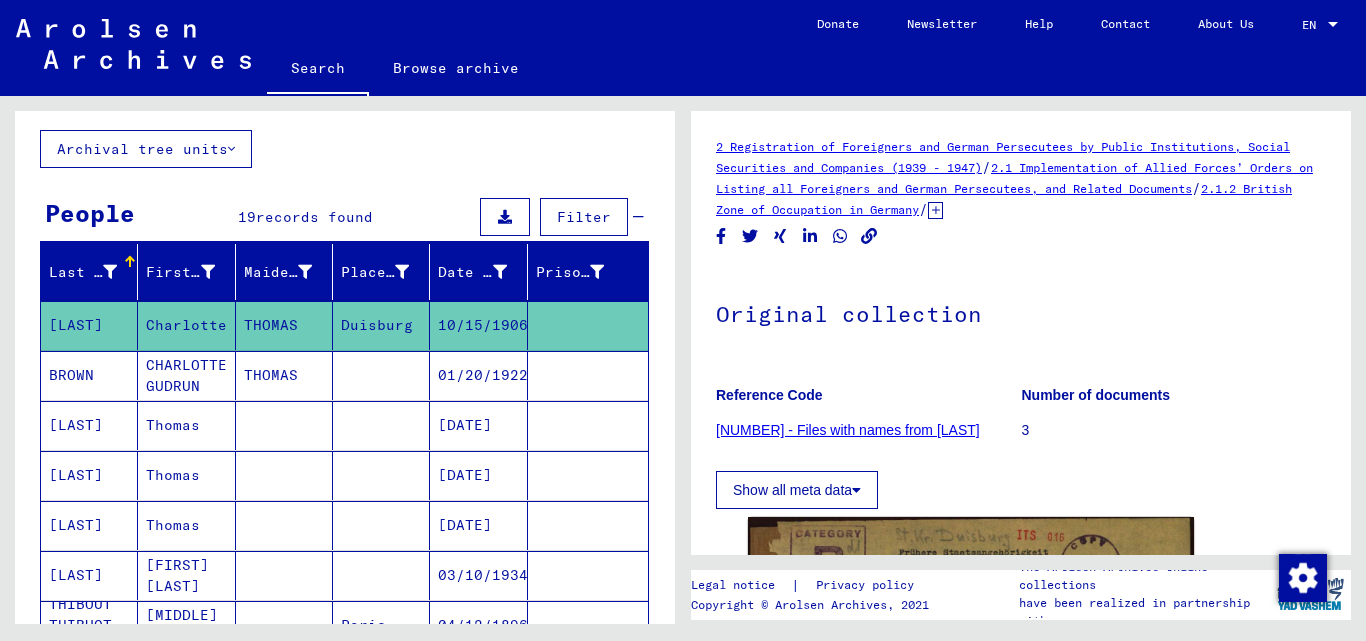 scroll, scrollTop: 0, scrollLeft: 0, axis: both 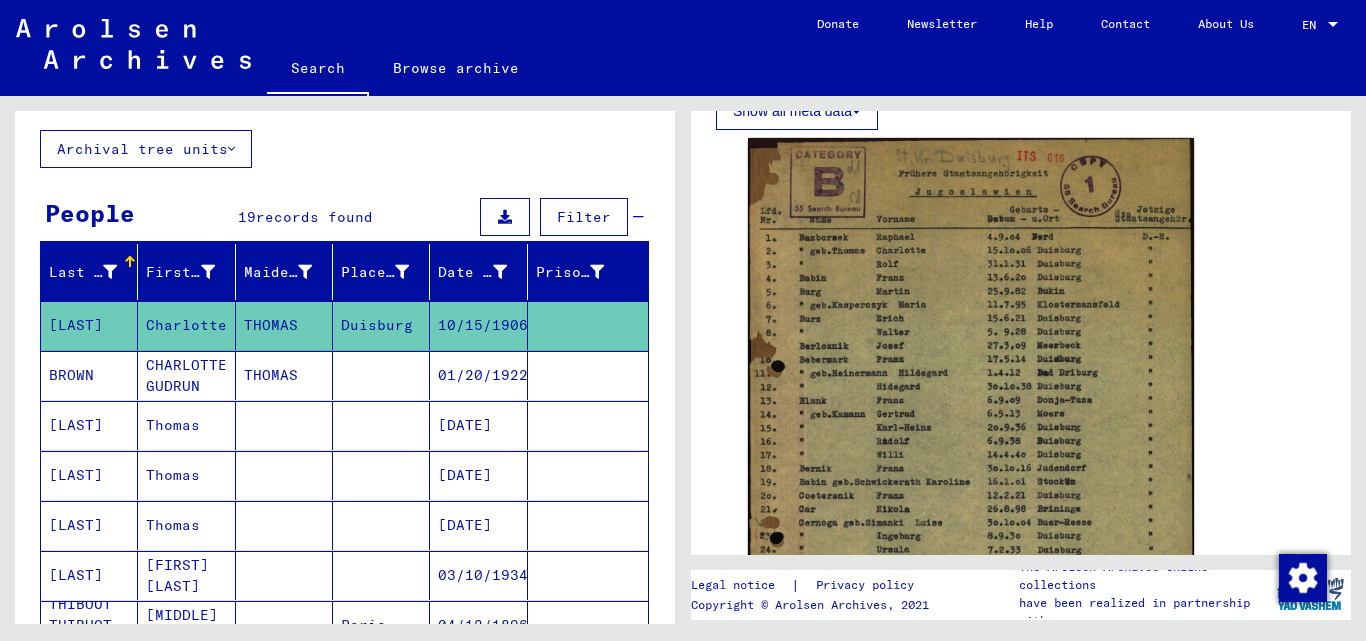 click on "THOMAS" at bounding box center (284, 425) 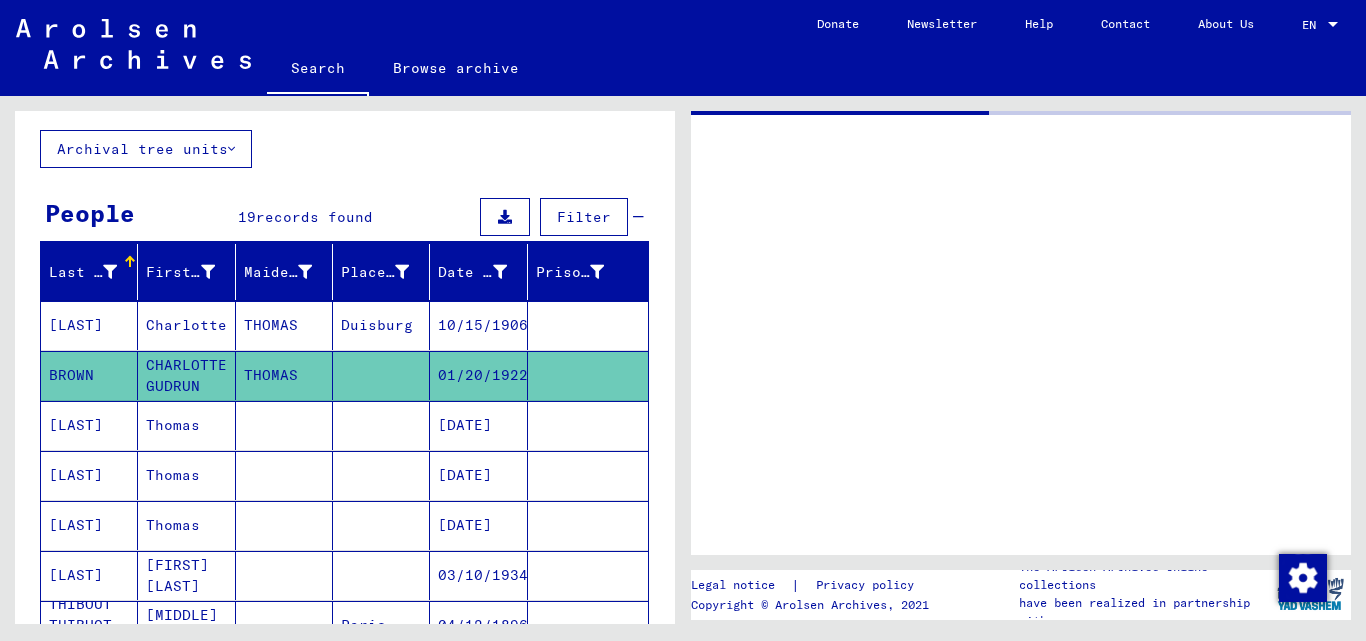scroll, scrollTop: 0, scrollLeft: 0, axis: both 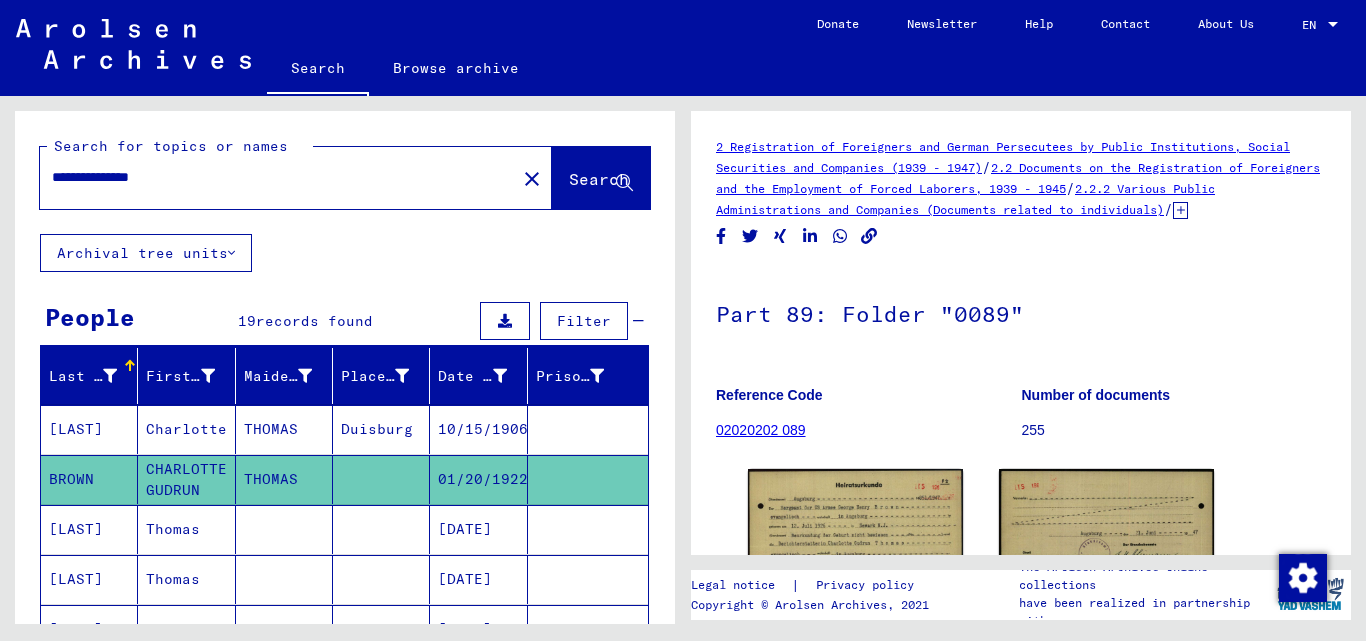 click on "**********" at bounding box center [278, 177] 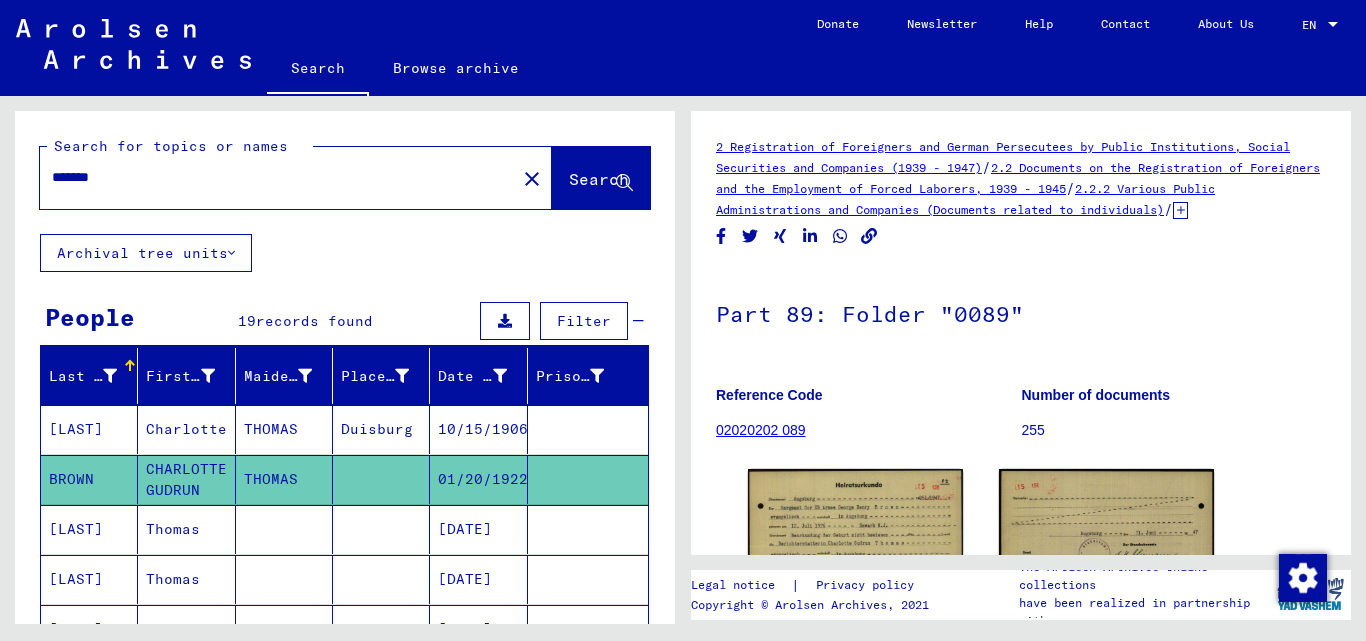type on "******" 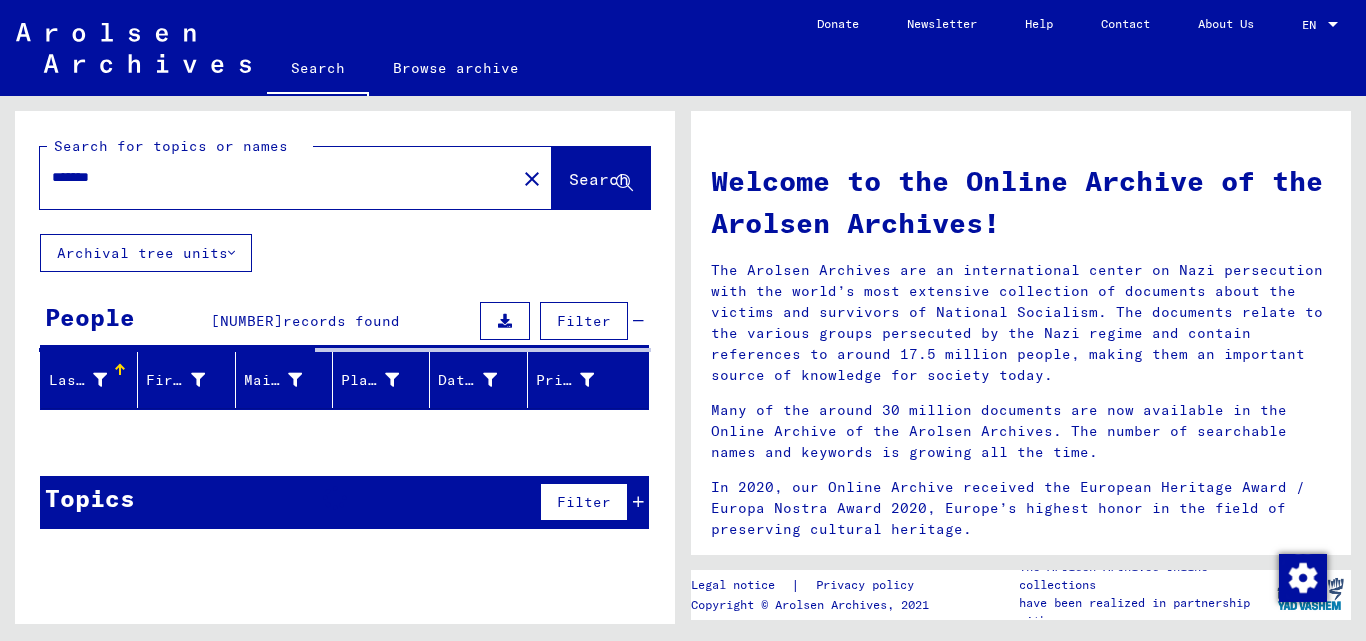 click on "close" 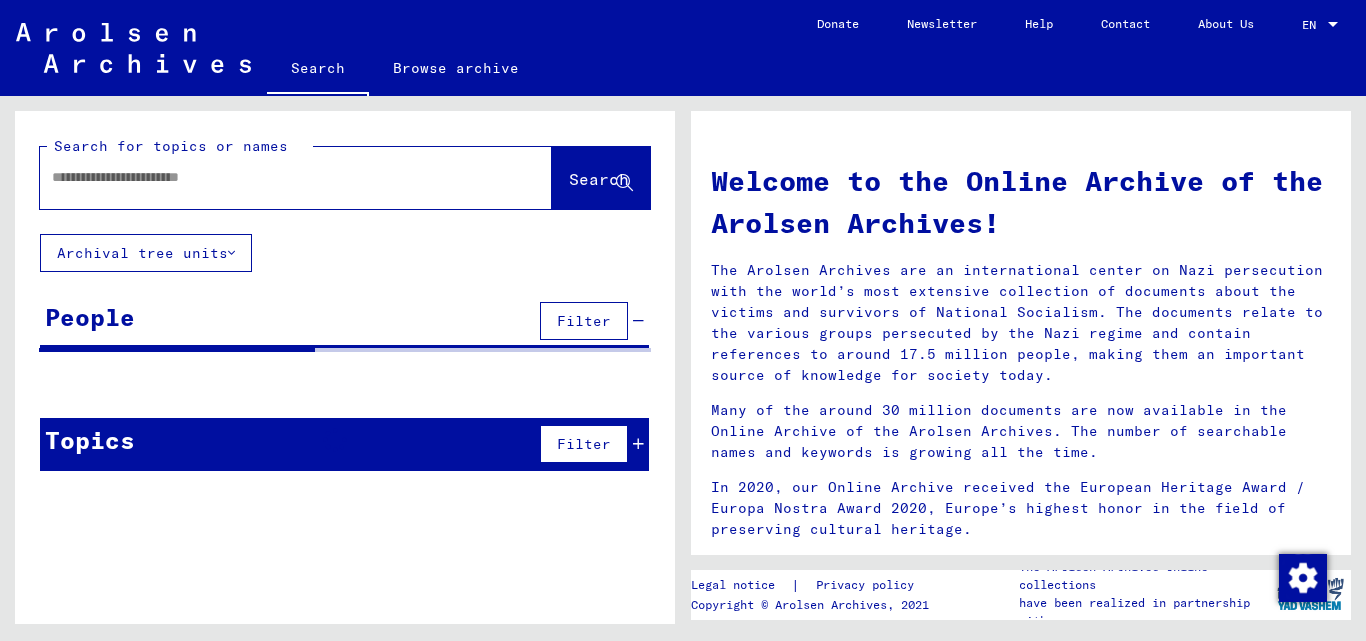 click on "Search for topics or names  Search     Archival tree units  People  Filter  Signature Last Name First Name Maiden Name Place of Birth Date of Birth Prisoner # Father (adoptive father) Mother (adoptive mother) Religion Nationality Occupaton Place of incarceration Date of decease Last residence Last residence (Country) Last residence (District) Last residence (Province) Last residence (Town) Last residence (Part of town) Last residence (Street) Last residence (House number) 2.1.2.1 - Nationality/origin of person listed : Yugoslavian   [LAST] [FIRST] [LAST] [CITY] [DATE] 2.2.2.2 - Official Certificates (marriages and deaths), western zones, general [LAST] [FIRST] [FIRST] [FIRST] [DATE] 3.1.1.1 - Names in "phonetical" order from KA [FIRST] [DATE] 3.1.1.1 - Names in "phonetical" order from KA [FIRST] [DATE] 3.1.1.1 - Names in "phonetical" order from KA [FIRST] [DATE] 3.1.1.1 - Names in "phonetical" order from KA [FIRST] [LAST] [CITY] [DATE] [DATE] [DATE]" 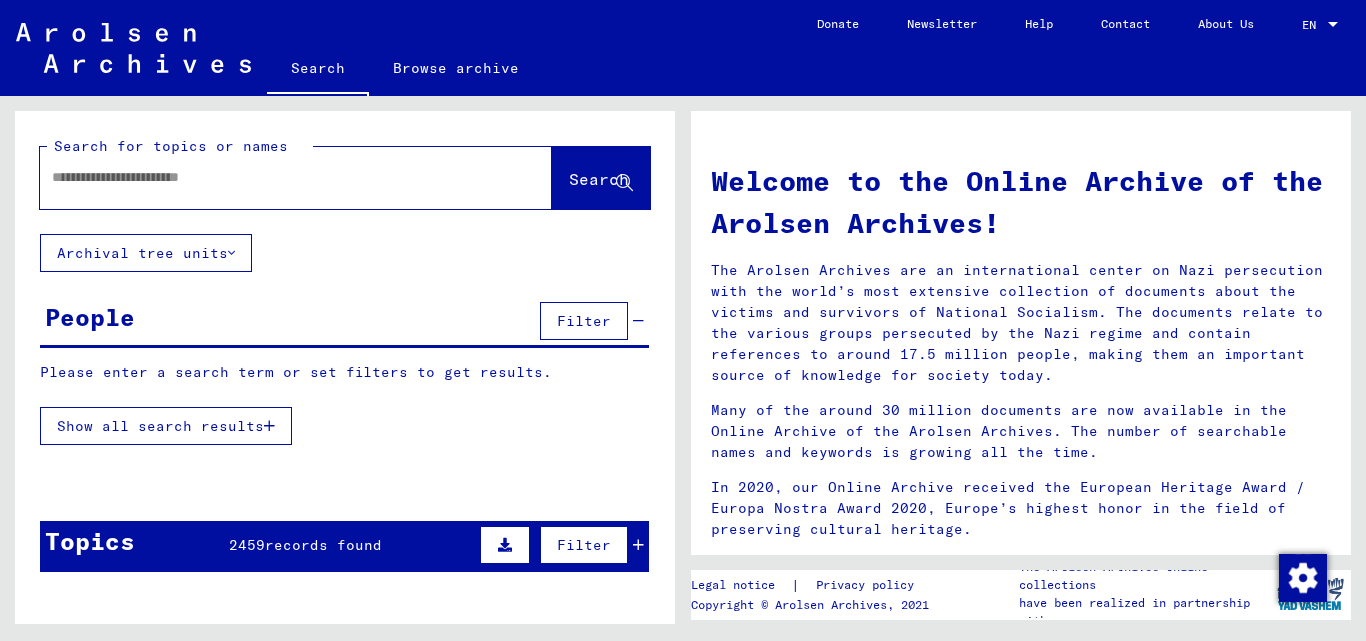 click at bounding box center [272, 177] 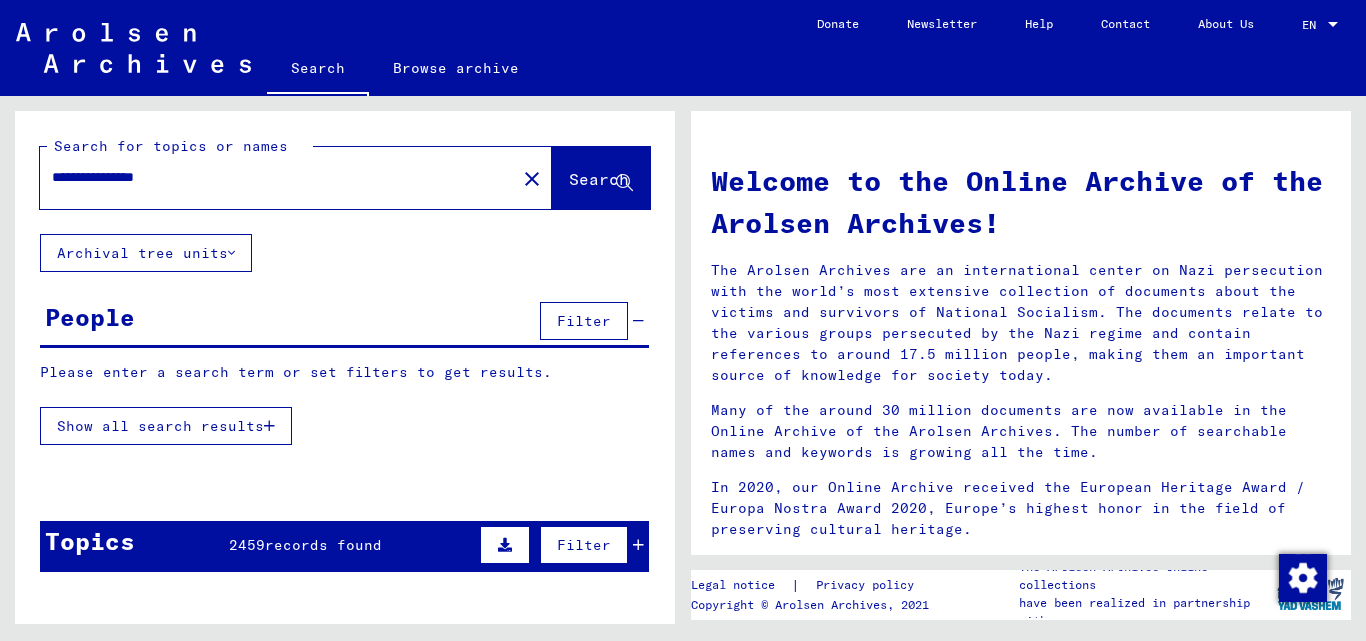 click on "Search" 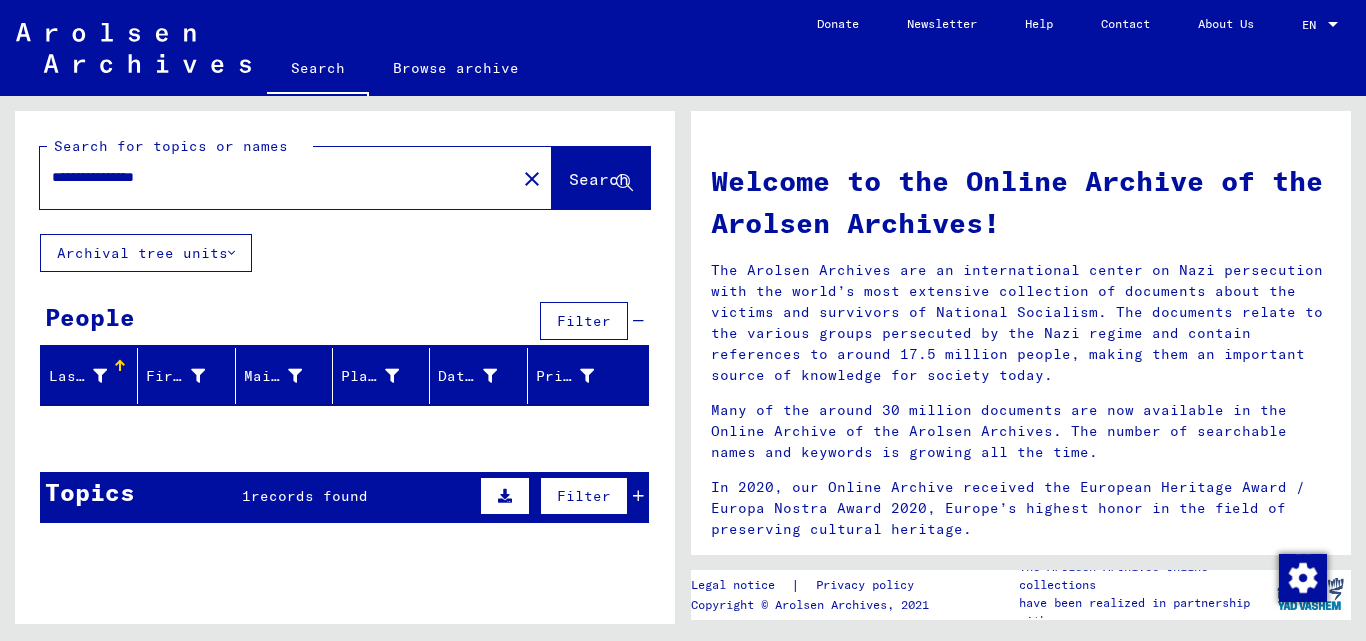 click on "Search" 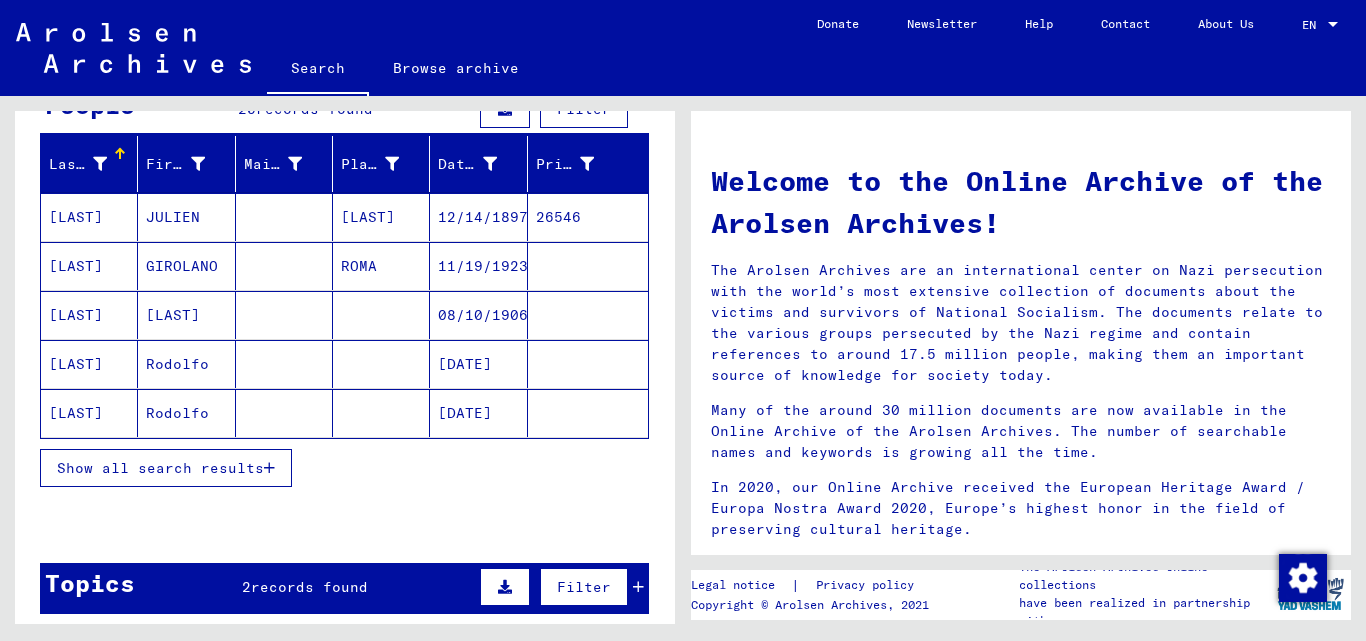 scroll, scrollTop: 220, scrollLeft: 0, axis: vertical 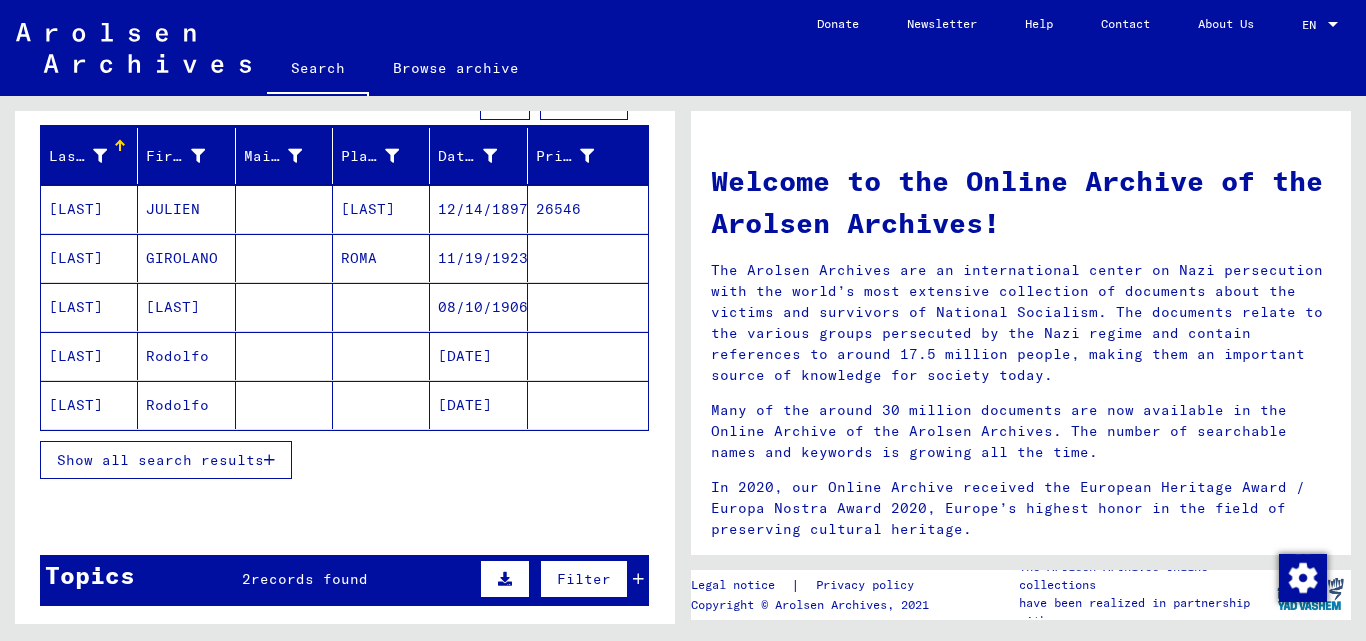 click on "Show all search results" at bounding box center (166, 460) 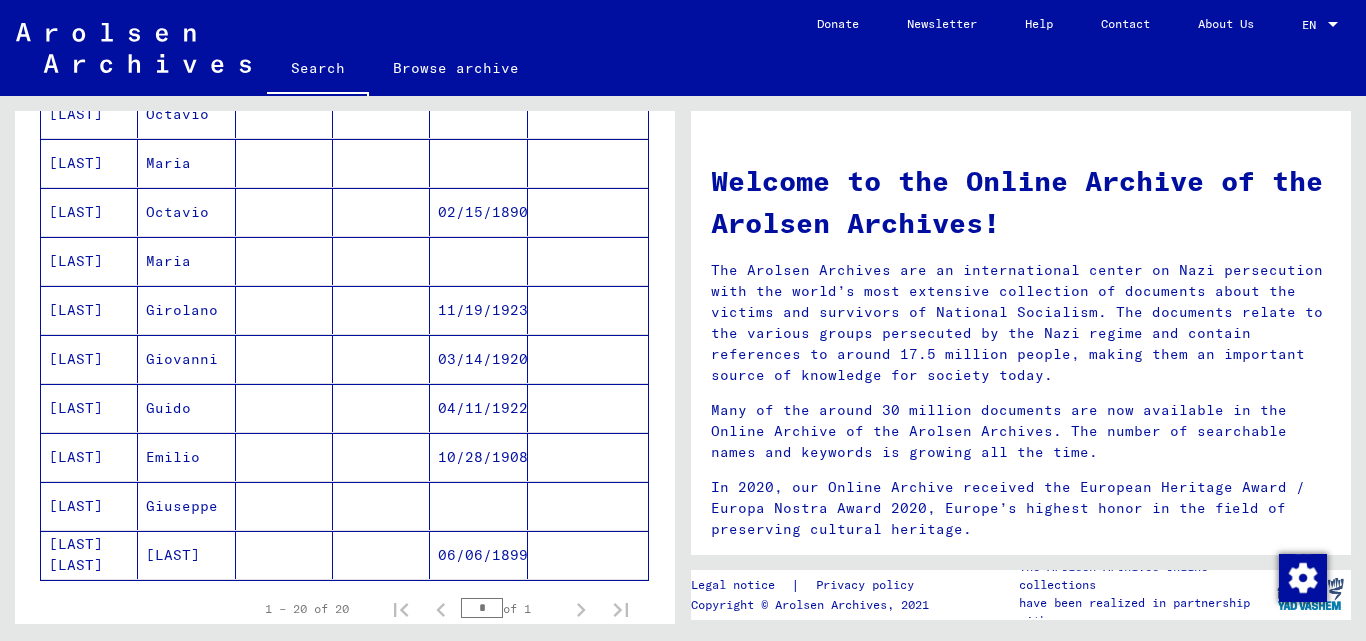 scroll, scrollTop: 932, scrollLeft: 0, axis: vertical 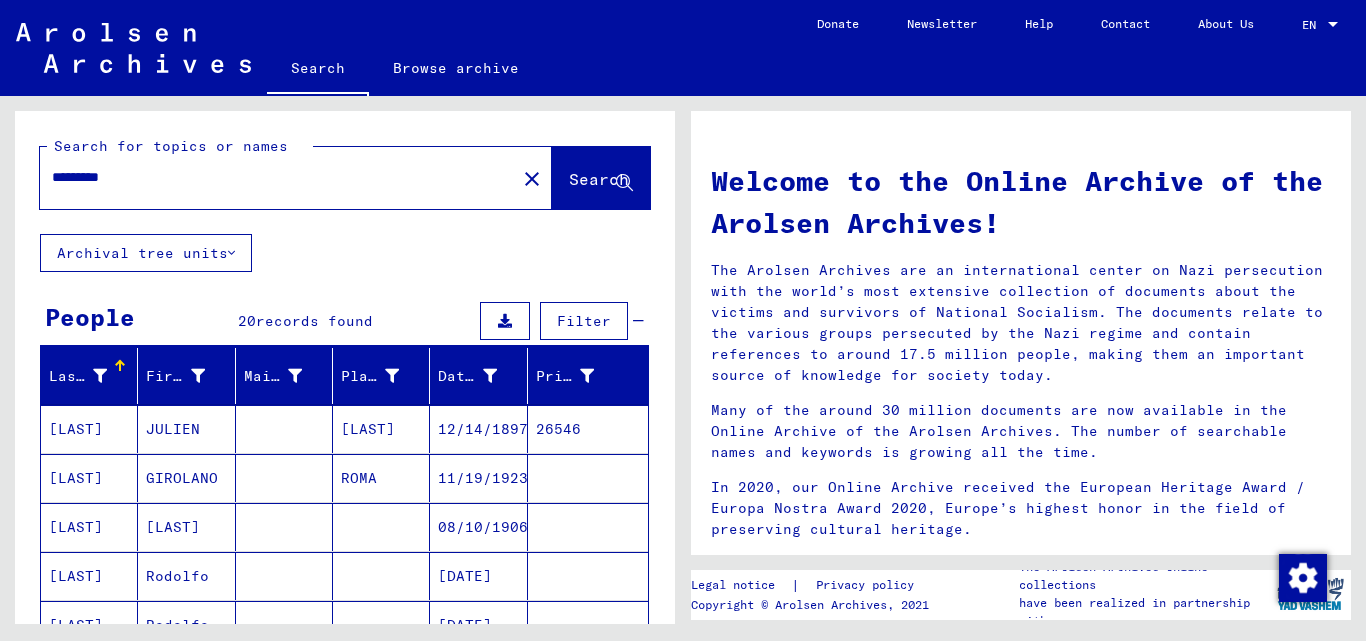 click on "*********" at bounding box center [272, 177] 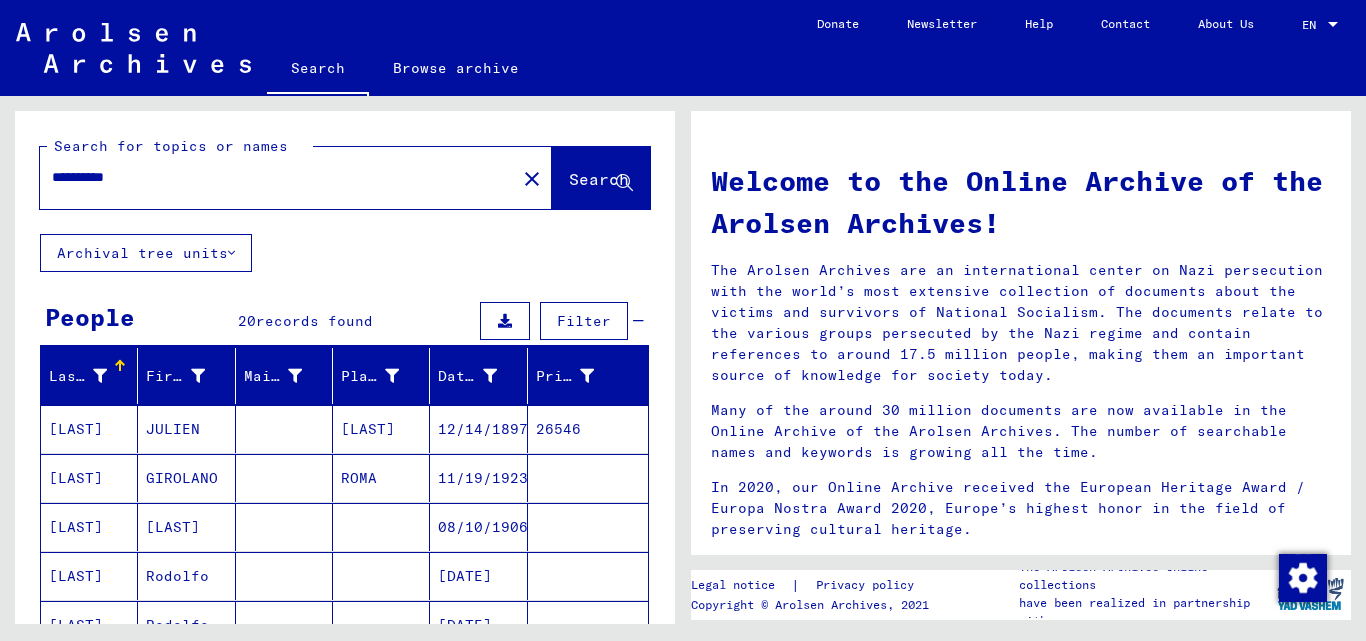 type on "**********" 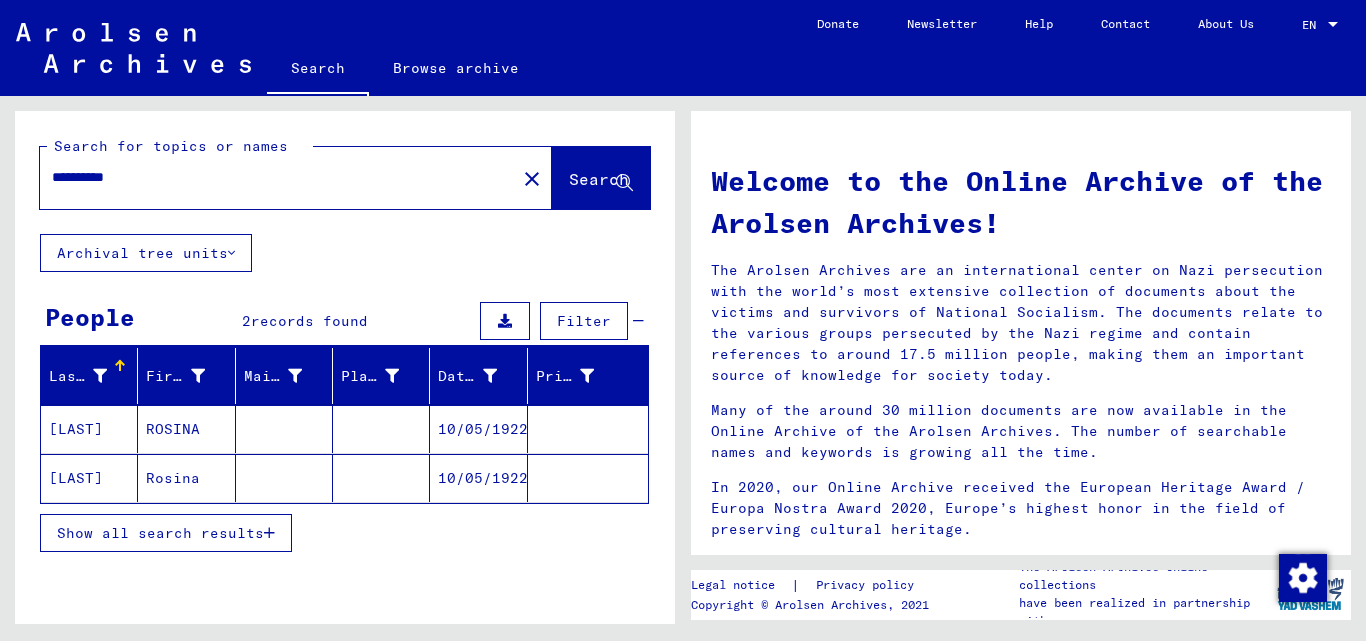 click on "ROSINA" at bounding box center [186, 478] 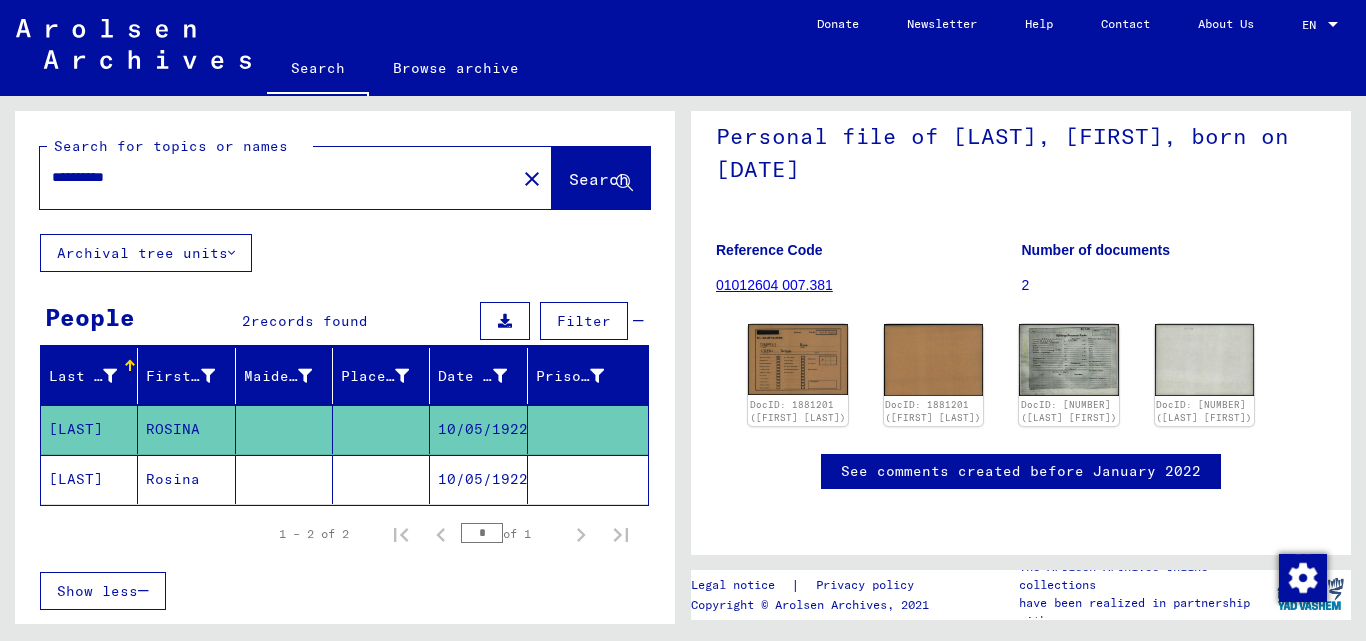 scroll, scrollTop: 192, scrollLeft: 0, axis: vertical 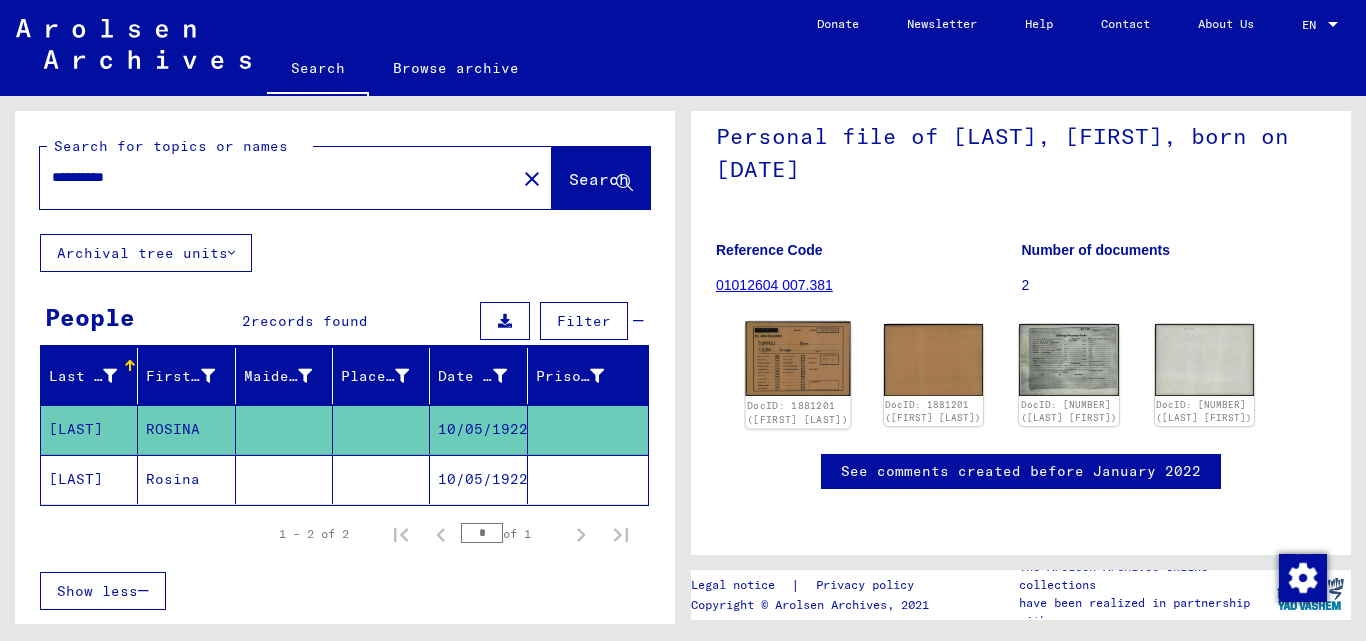 click 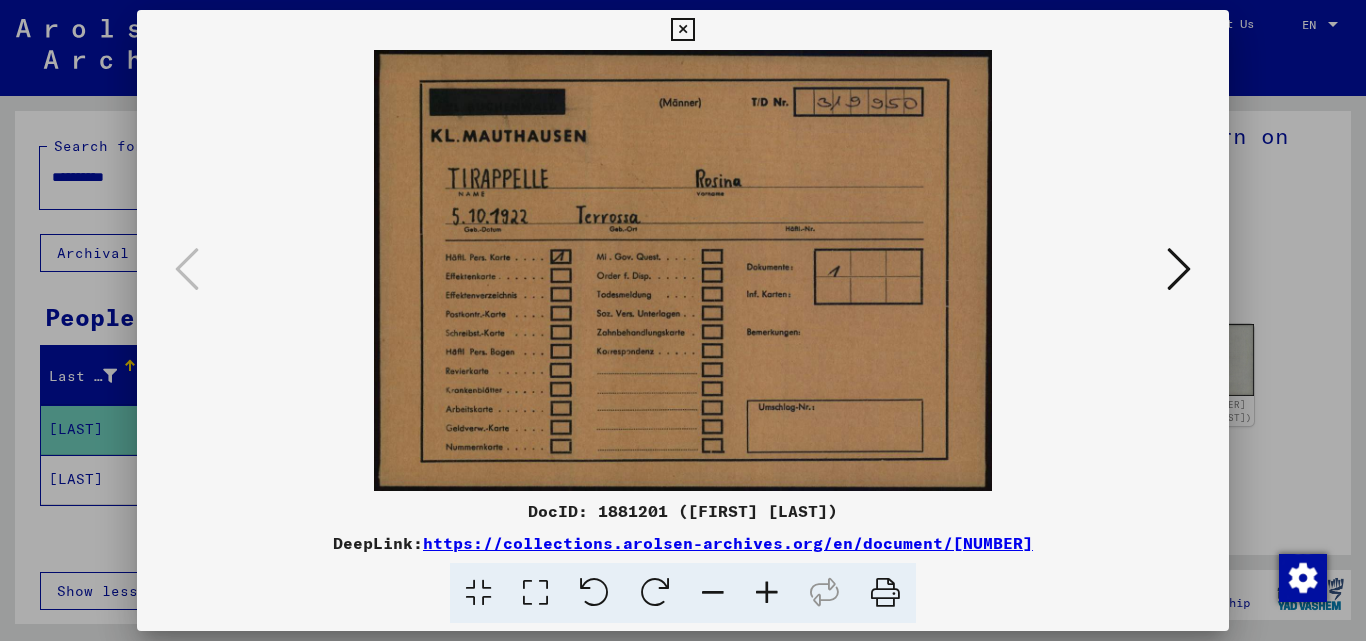 click at bounding box center (1179, 269) 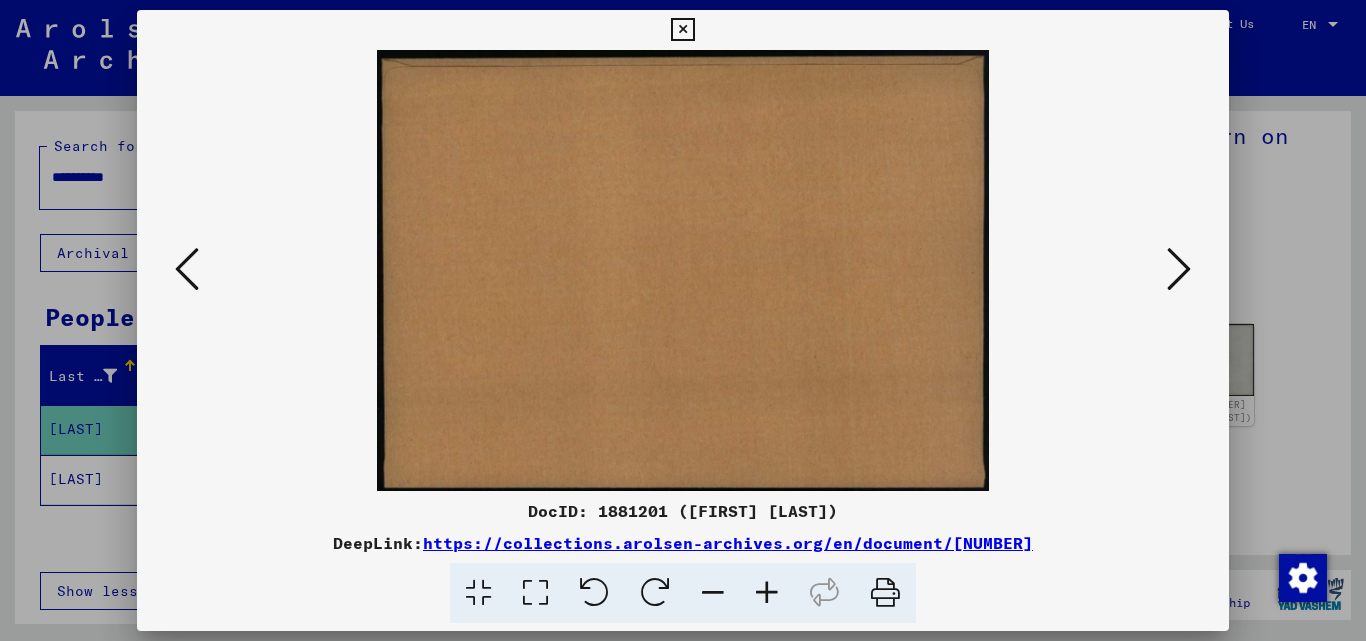click at bounding box center [1179, 269] 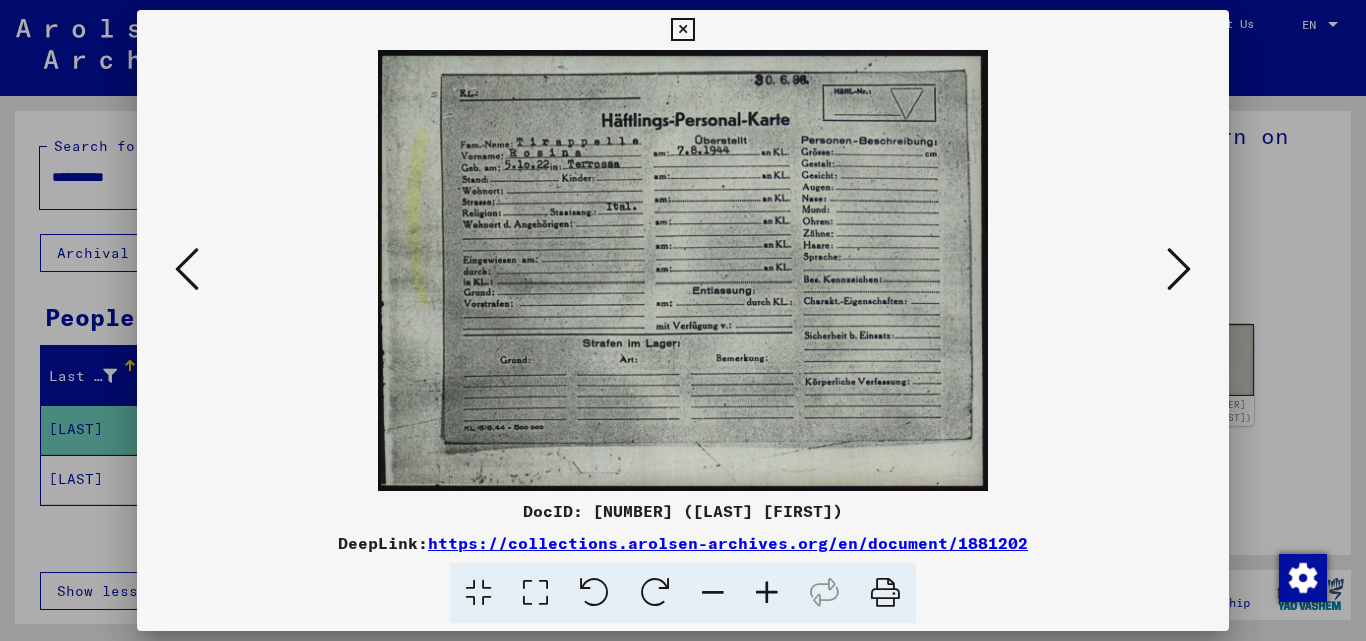 click at bounding box center [1179, 269] 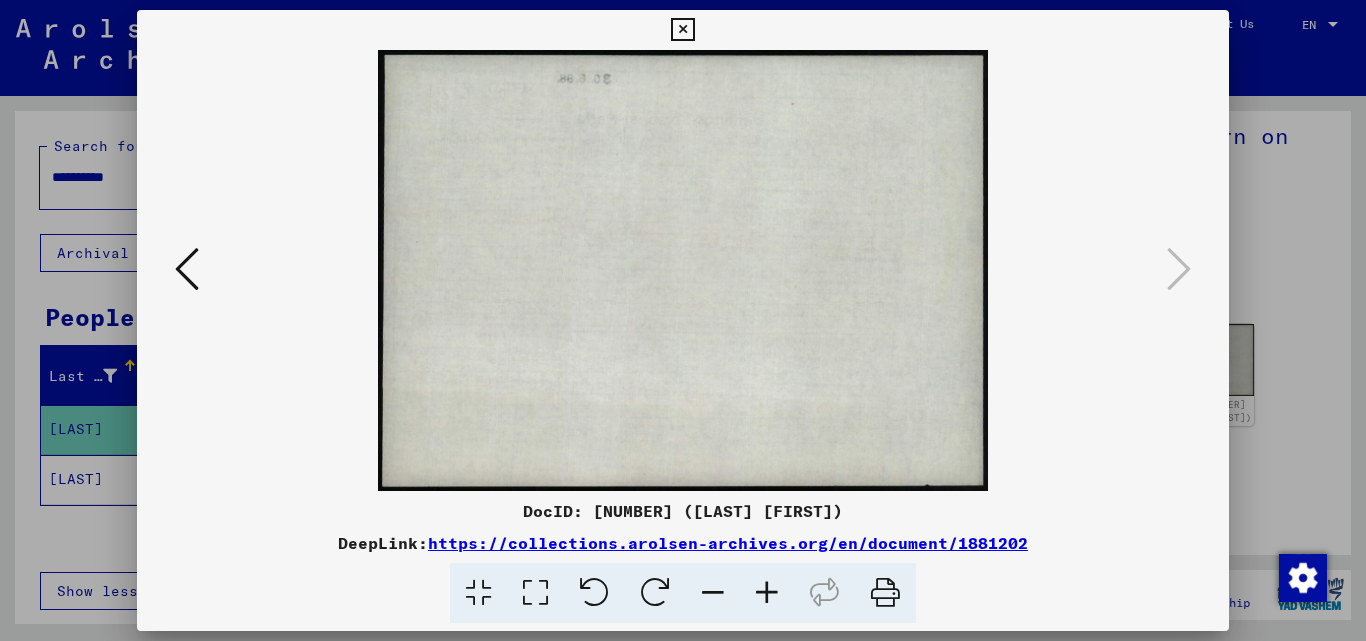 click at bounding box center (683, 320) 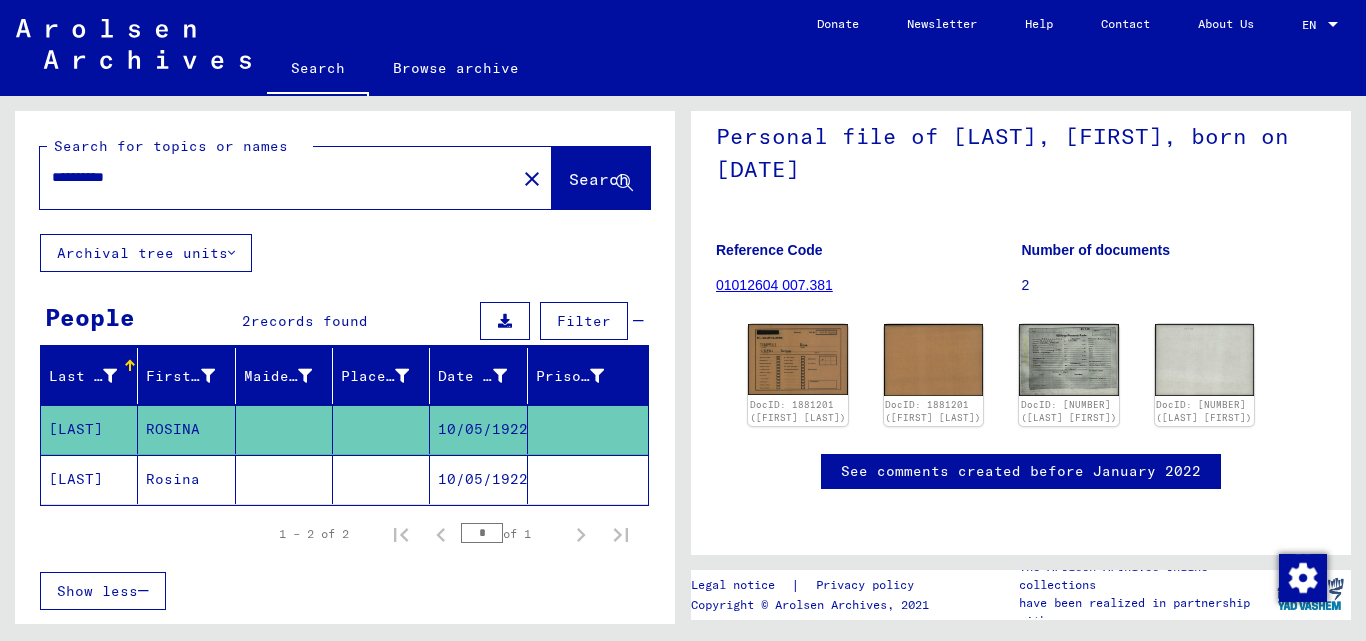 click on "1 – 2 of 2  *  of 1" at bounding box center (344, 534) 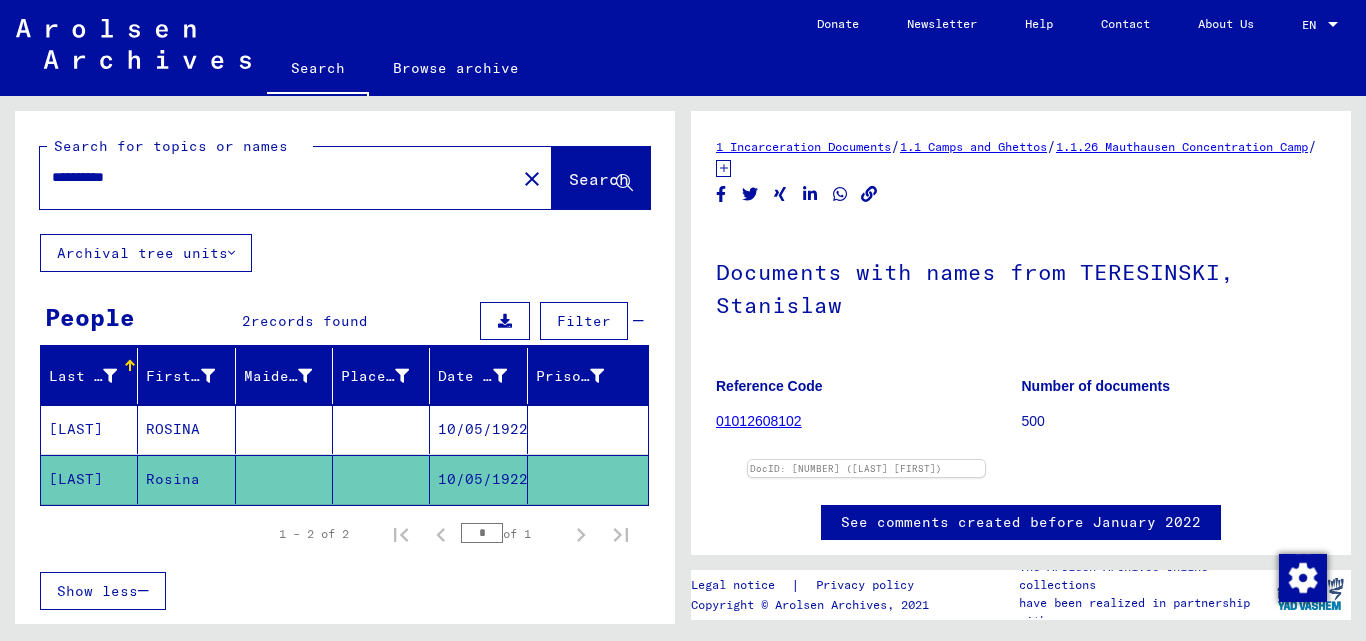 scroll, scrollTop: 0, scrollLeft: 0, axis: both 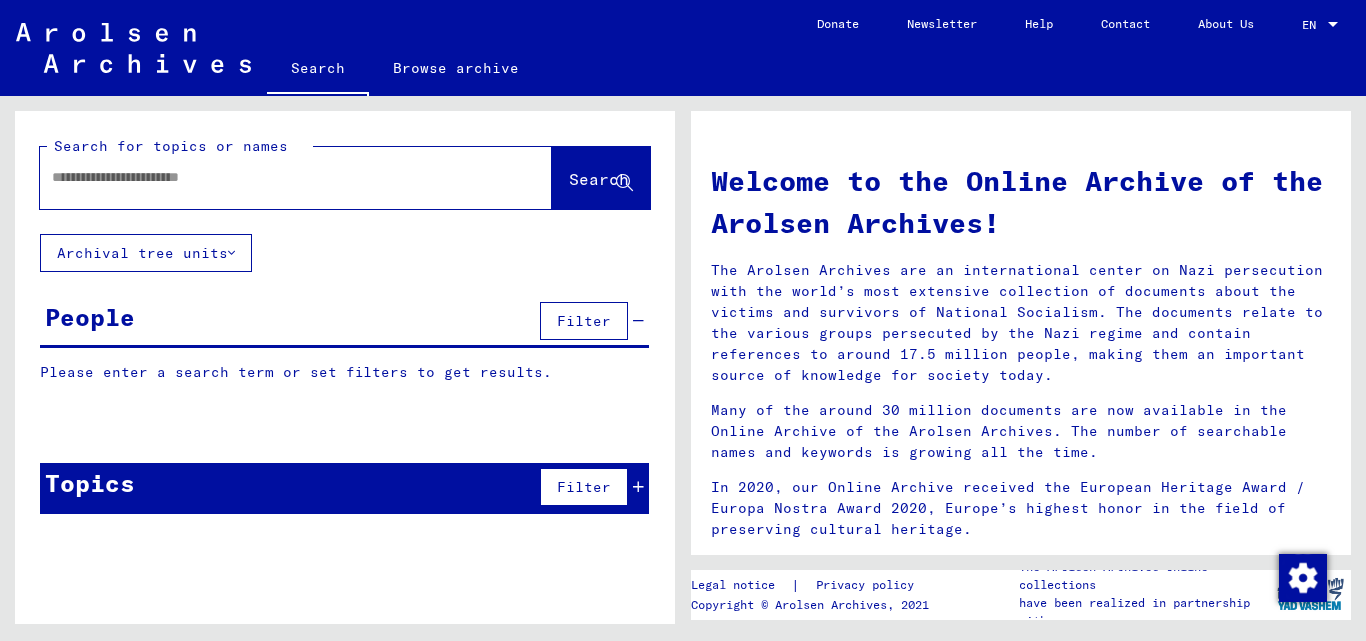 click at bounding box center [272, 177] 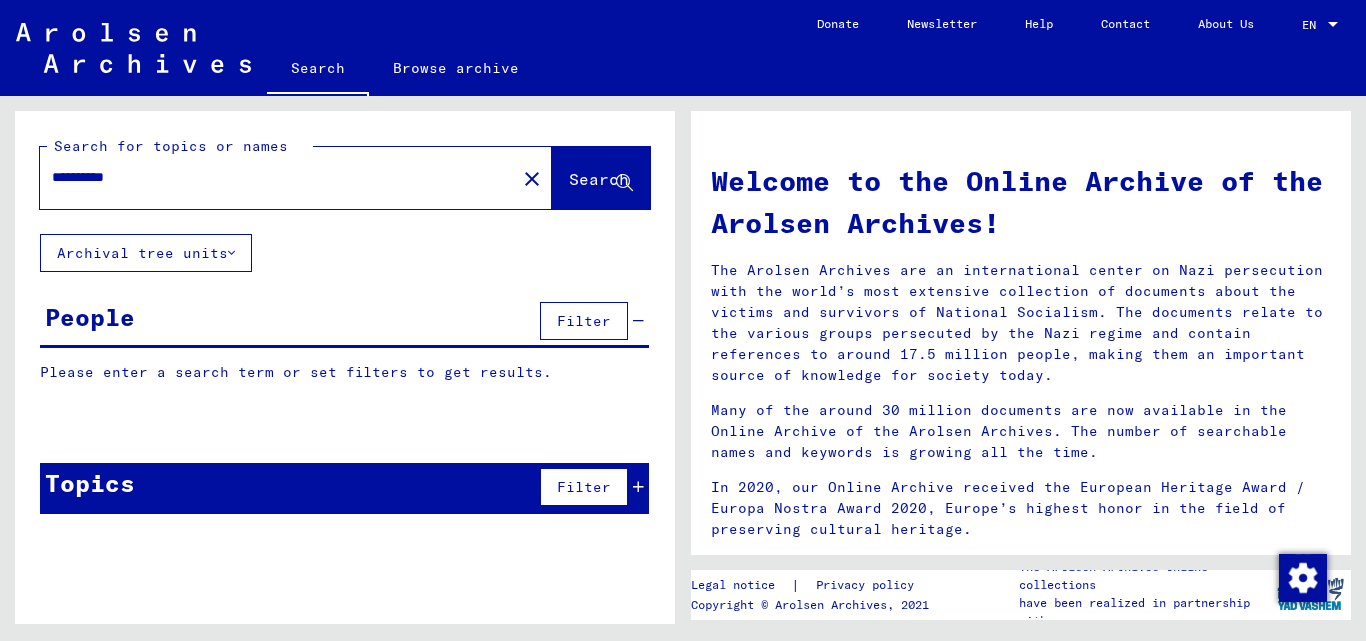 type on "**********" 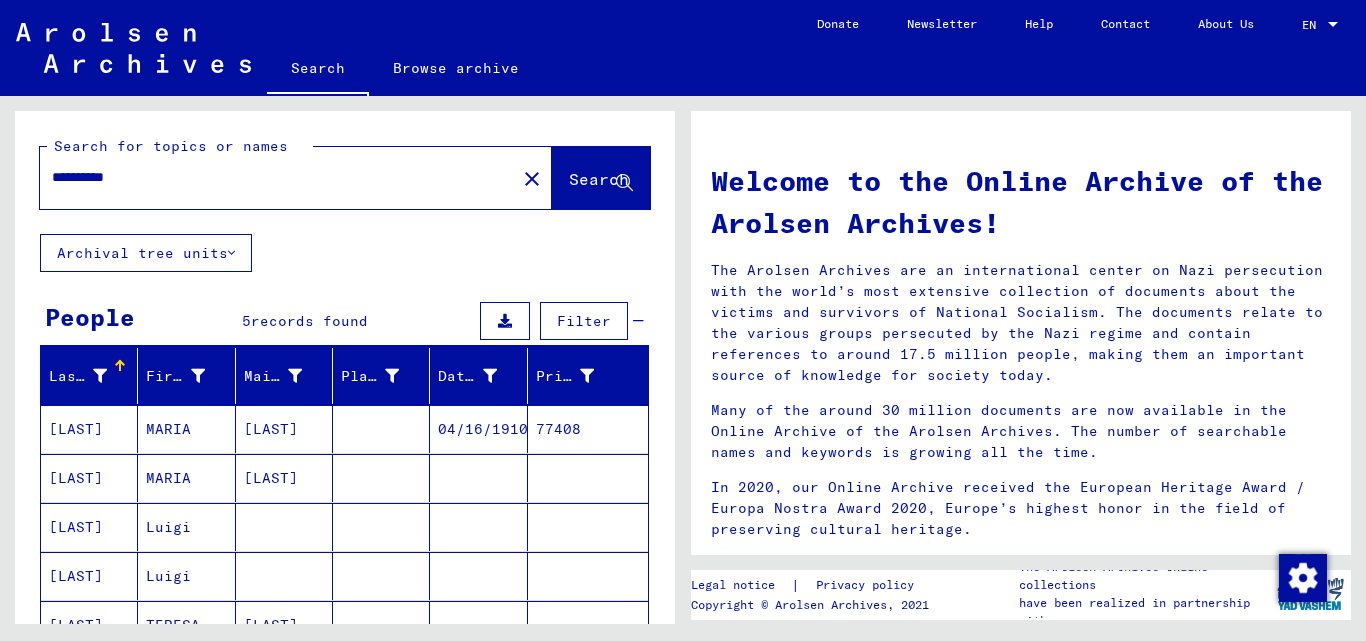 click on "[LAST]" at bounding box center [284, 478] 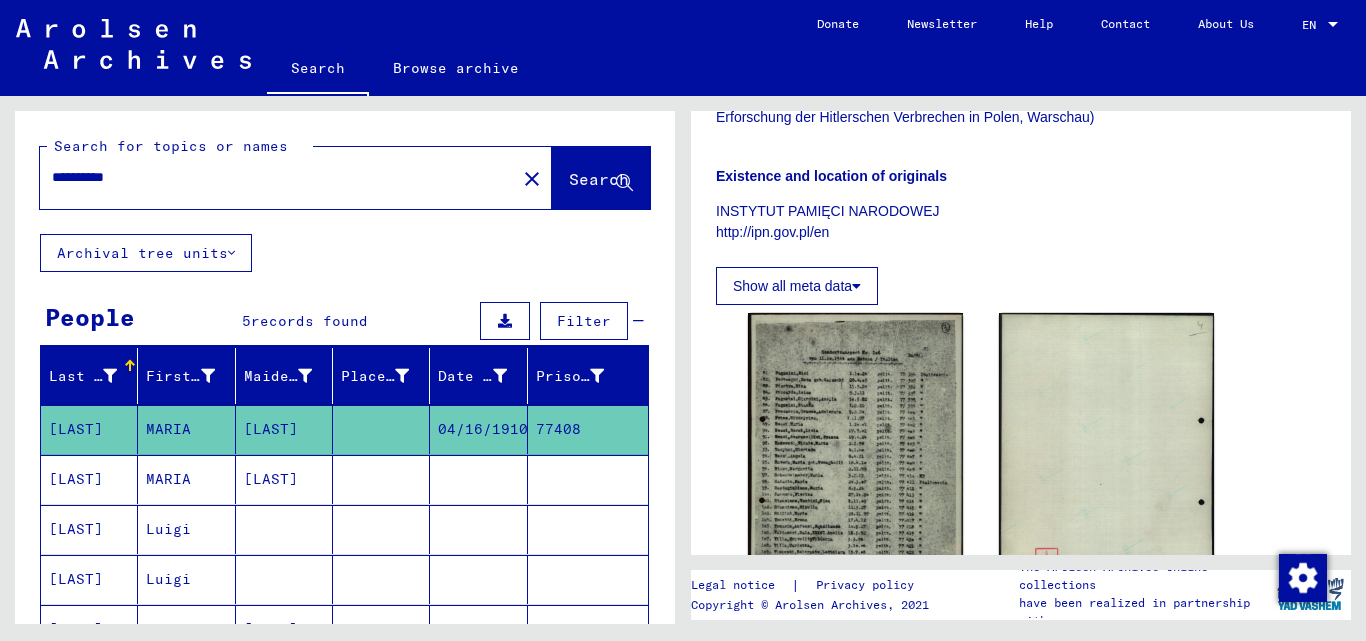 scroll, scrollTop: 980, scrollLeft: 0, axis: vertical 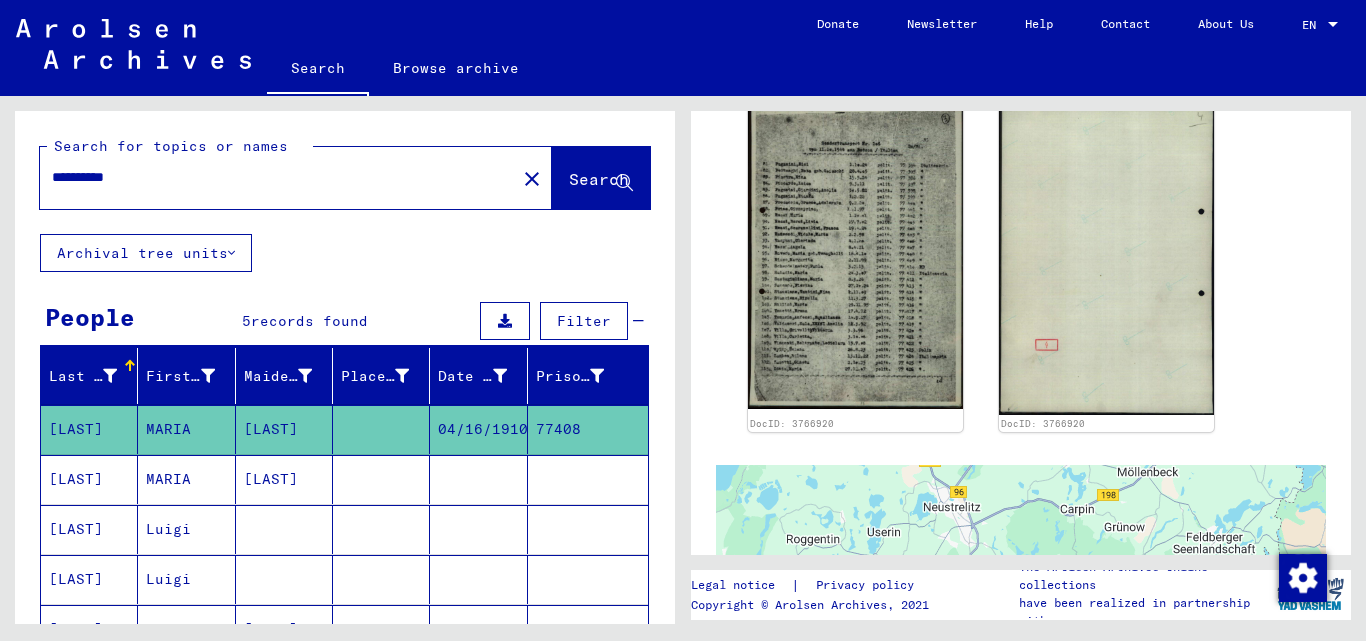 click on "[LAST]" at bounding box center (284, 529) 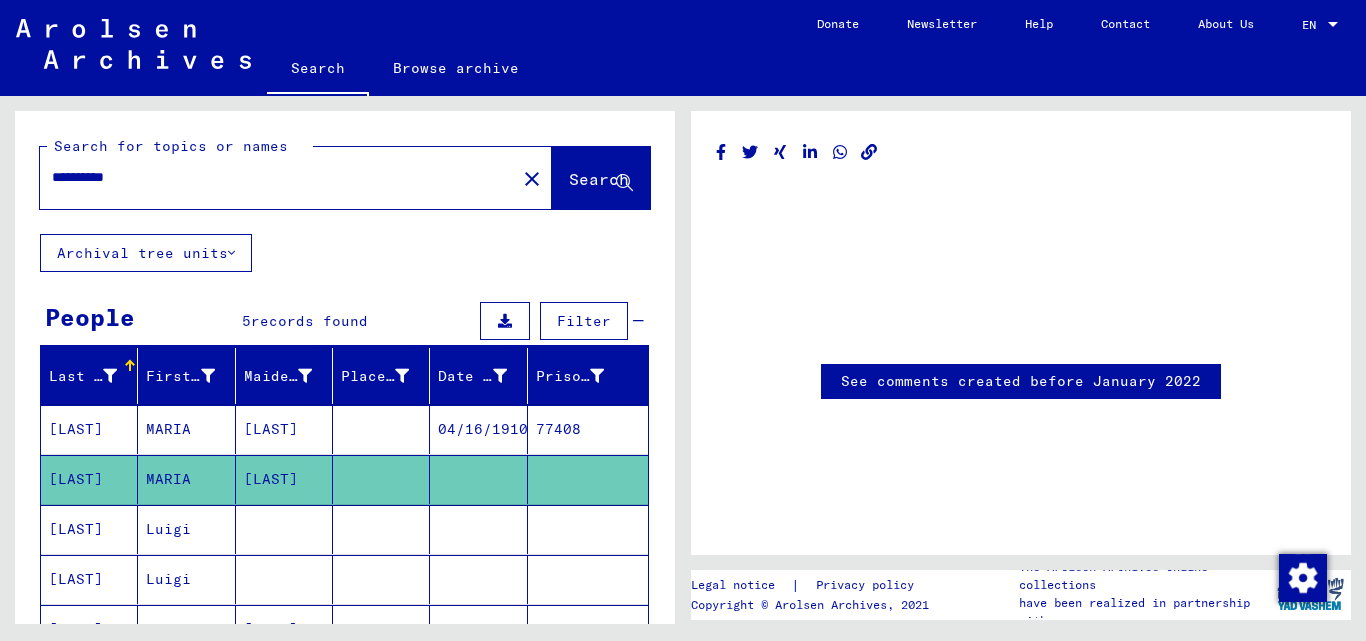 scroll, scrollTop: 0, scrollLeft: 0, axis: both 